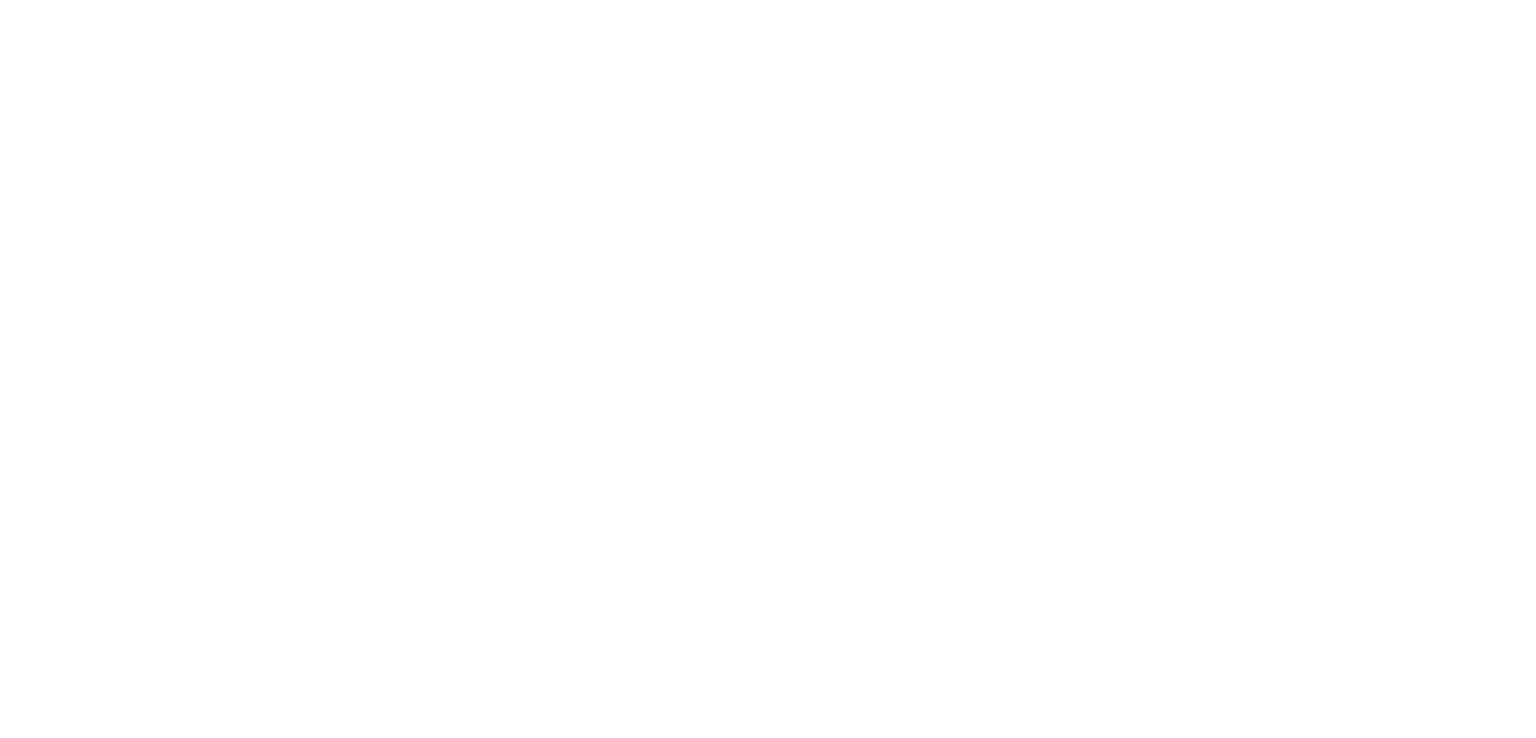 select on "*" 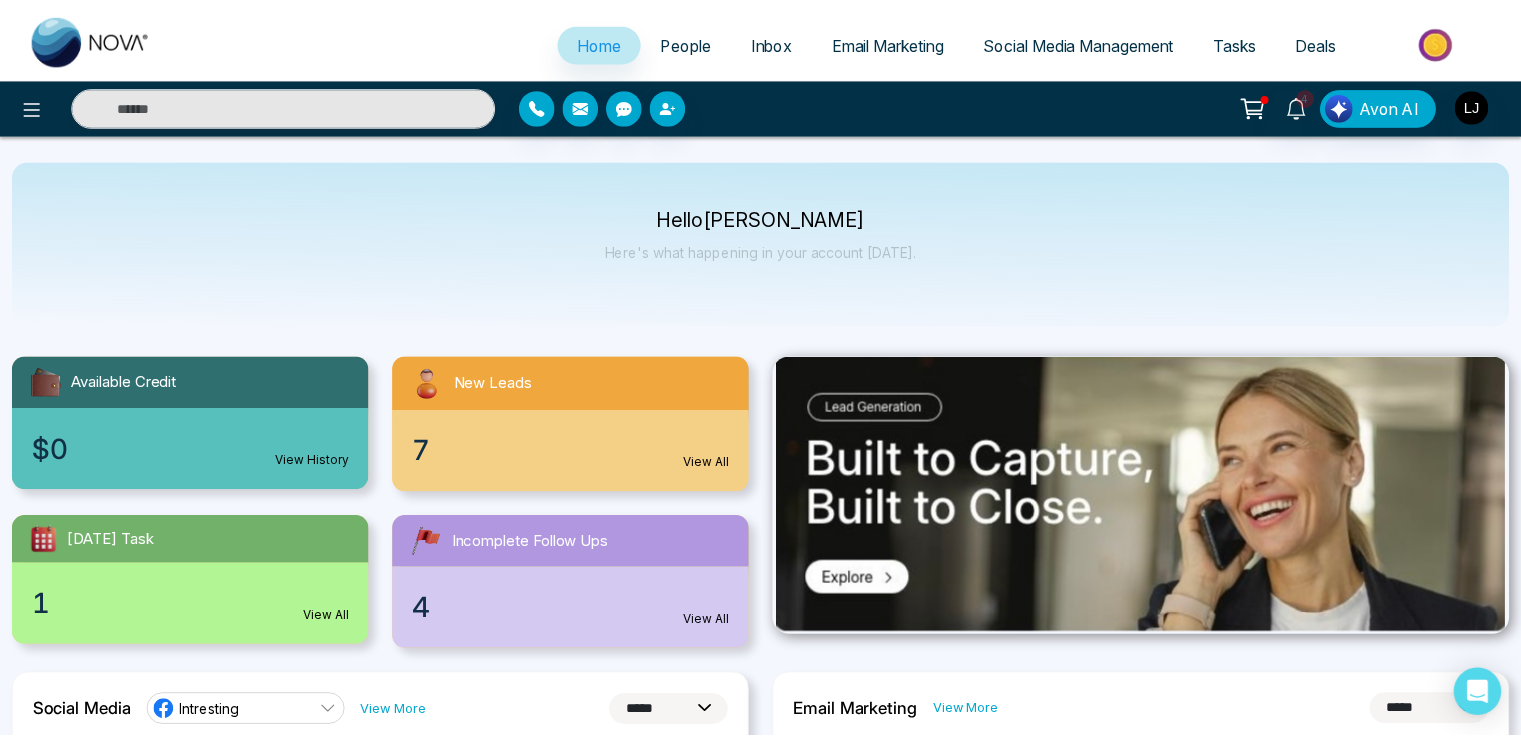 scroll, scrollTop: 0, scrollLeft: 0, axis: both 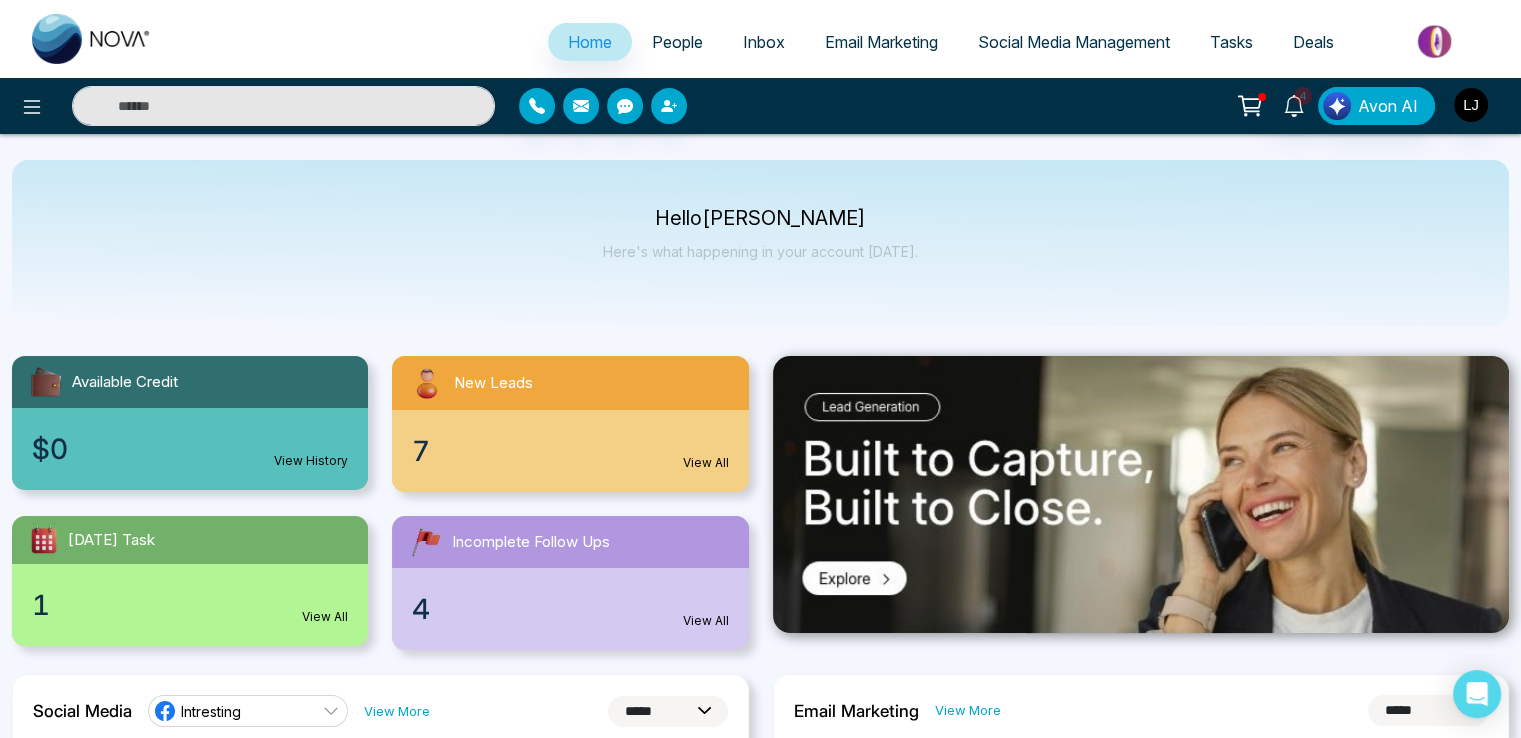 click on "People" at bounding box center [677, 42] 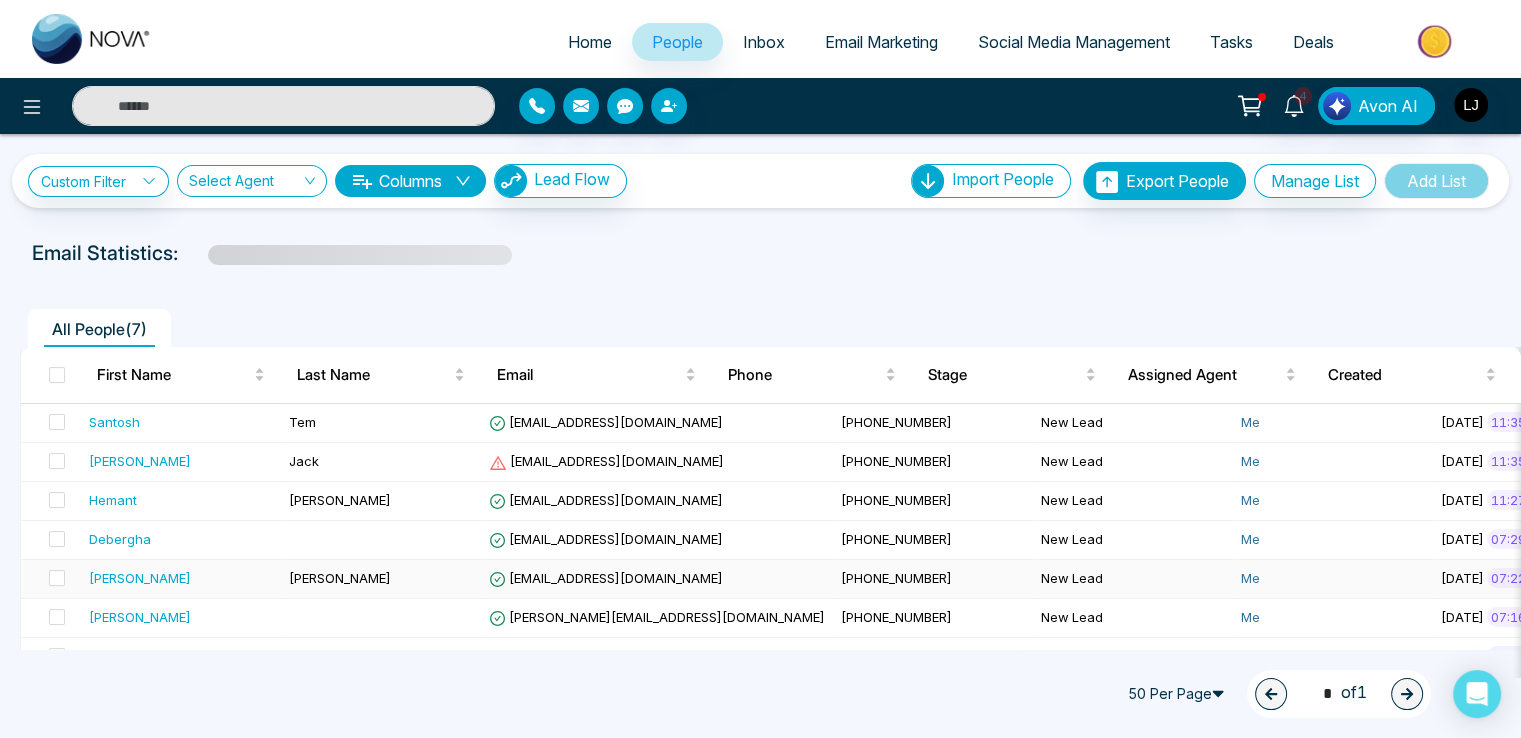 scroll, scrollTop: 40, scrollLeft: 0, axis: vertical 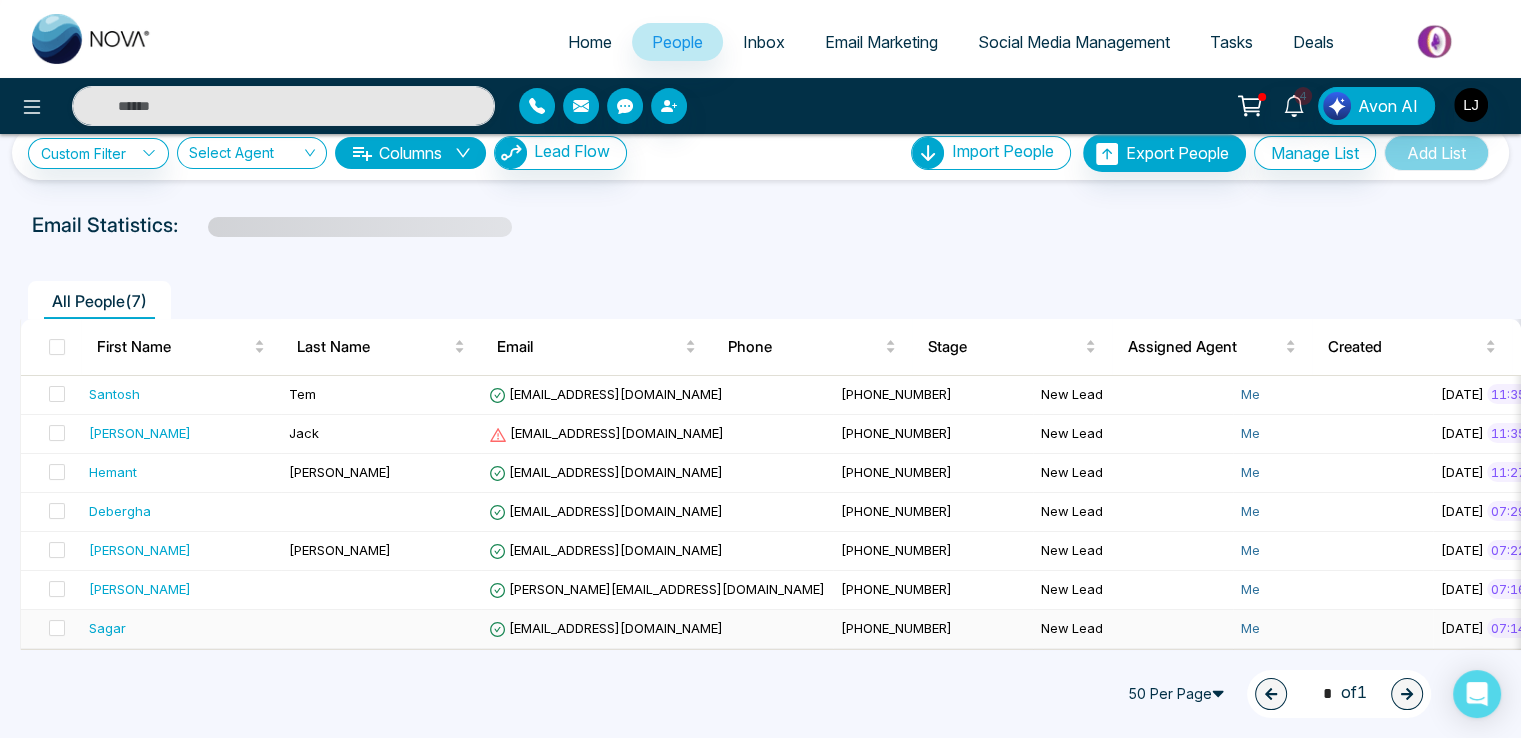 click on "[EMAIL_ADDRESS][DOMAIN_NAME]" at bounding box center (606, 628) 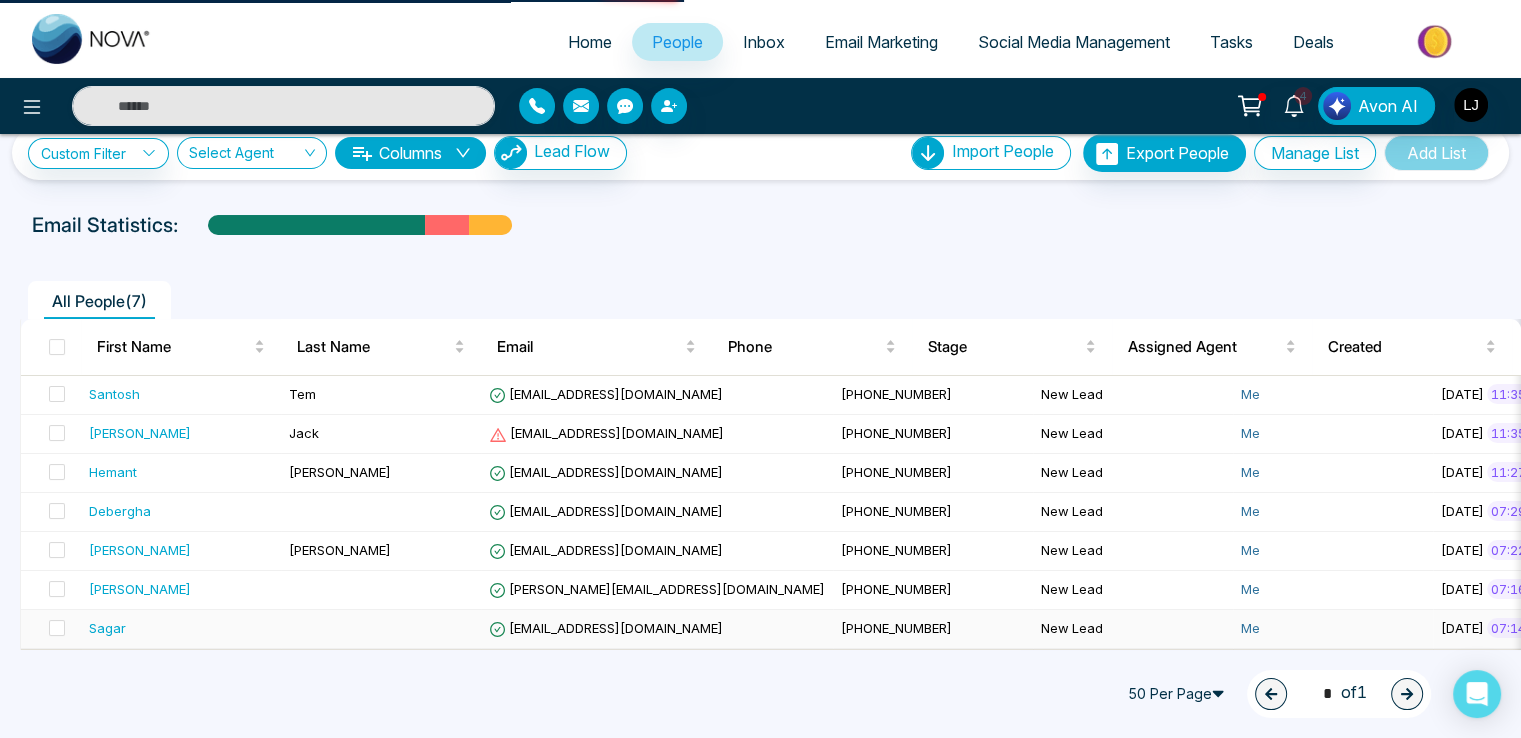 scroll, scrollTop: 0, scrollLeft: 0, axis: both 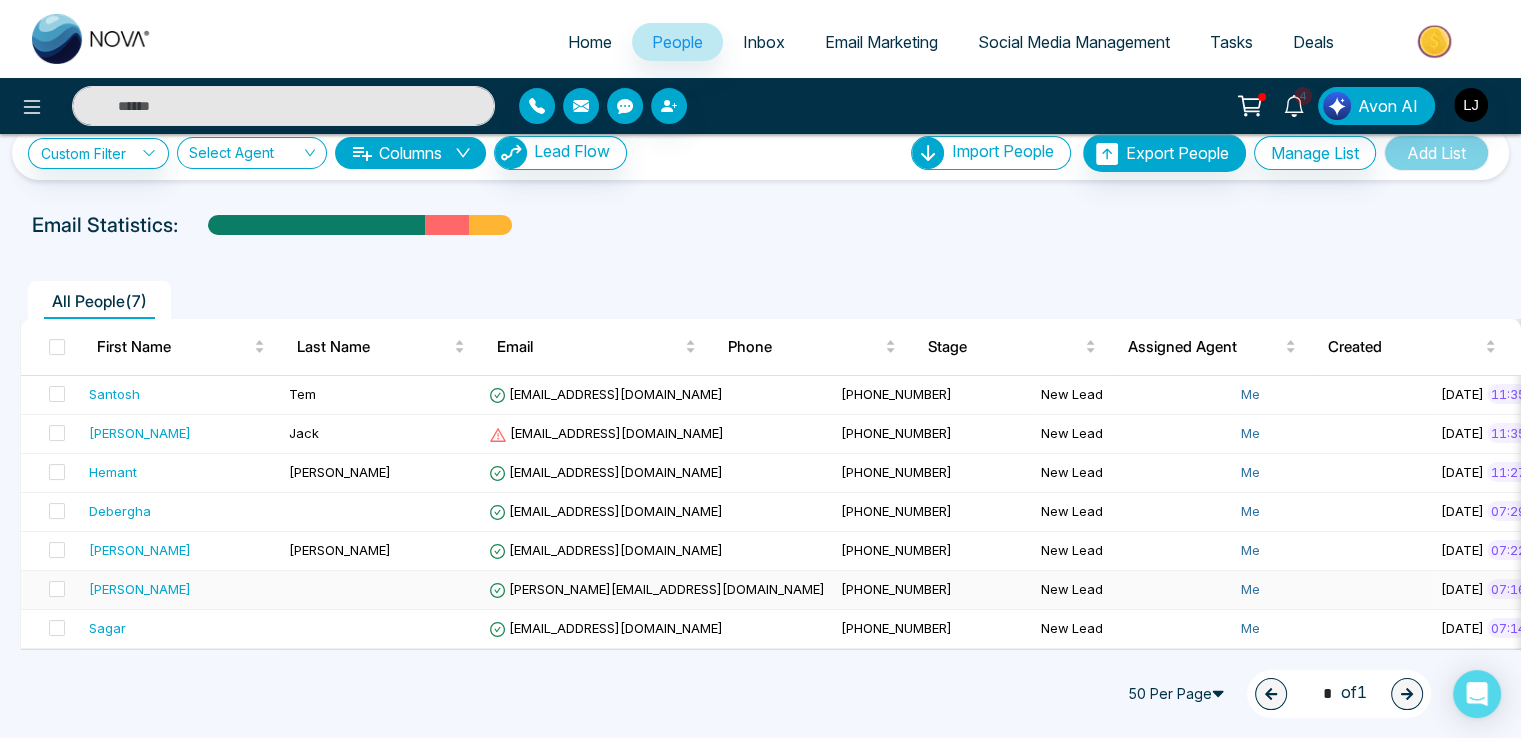 click on "[PERSON_NAME][EMAIL_ADDRESS][DOMAIN_NAME]" at bounding box center [657, 589] 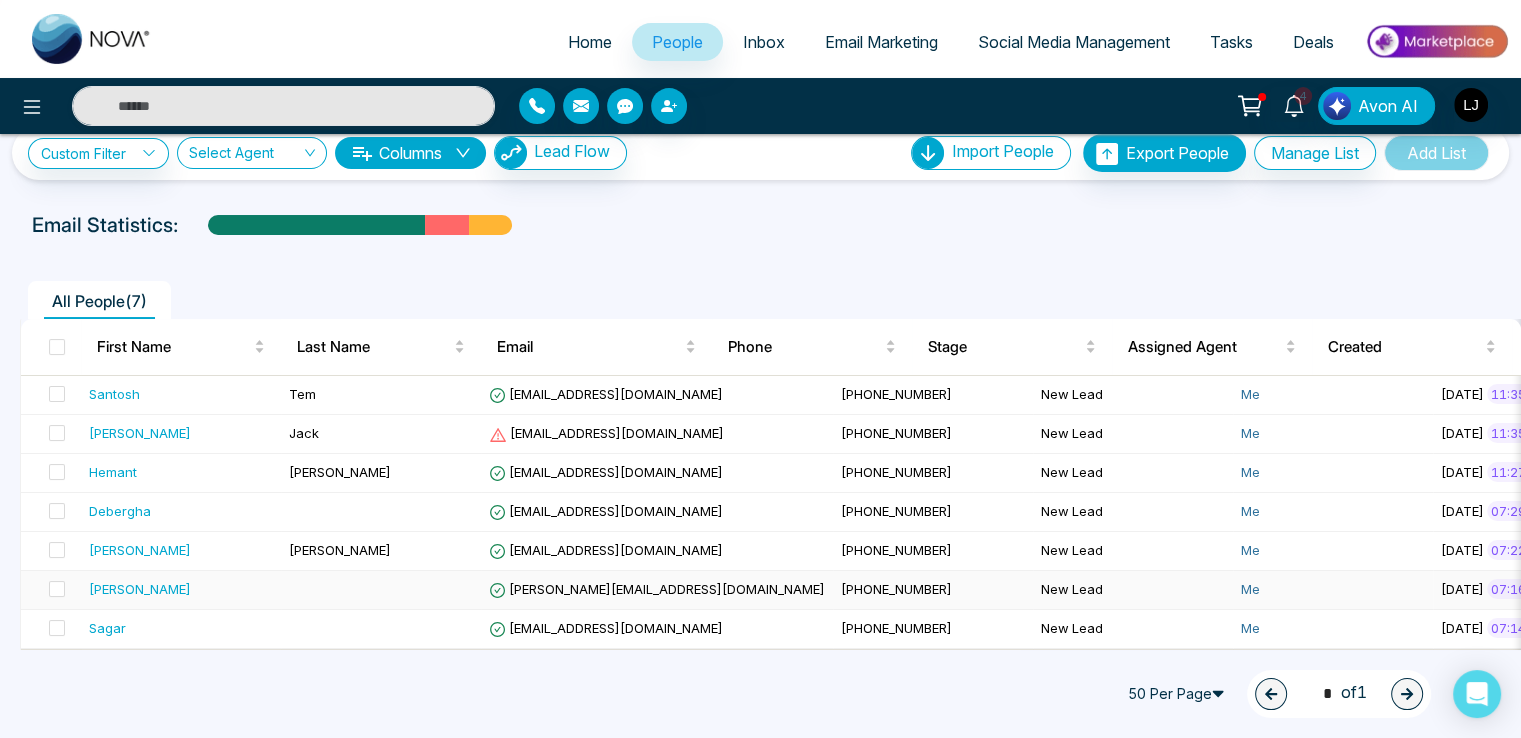 scroll, scrollTop: 0, scrollLeft: 0, axis: both 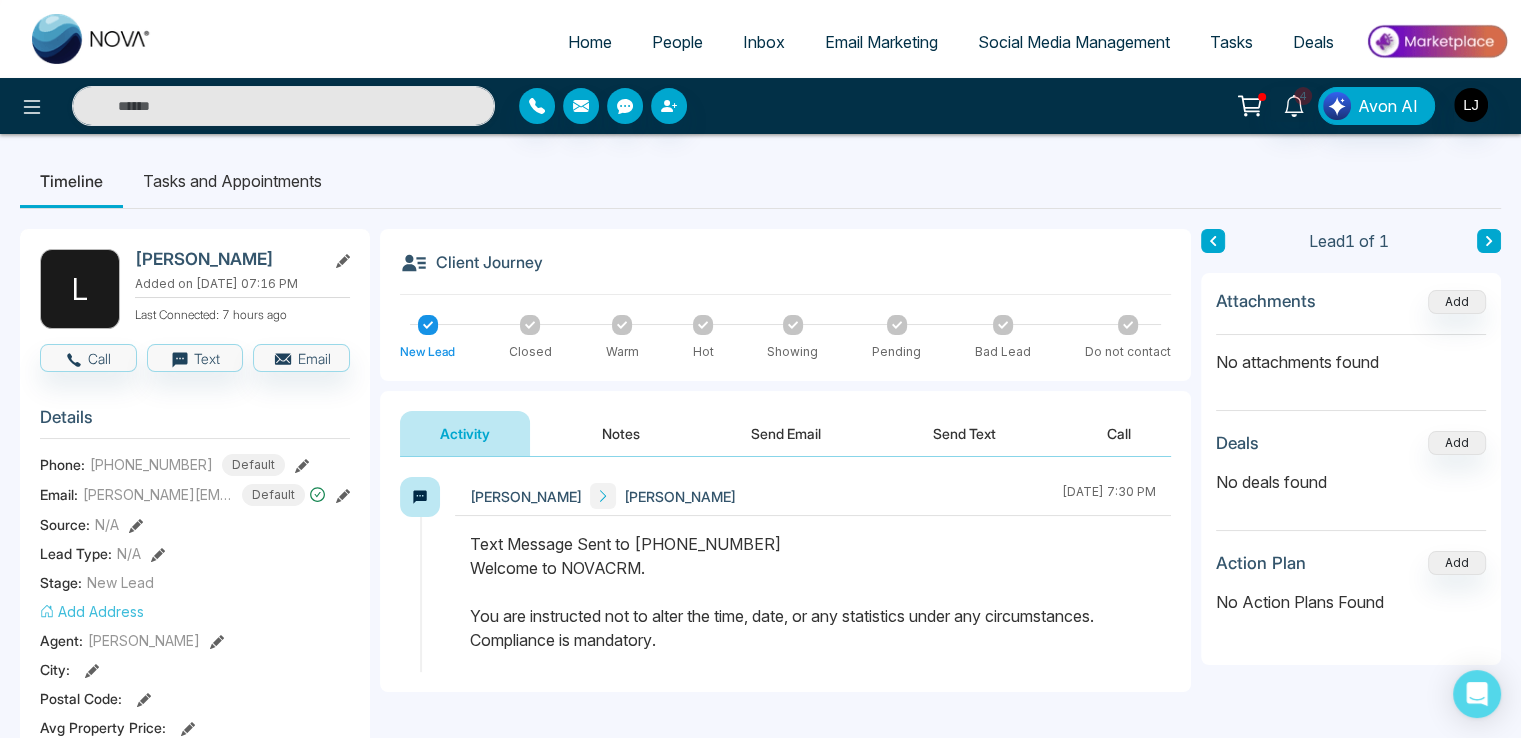 click on "Send Email" at bounding box center (786, 433) 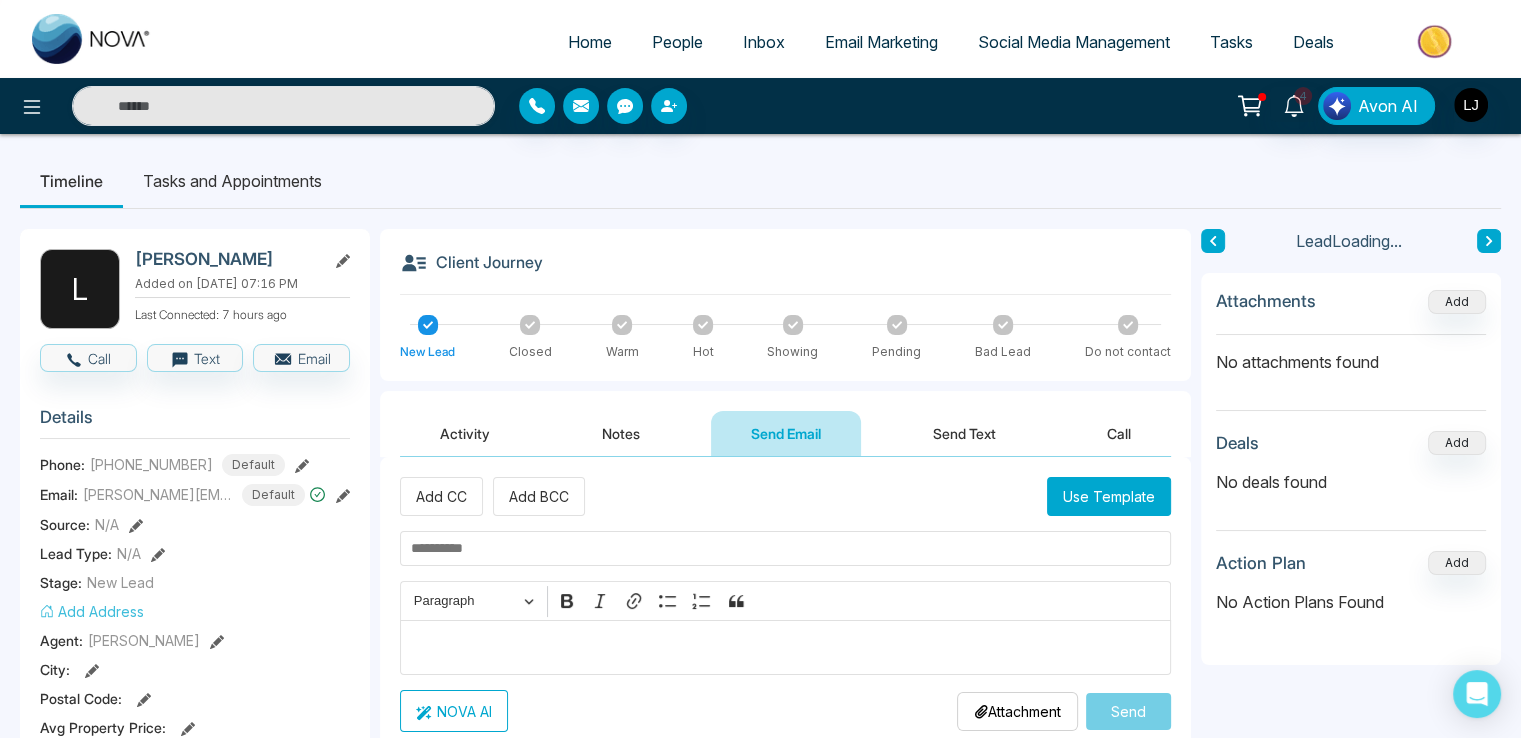 click on "Use Template" at bounding box center [1109, 496] 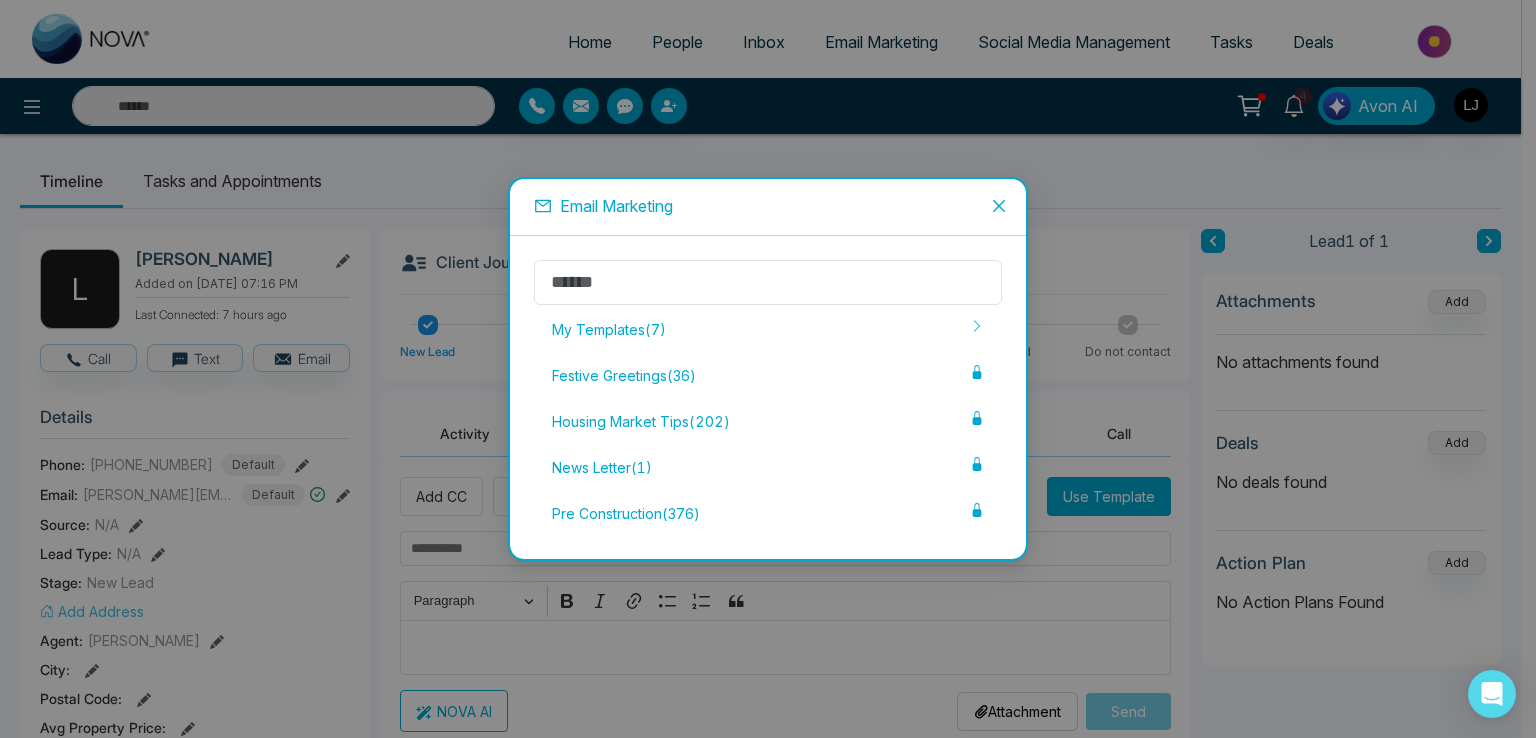 click on "Email Marketing   My Templates  ( 7 ) Festive Greetings  ( 36 ) Housing Market Tips  ( 202 ) News Letter  ( 1 ) Pre Construction  ( 376 )" at bounding box center [768, 369] 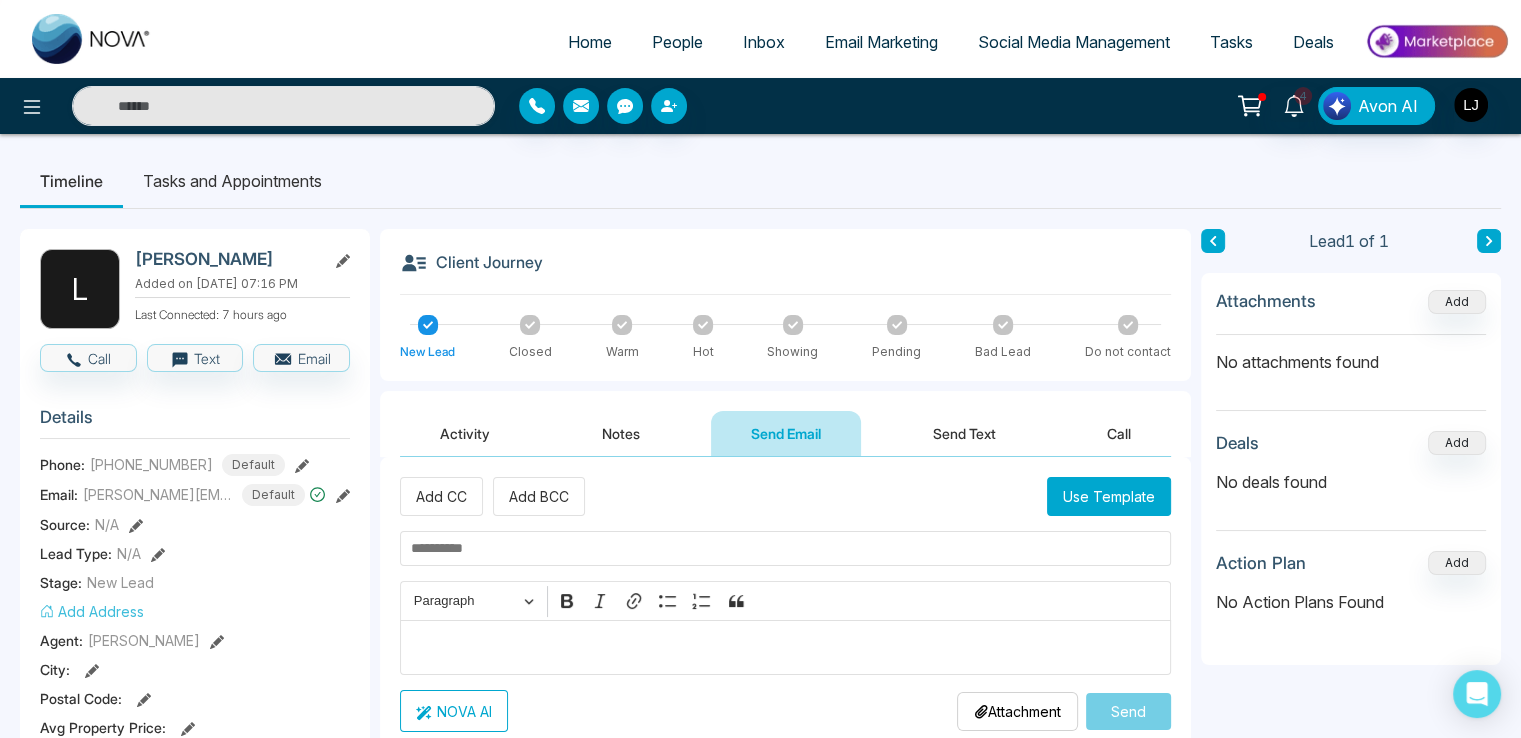 click at bounding box center [785, 548] 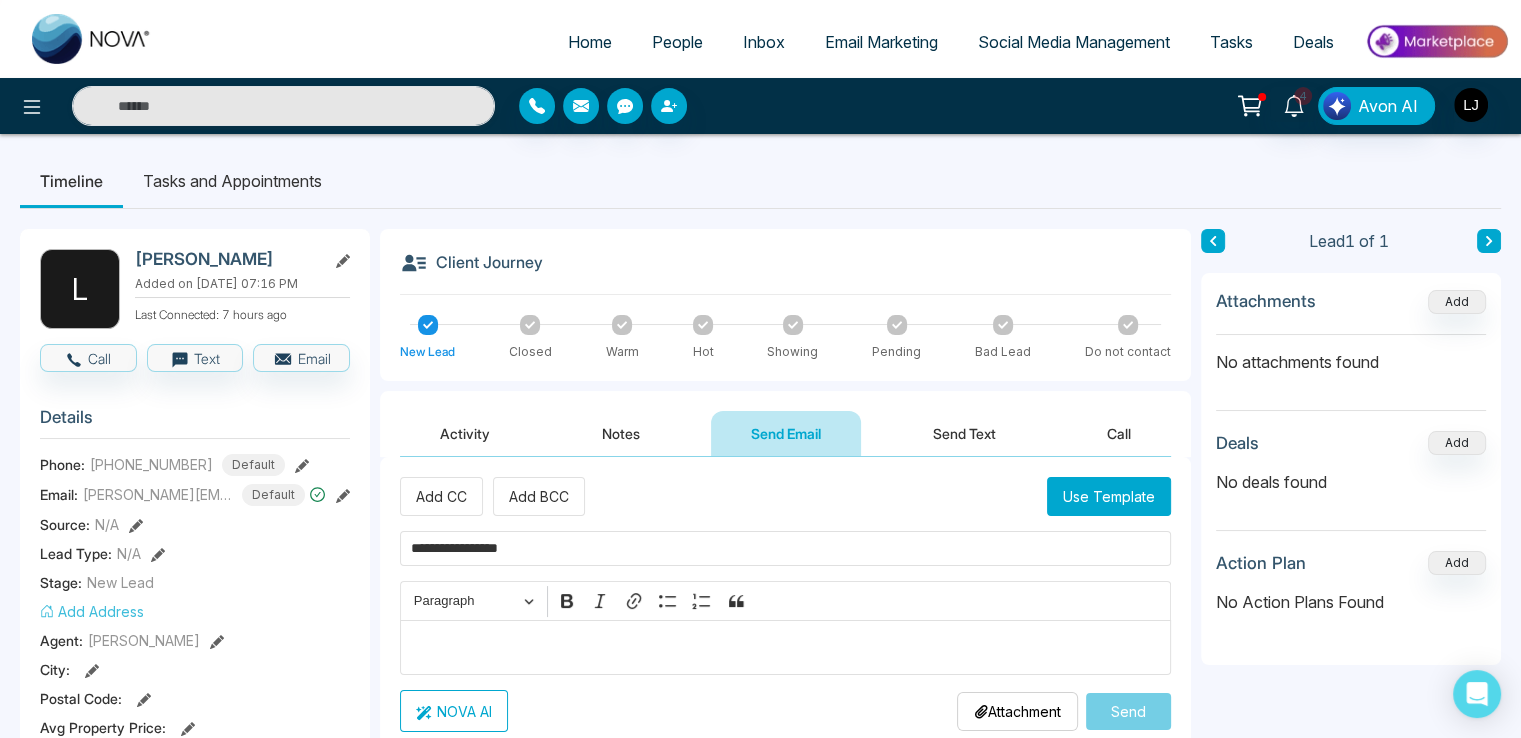 type on "**********" 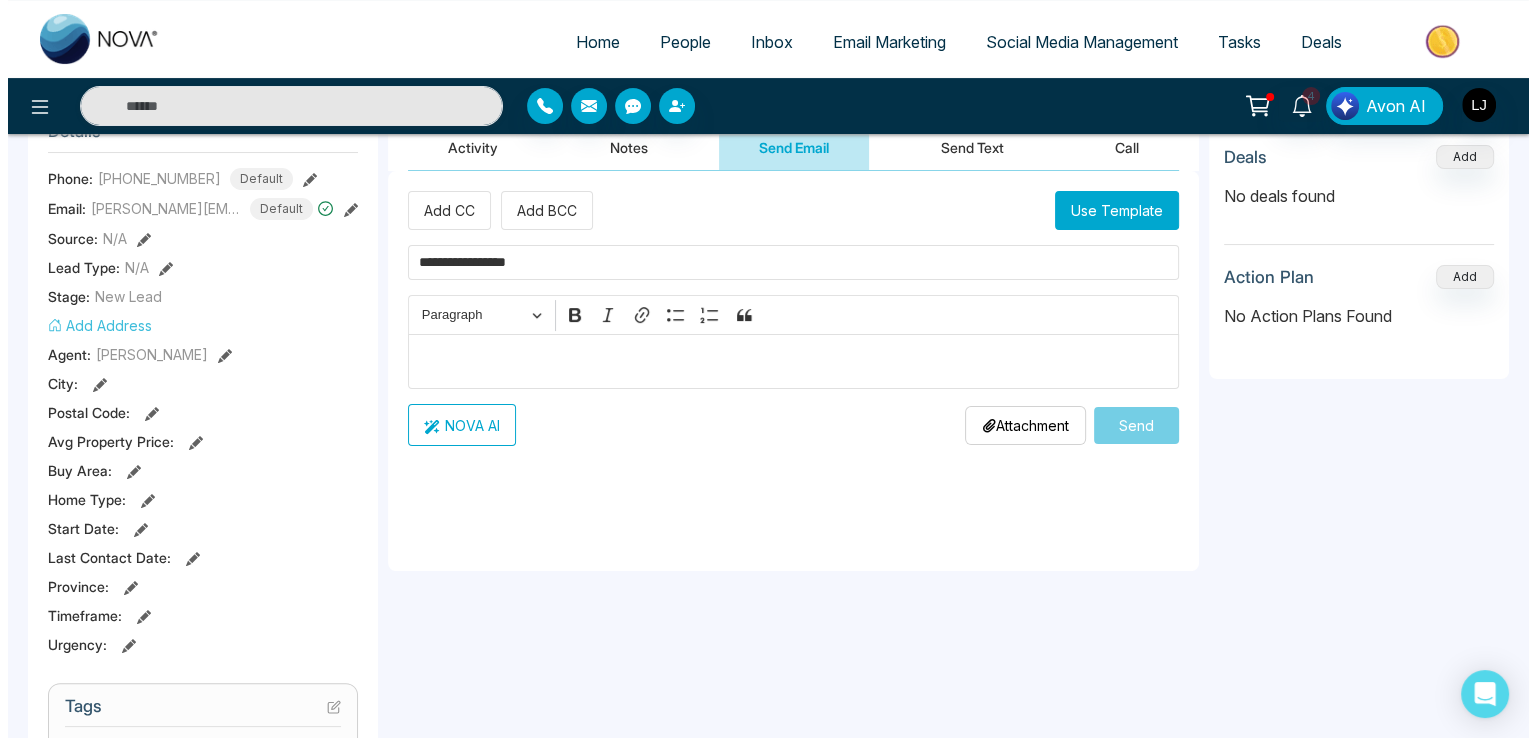 scroll, scrollTop: 300, scrollLeft: 0, axis: vertical 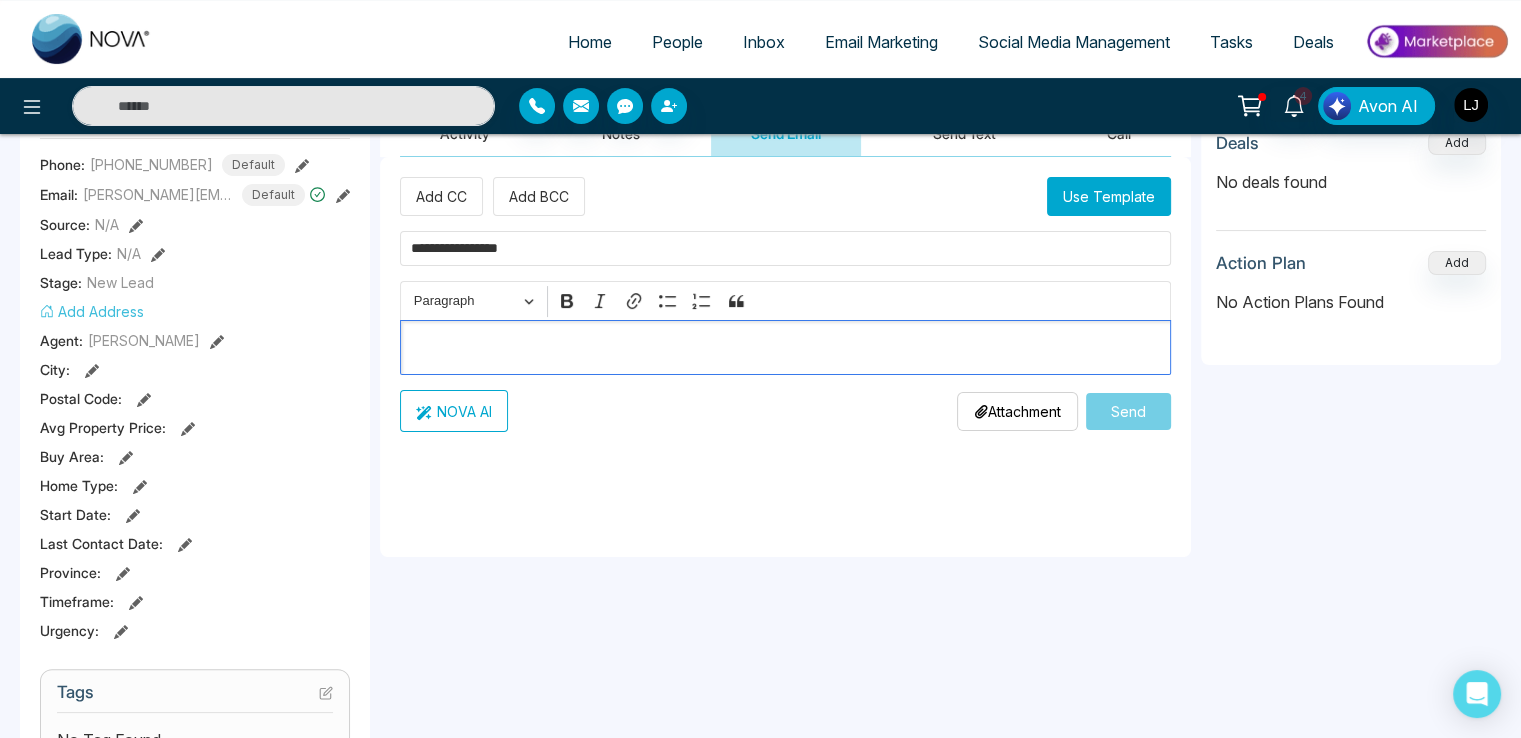 click at bounding box center (785, 347) 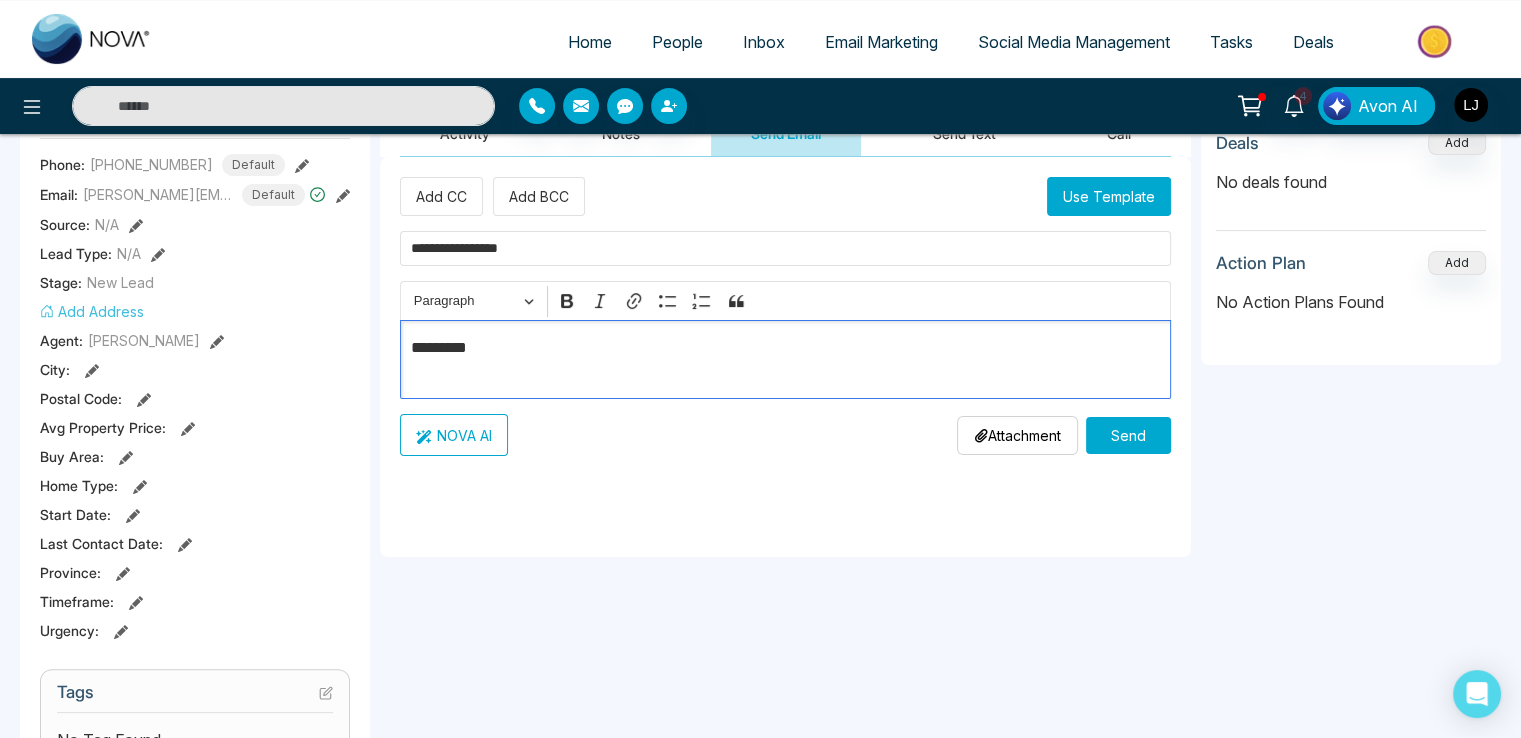 click on "*********" at bounding box center [786, 360] 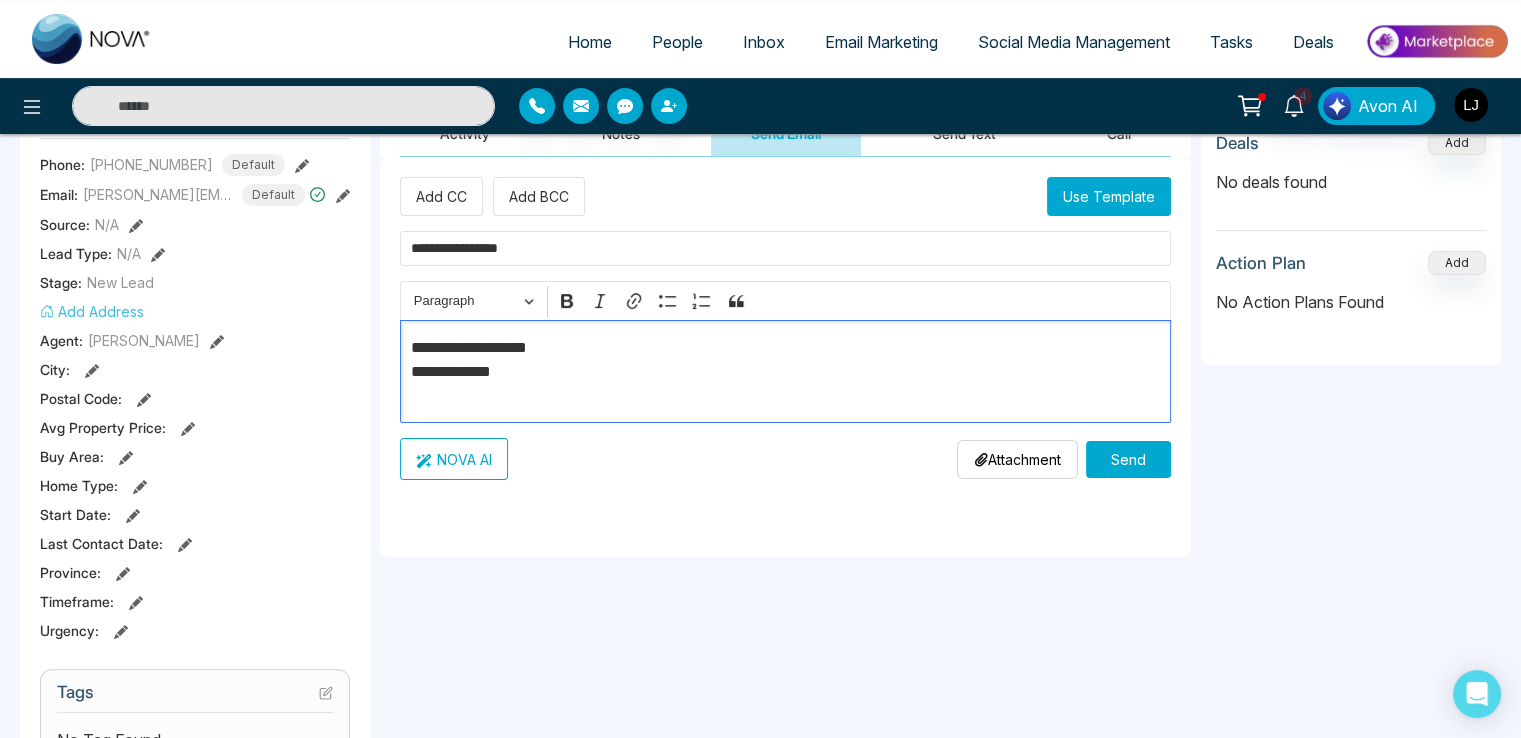 click on "**********" at bounding box center [786, 372] 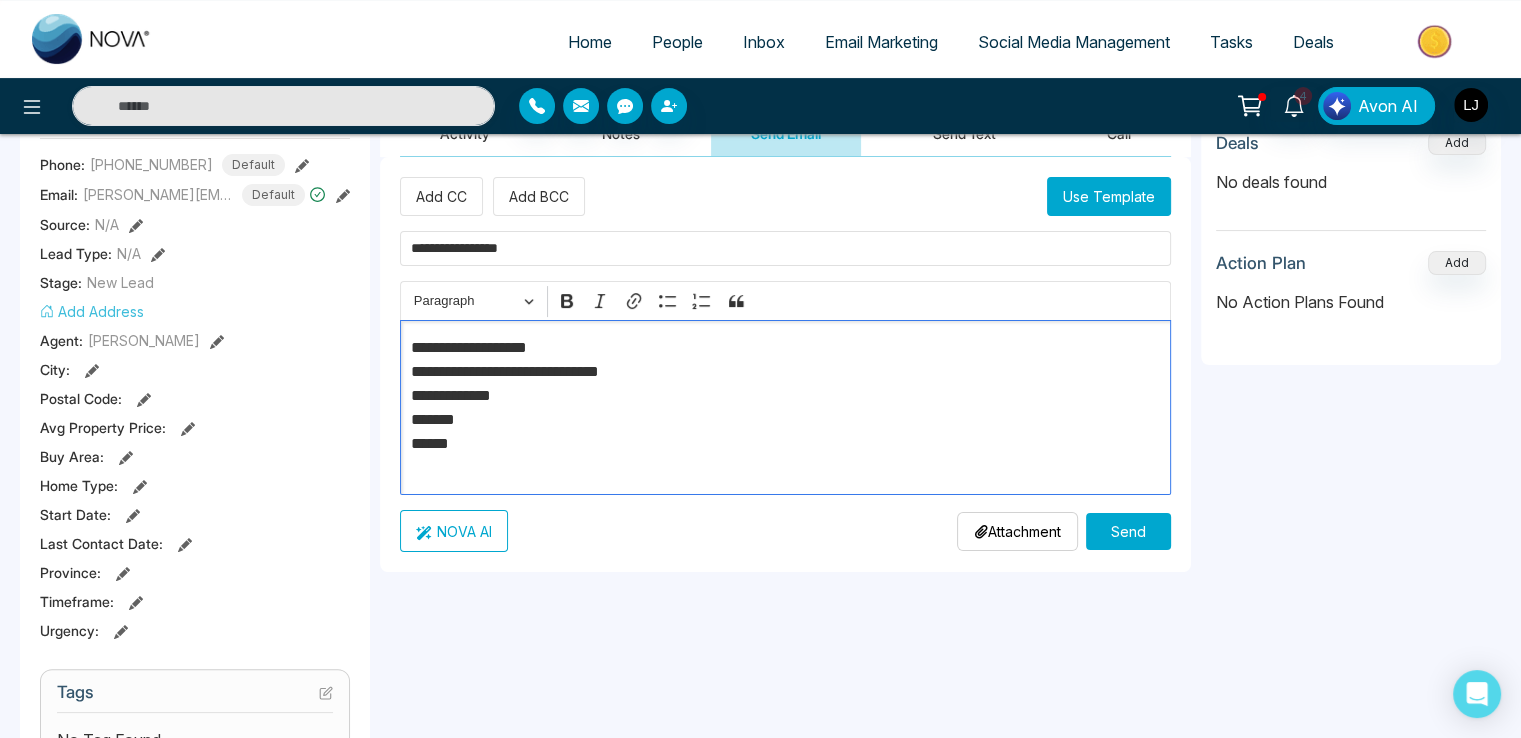click on "NOVA AI" at bounding box center [454, 531] 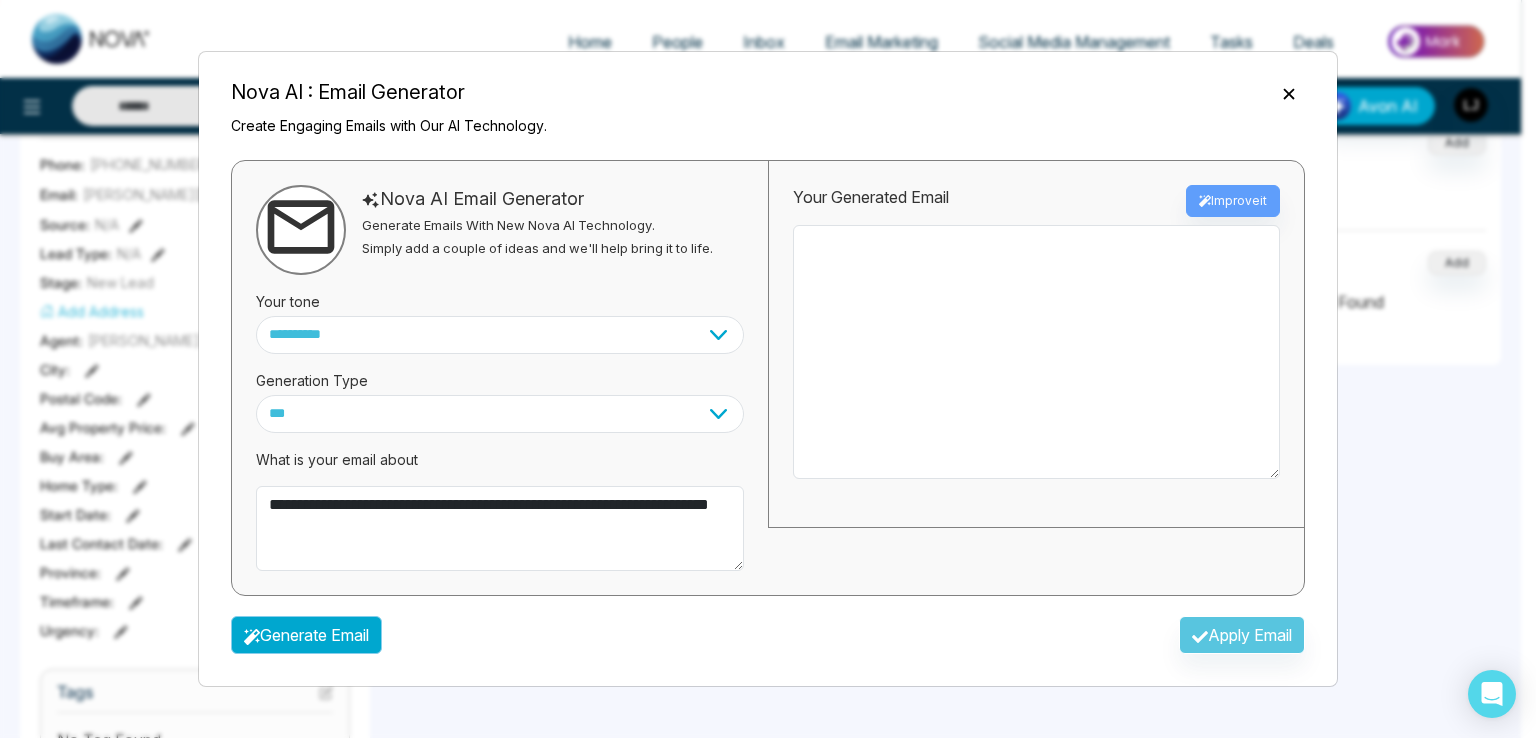 click on "Generate Email" at bounding box center [306, 635] 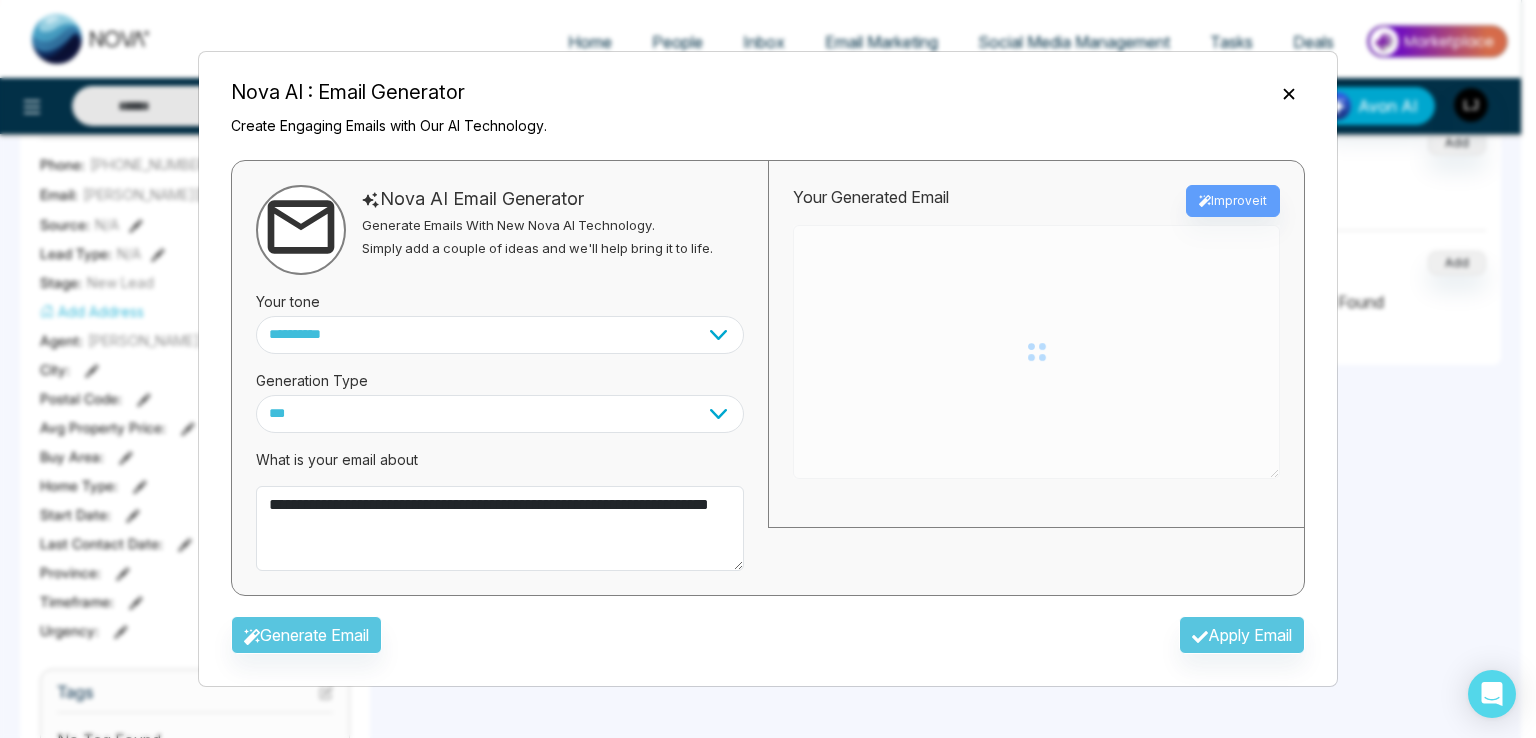 type on "**********" 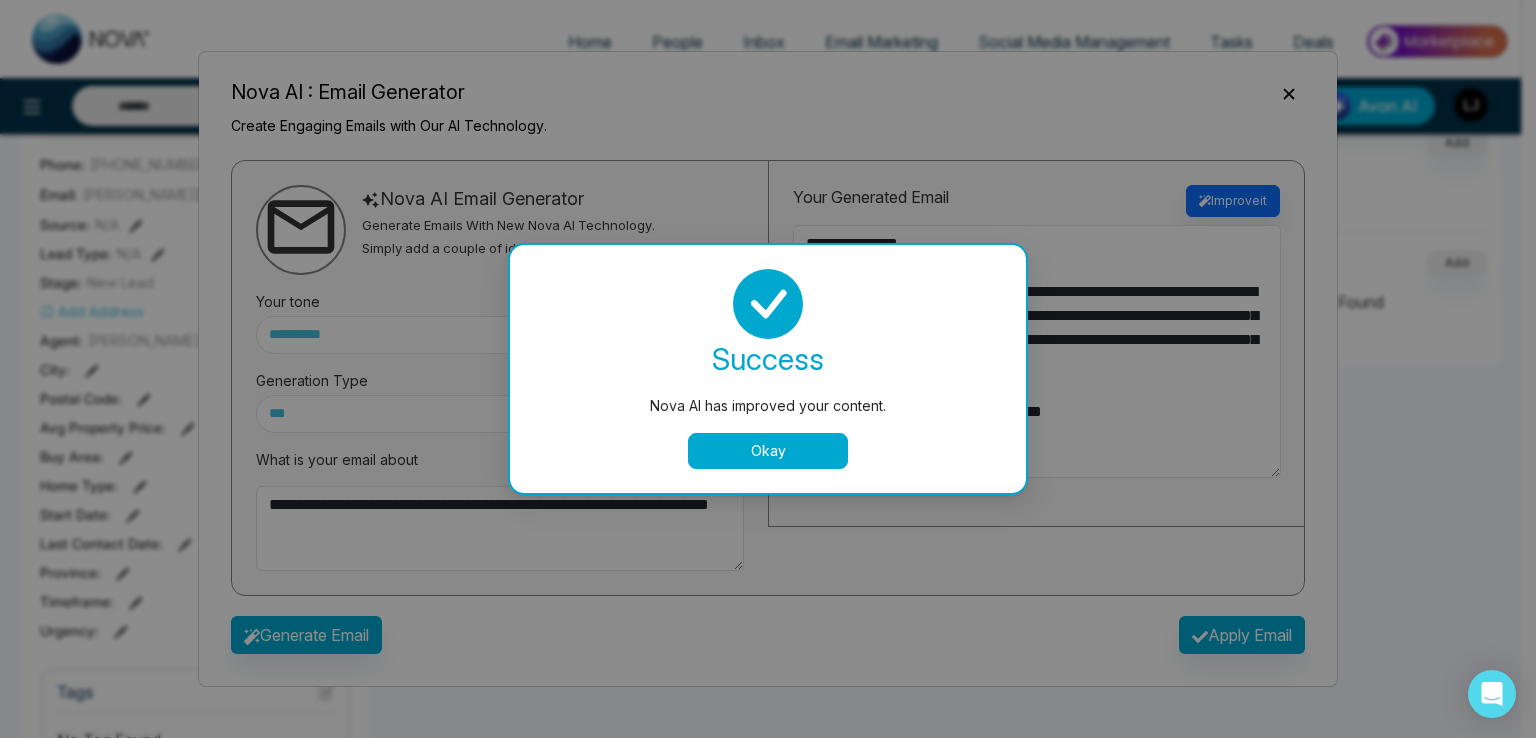 click on "Okay" at bounding box center (768, 451) 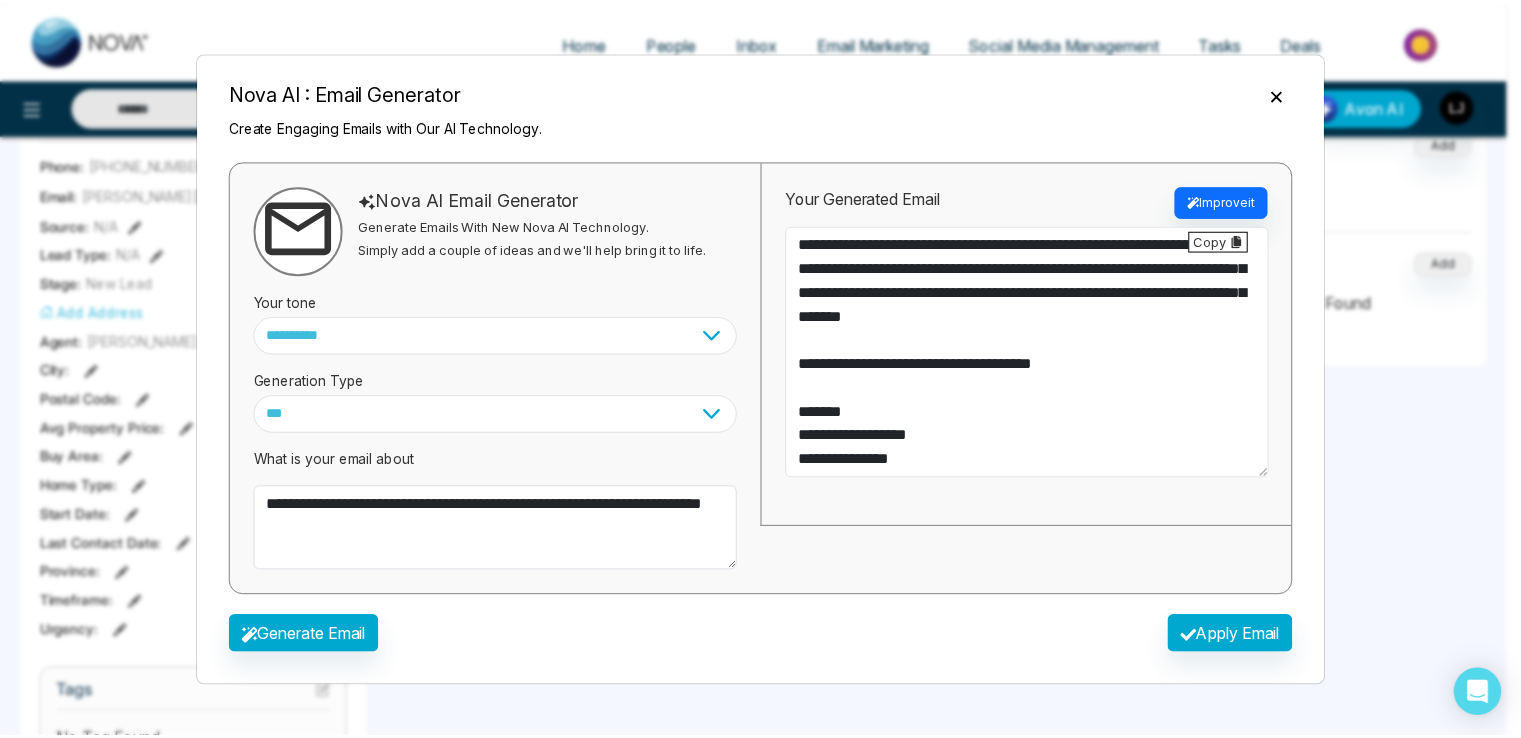 scroll, scrollTop: 0, scrollLeft: 0, axis: both 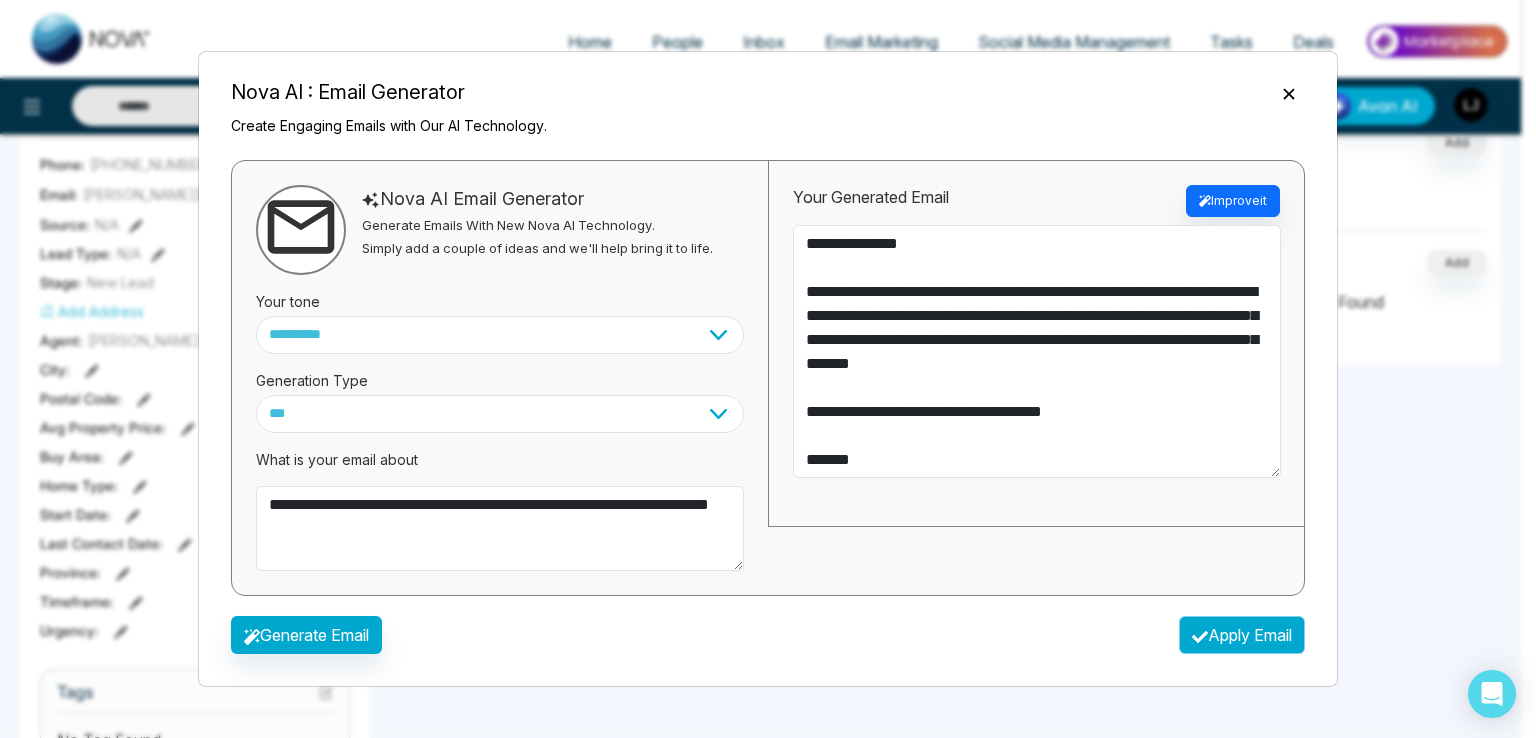 click on "Apply Email" at bounding box center (1242, 635) 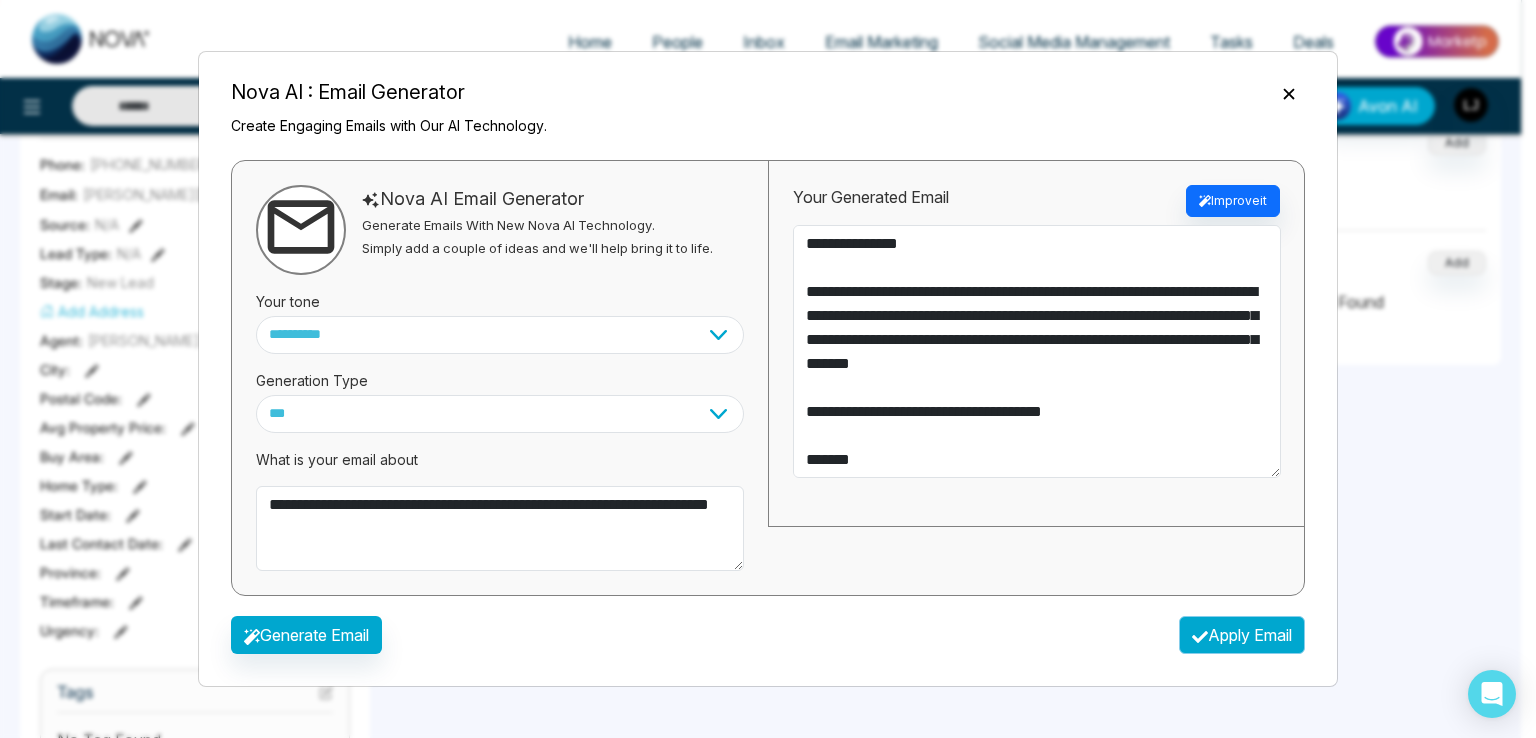 type on "**********" 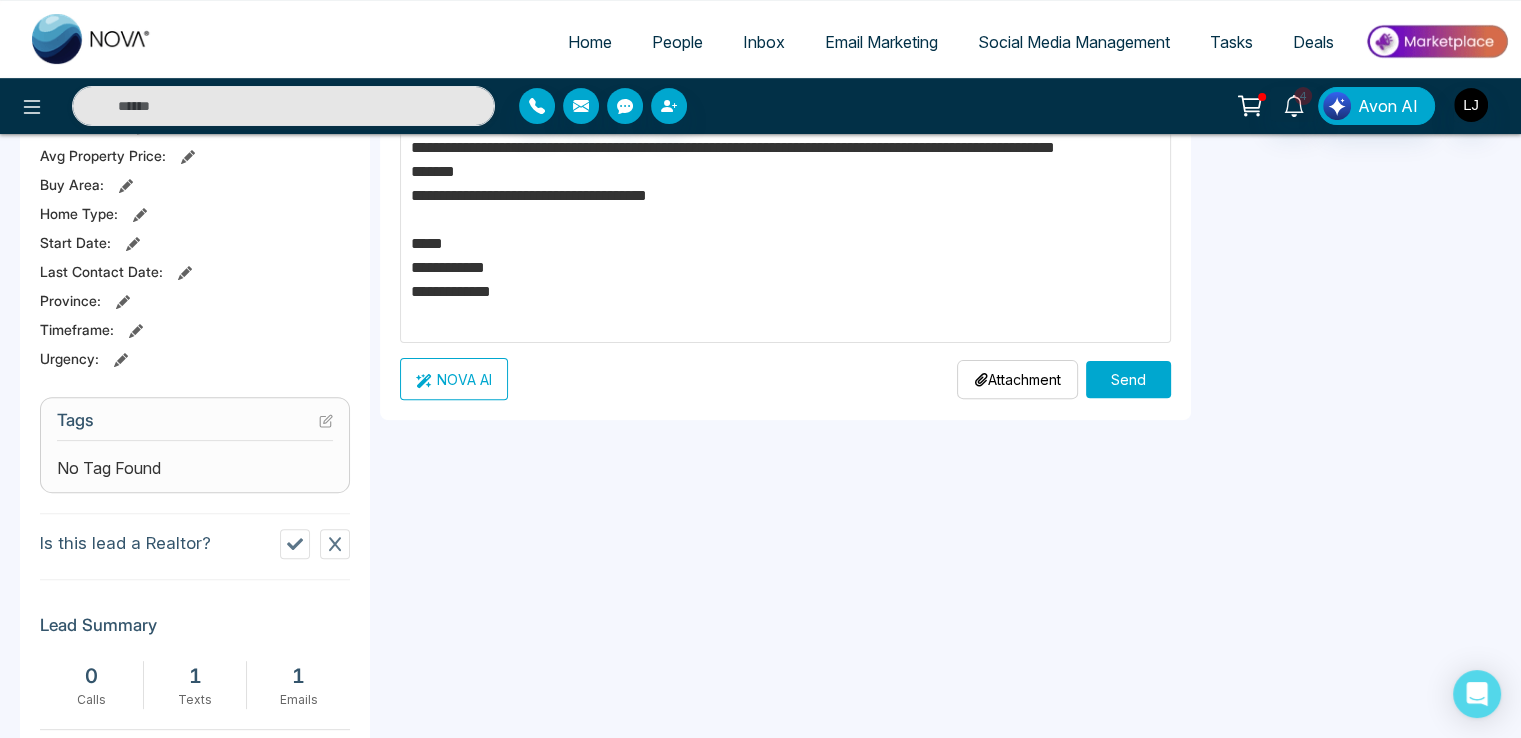 scroll, scrollTop: 600, scrollLeft: 0, axis: vertical 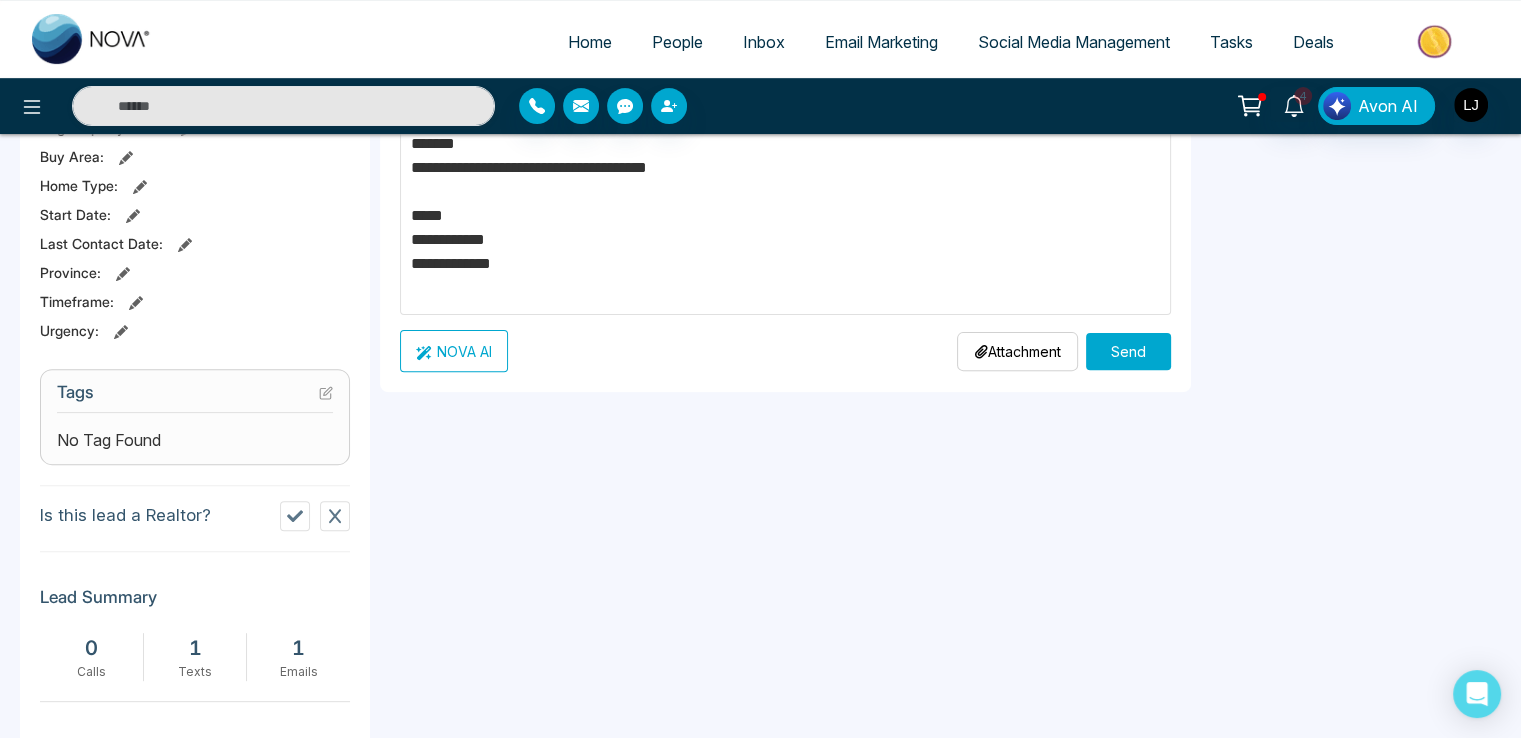 click on "Send" at bounding box center (1128, 351) 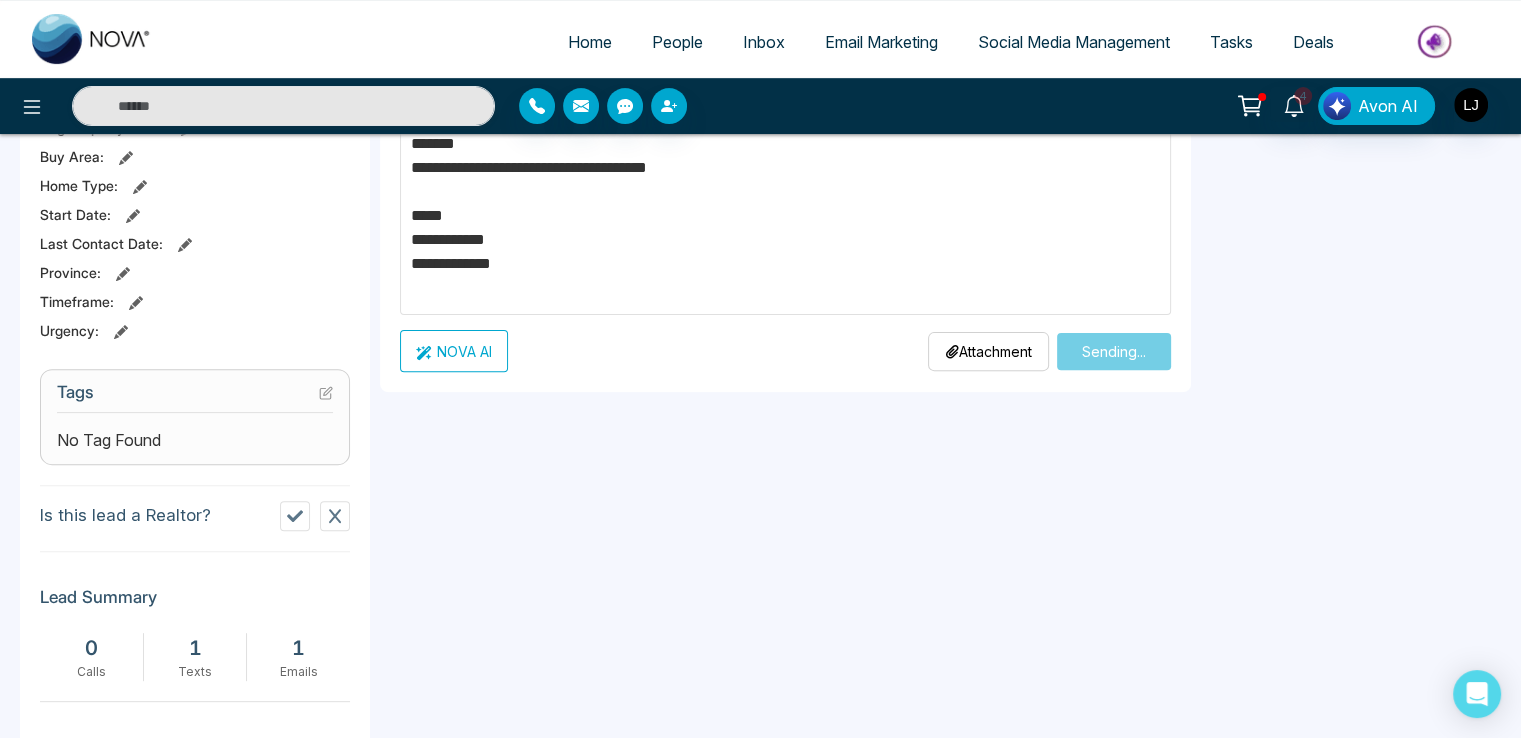 type 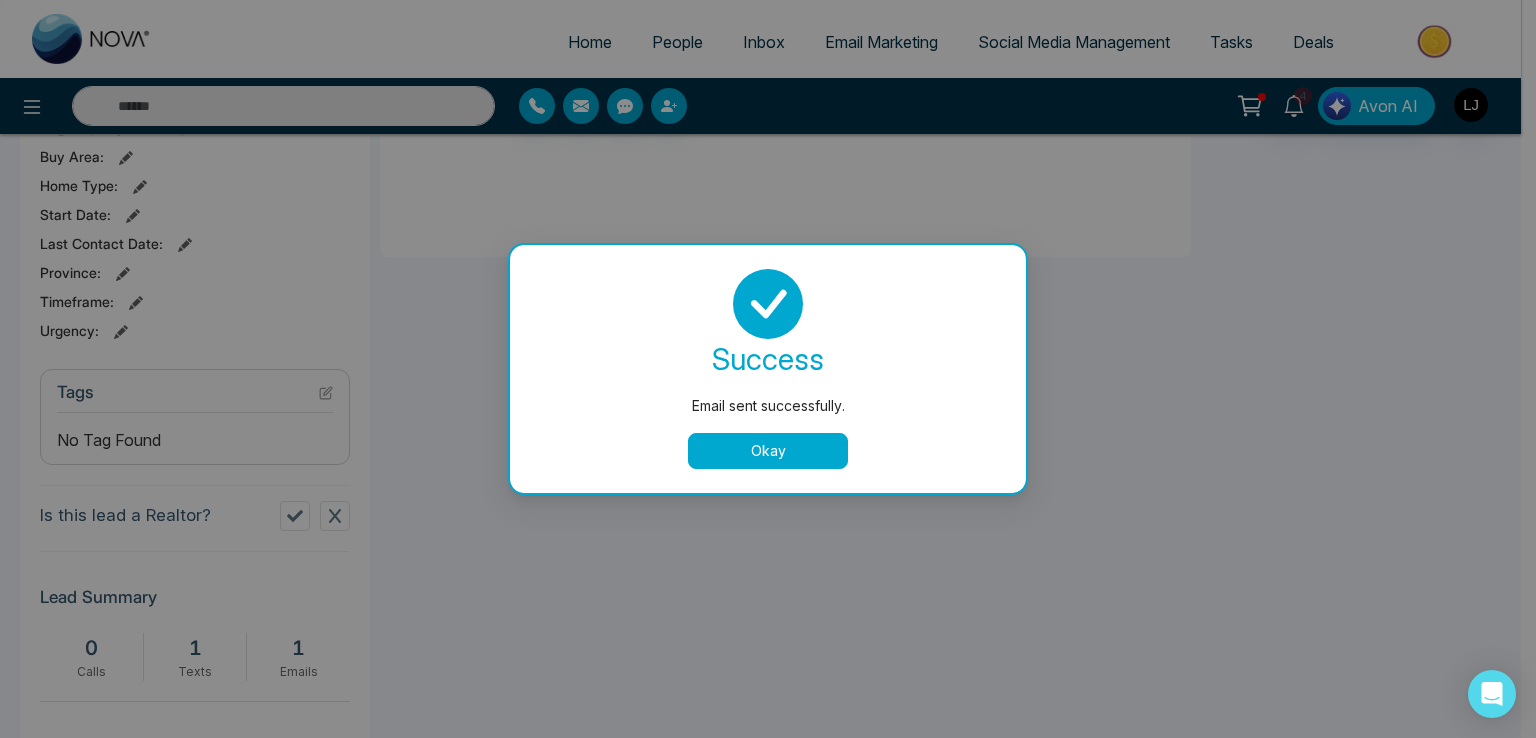 click on "Okay" at bounding box center [768, 451] 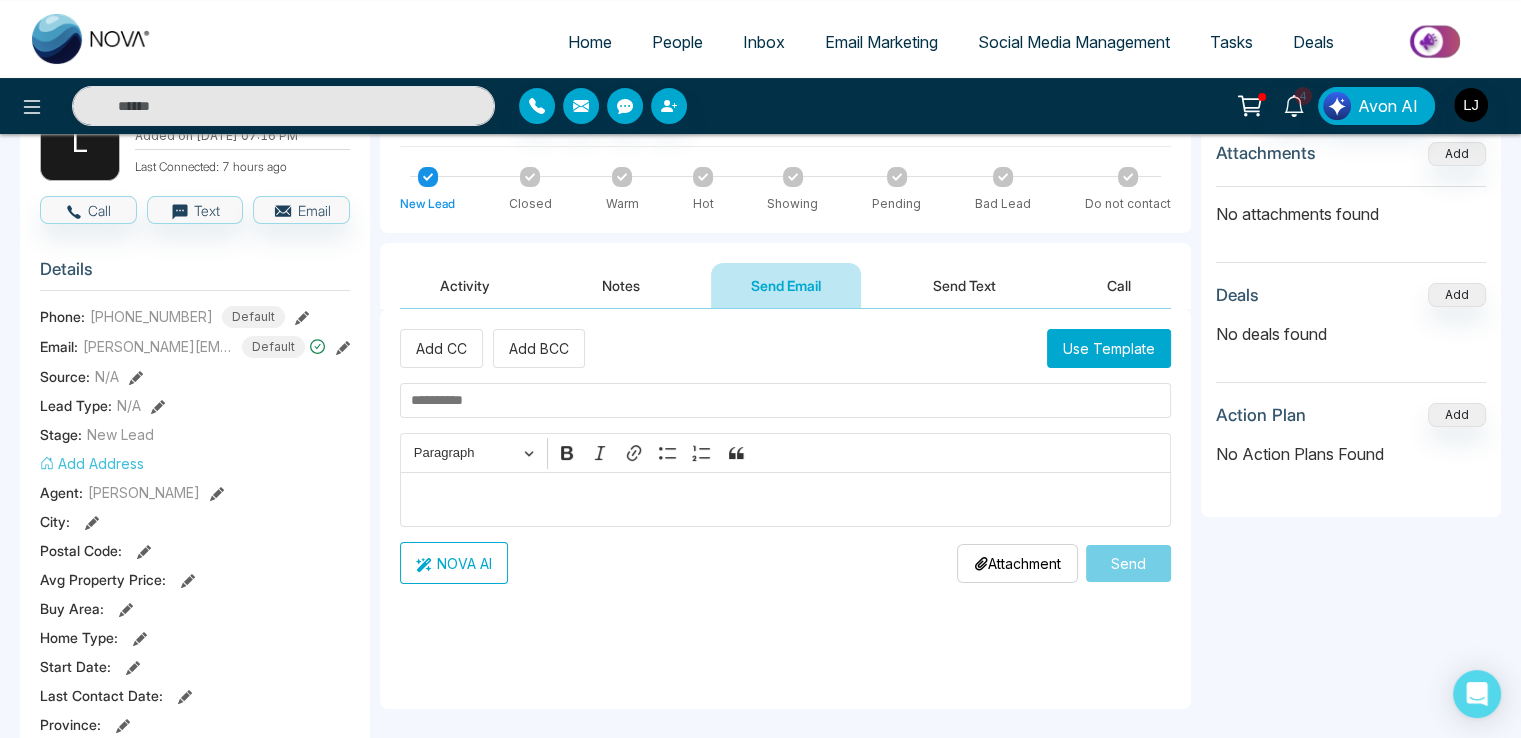 scroll, scrollTop: 100, scrollLeft: 0, axis: vertical 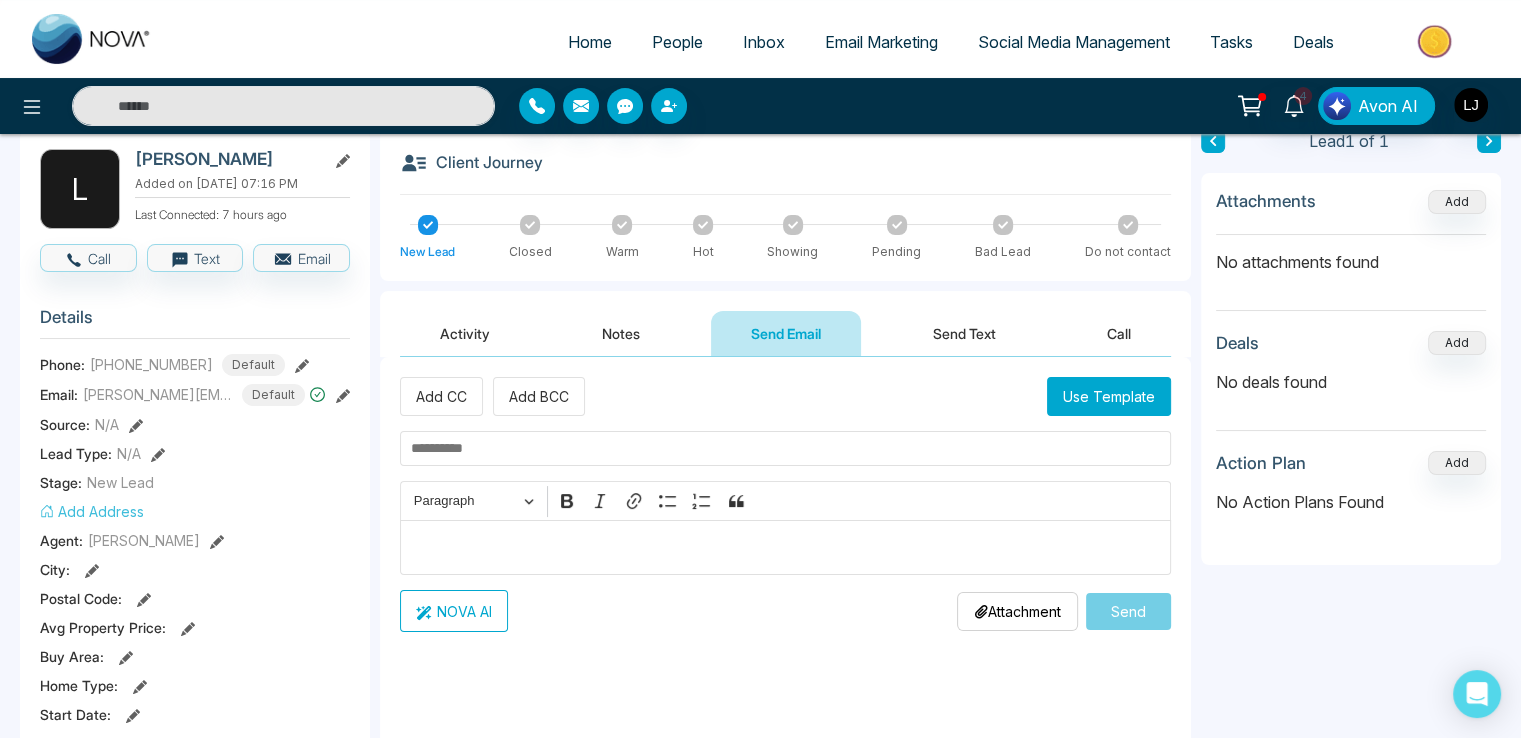 click on "Activity" at bounding box center [465, 333] 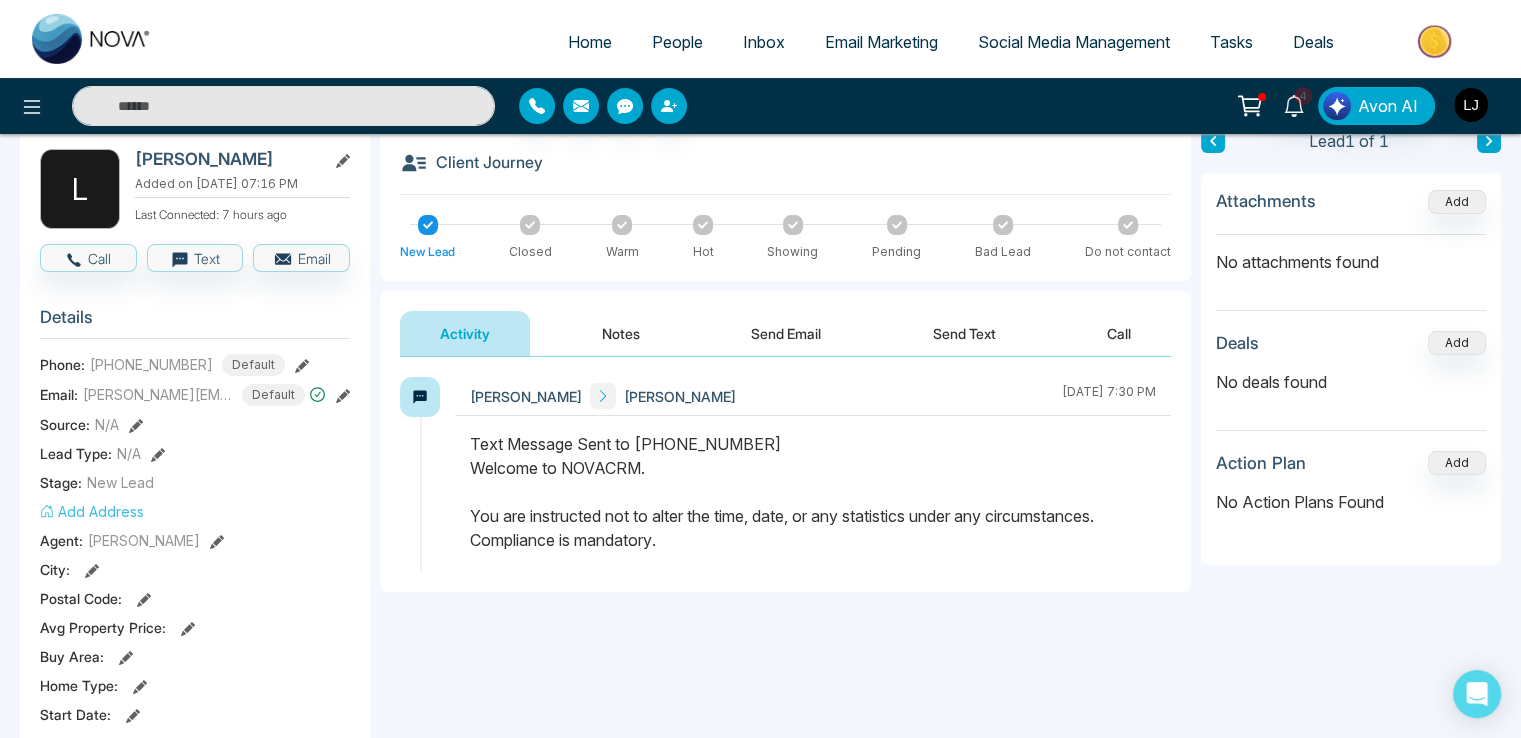 click on "Send Email" at bounding box center [786, 333] 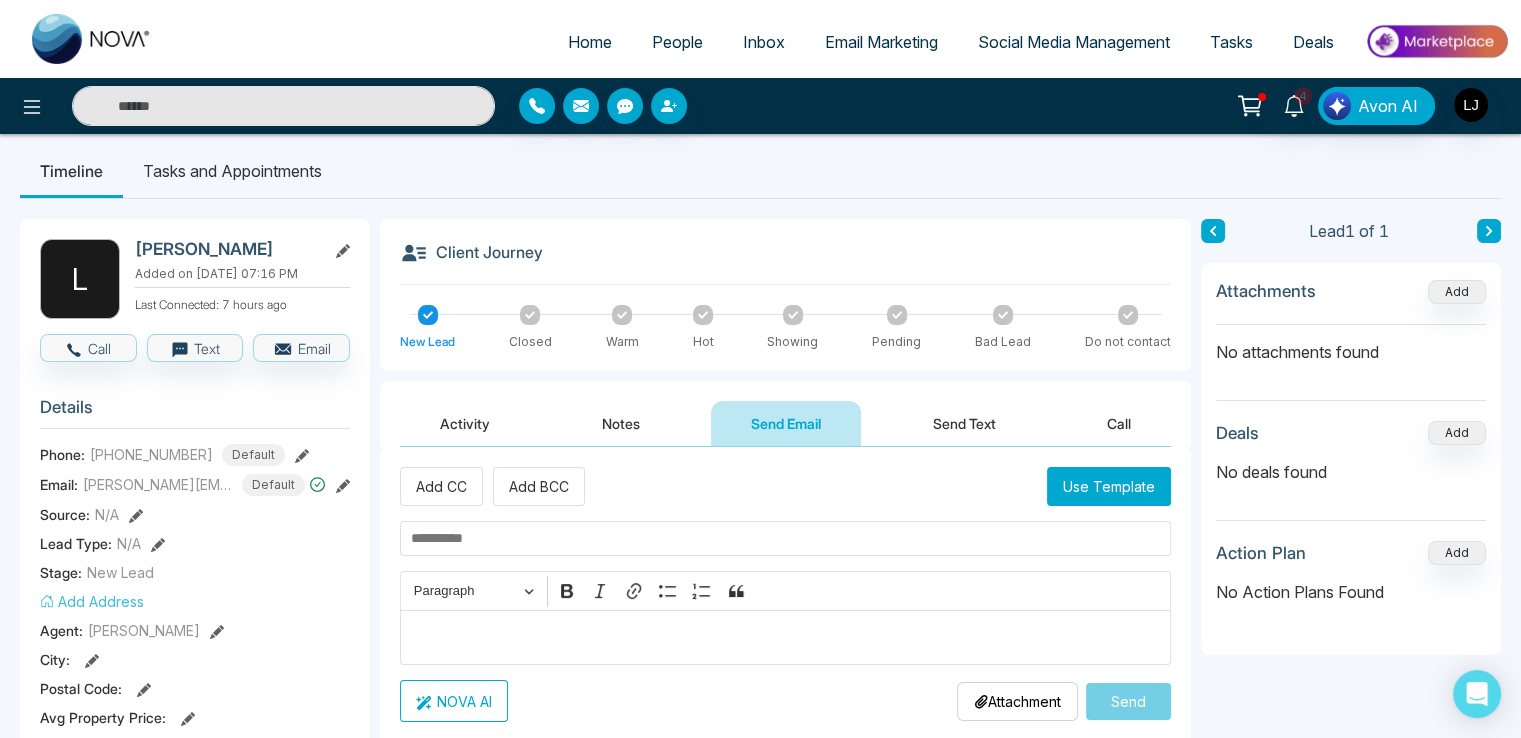 scroll, scrollTop: 0, scrollLeft: 0, axis: both 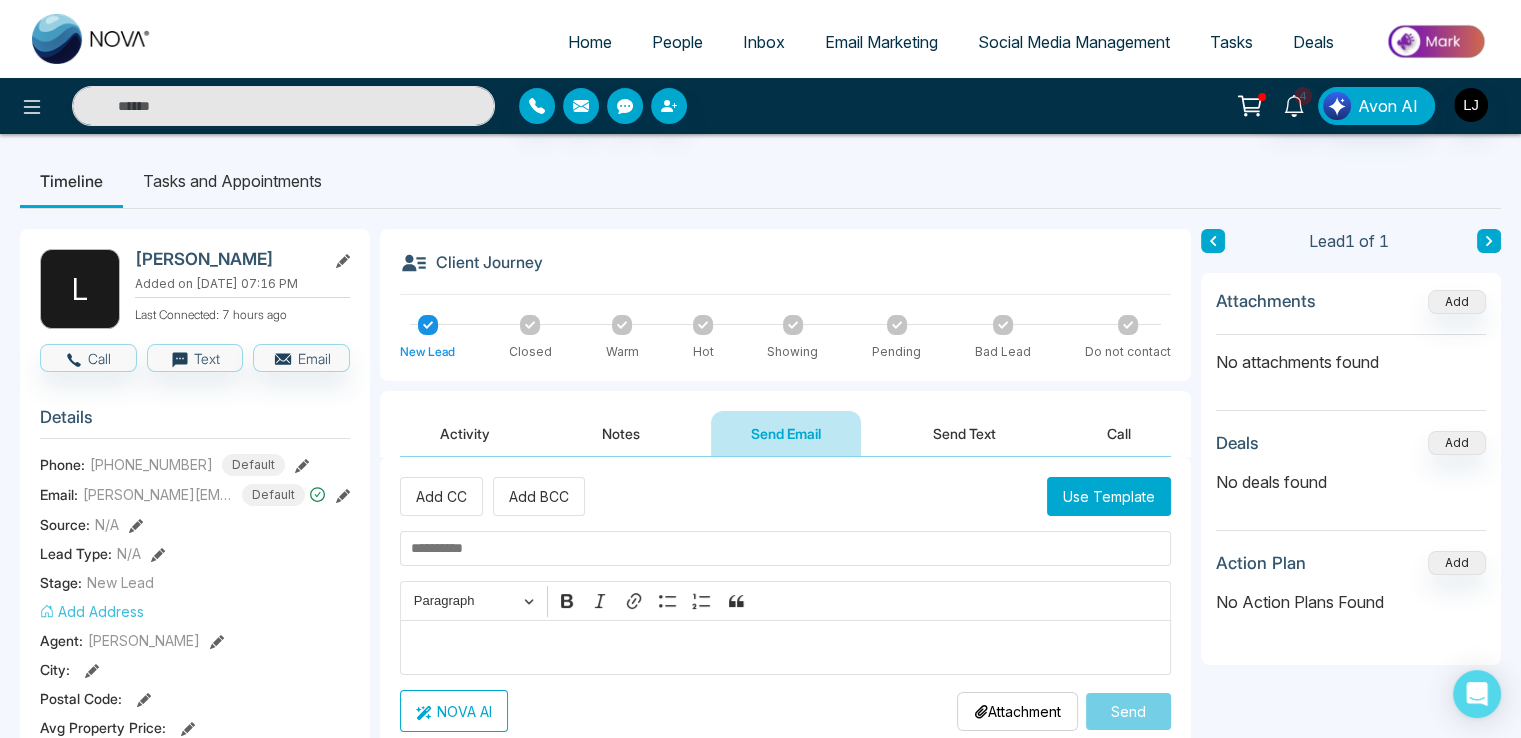 click at bounding box center (785, 548) 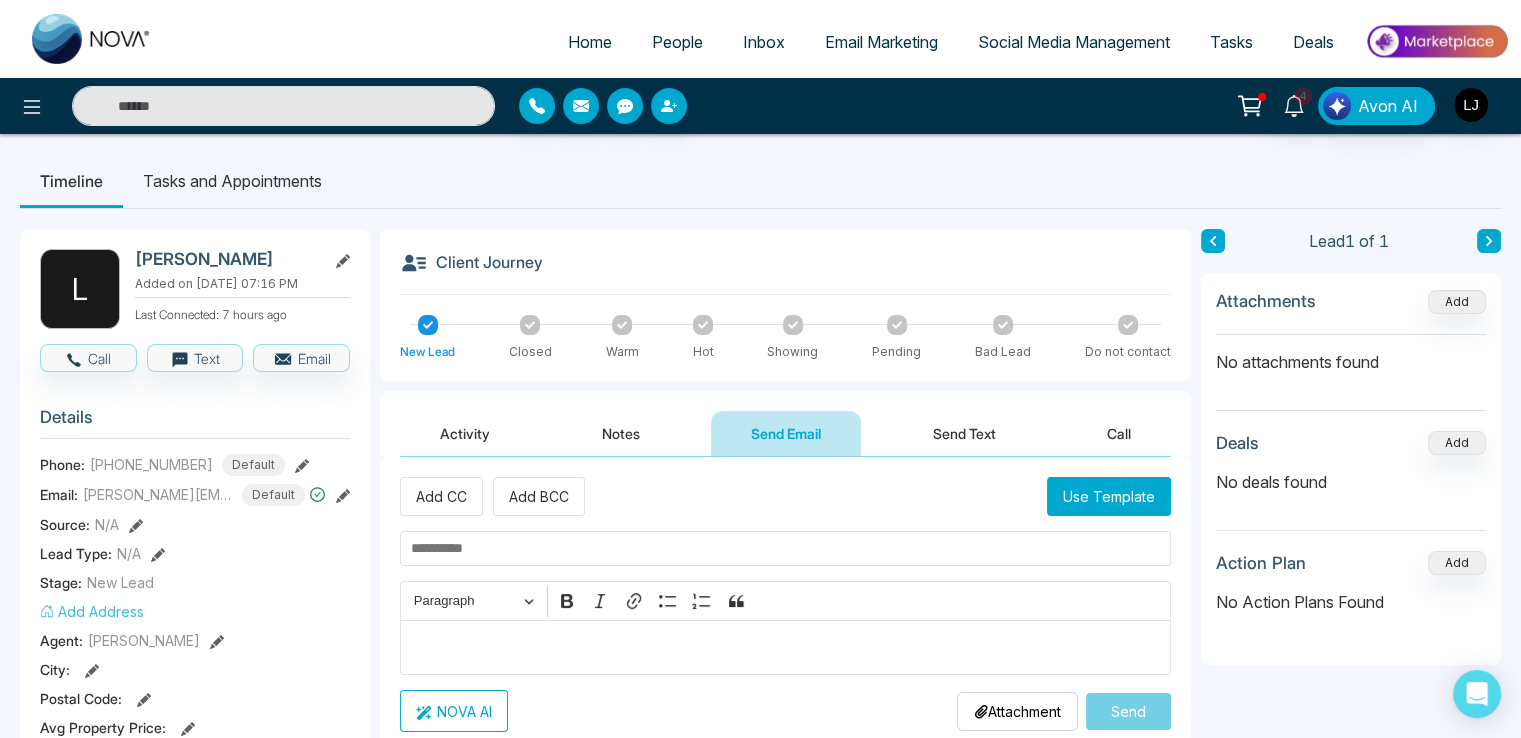 paste on "**********" 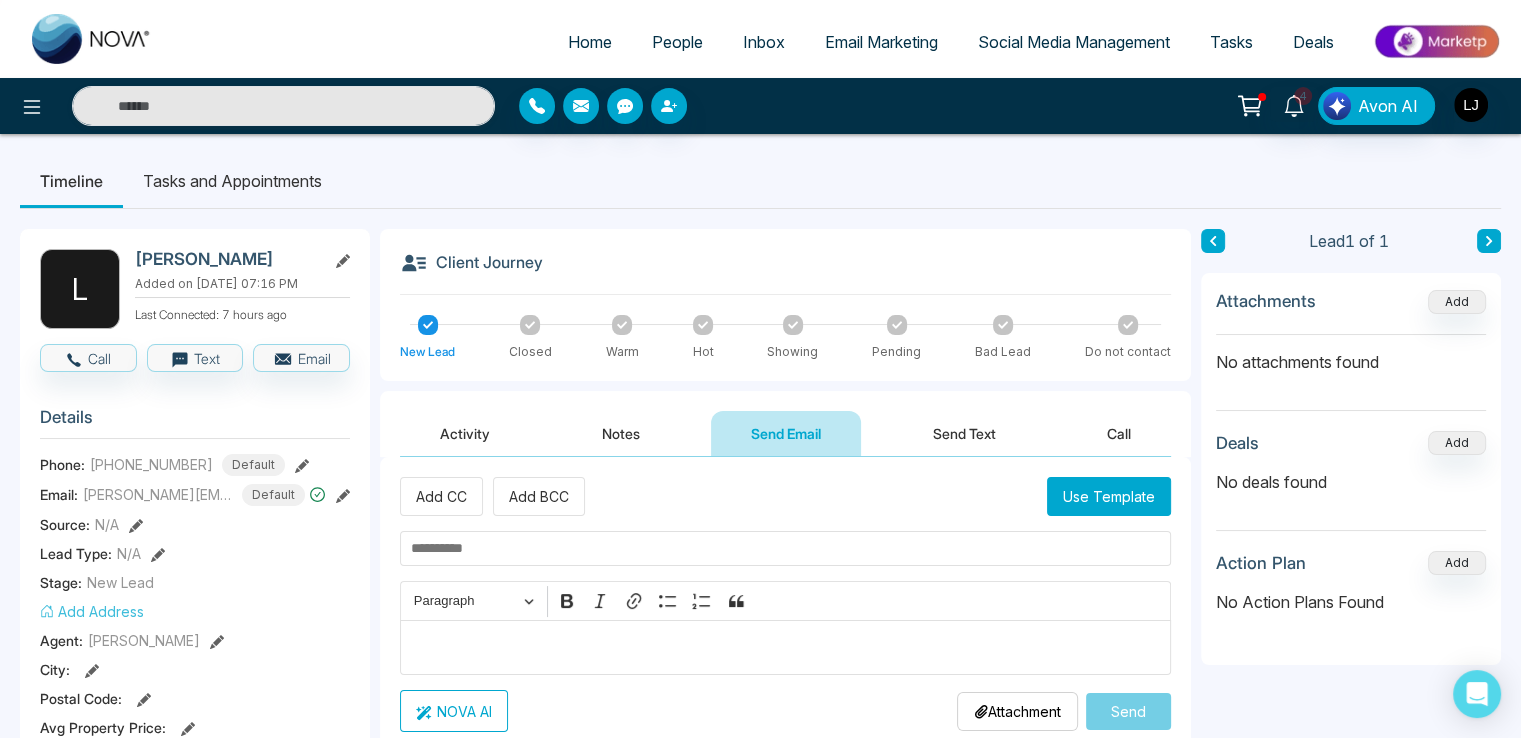 type on "**********" 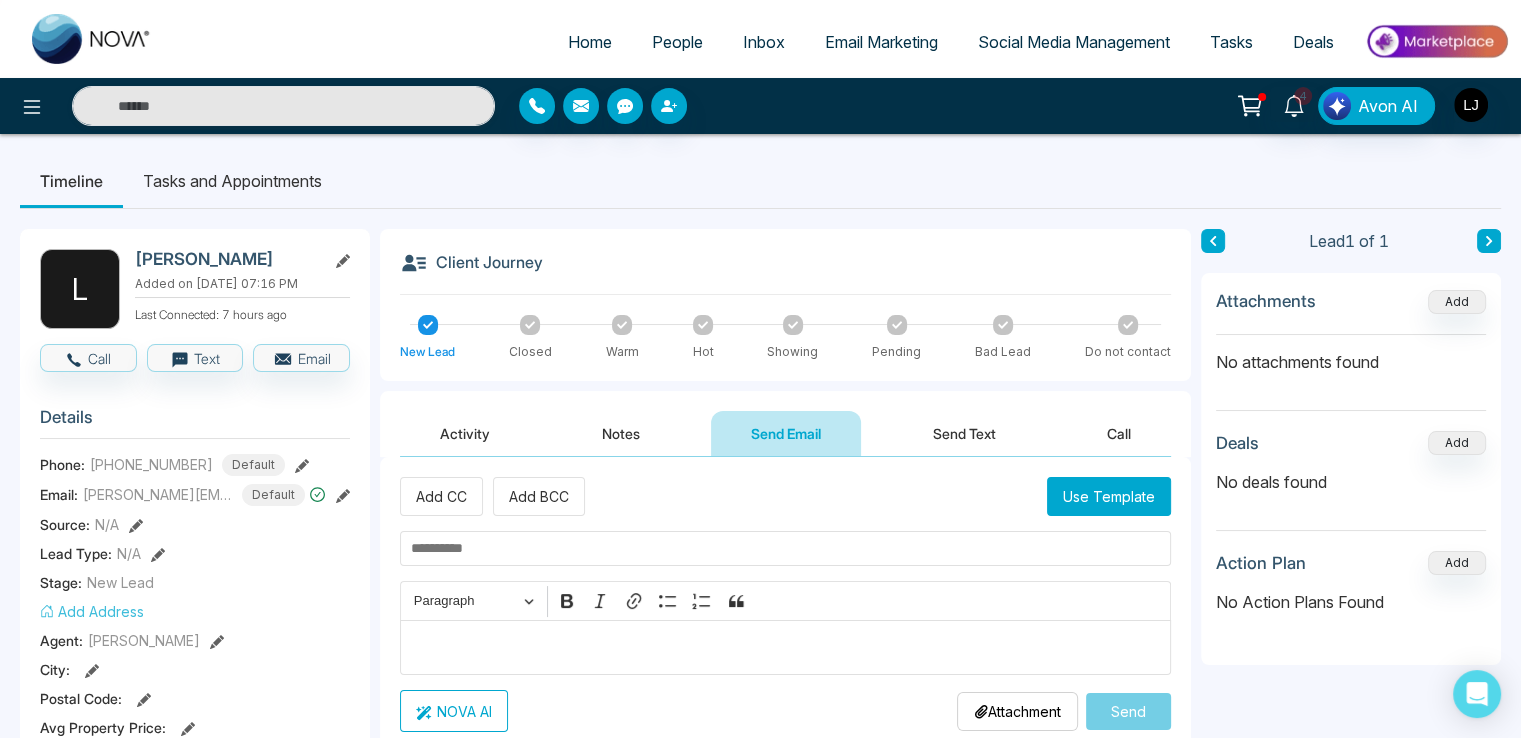 click at bounding box center [785, 548] 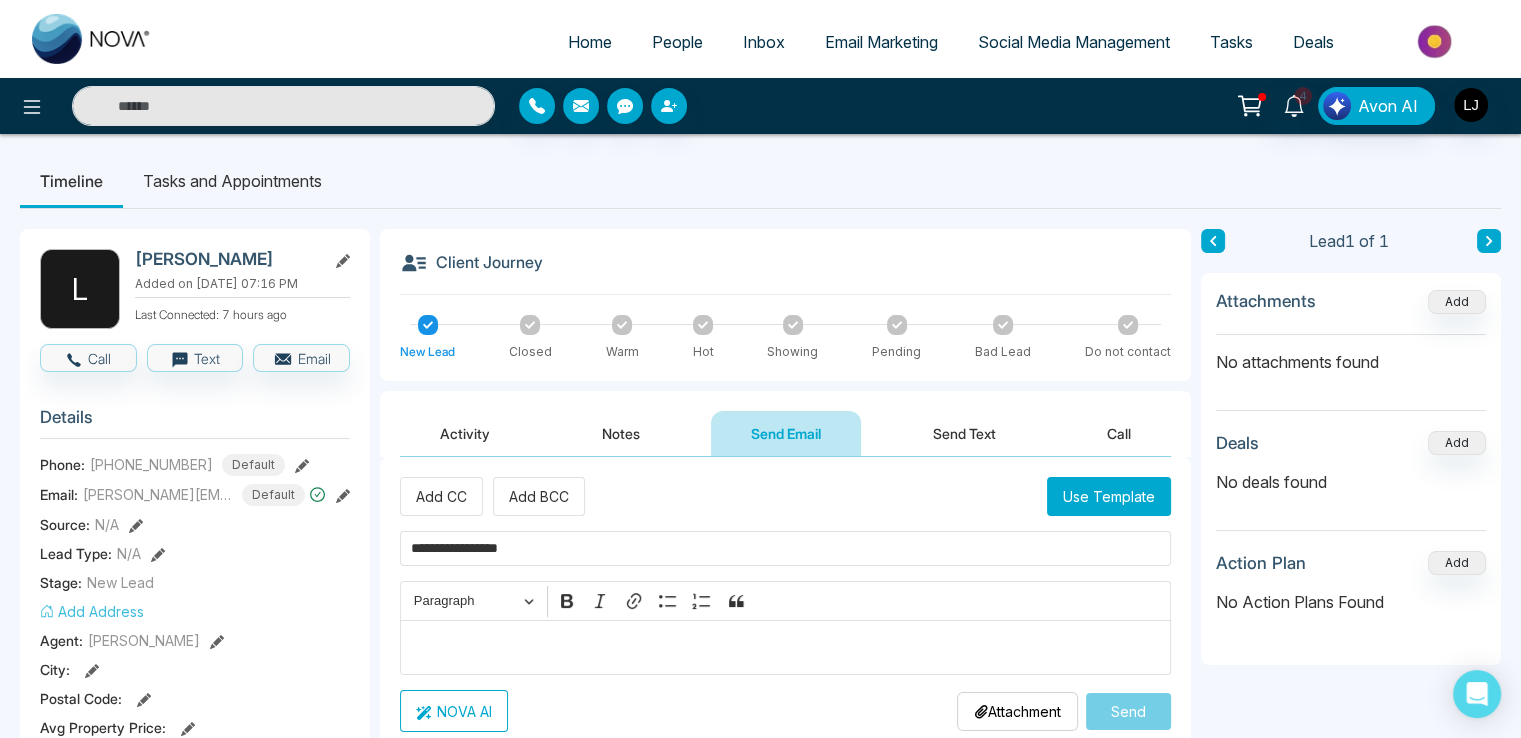 click on "**********" at bounding box center [785, 548] 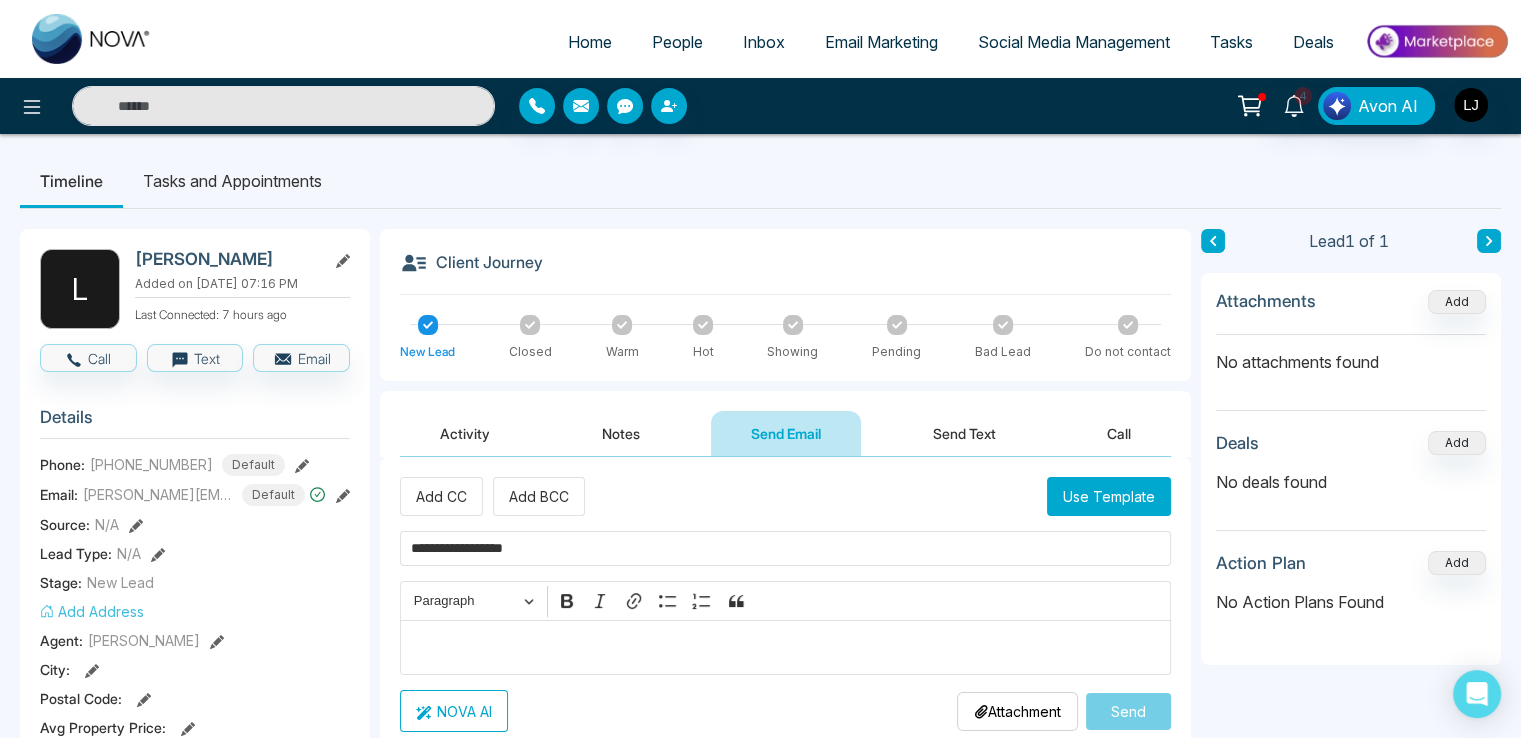 type on "**********" 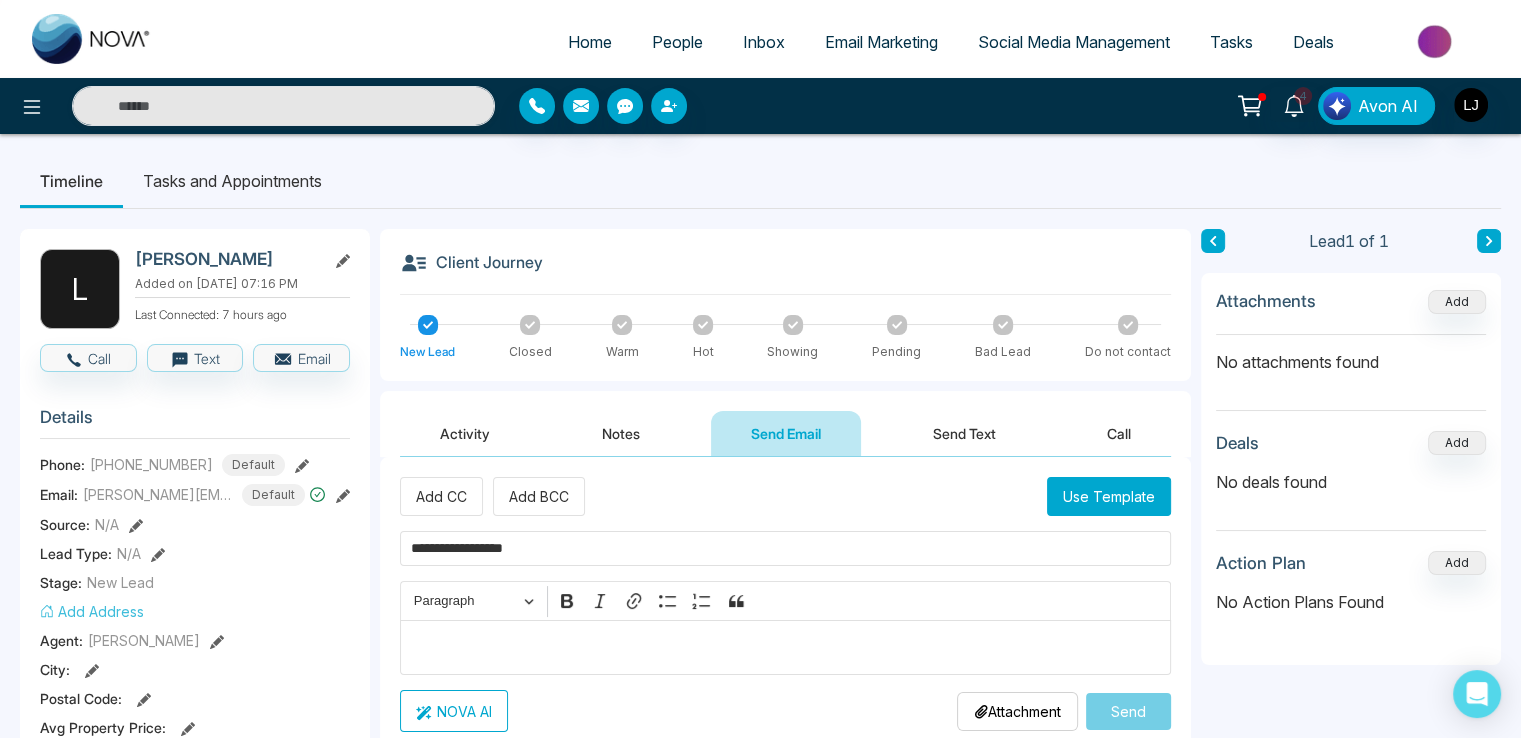 click at bounding box center [786, 648] 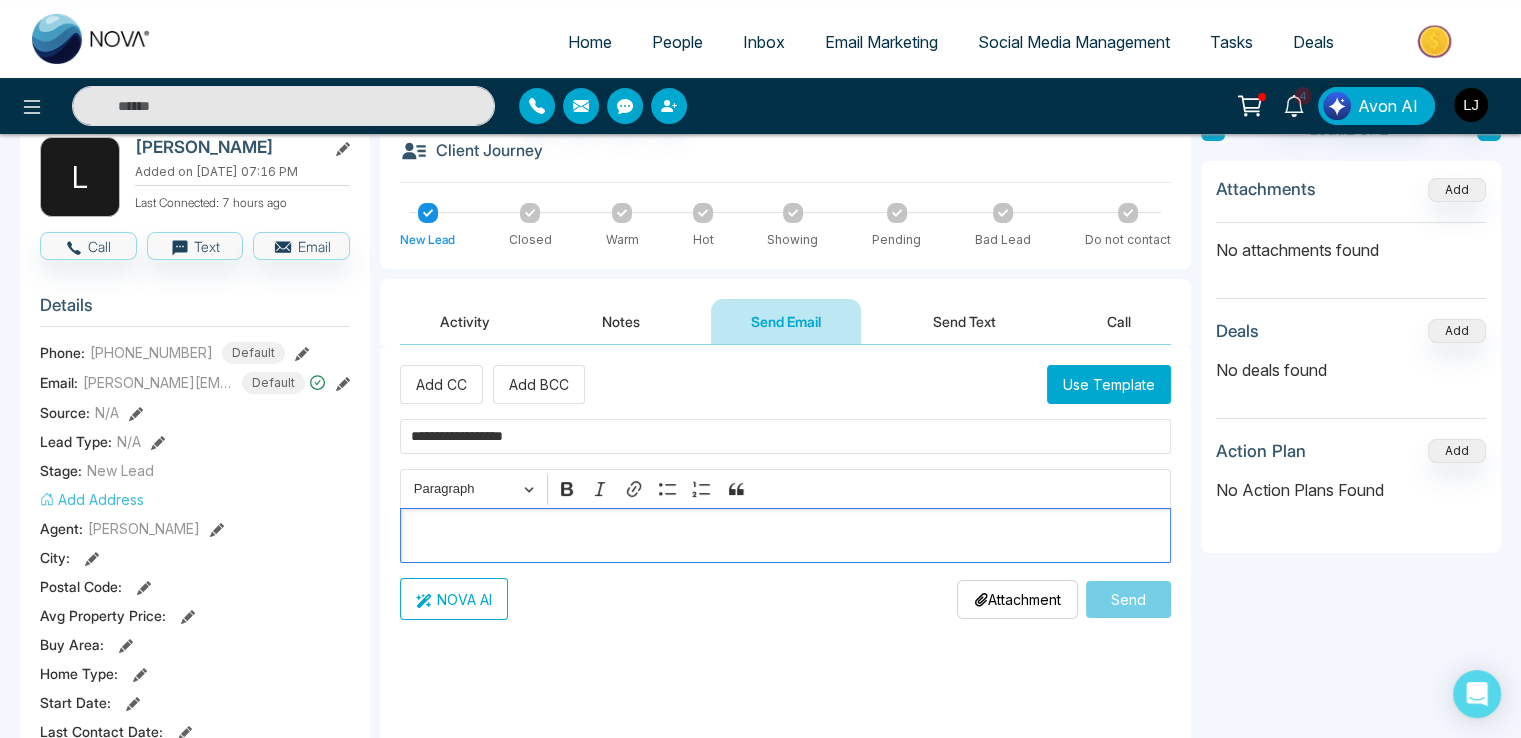 scroll, scrollTop: 100, scrollLeft: 0, axis: vertical 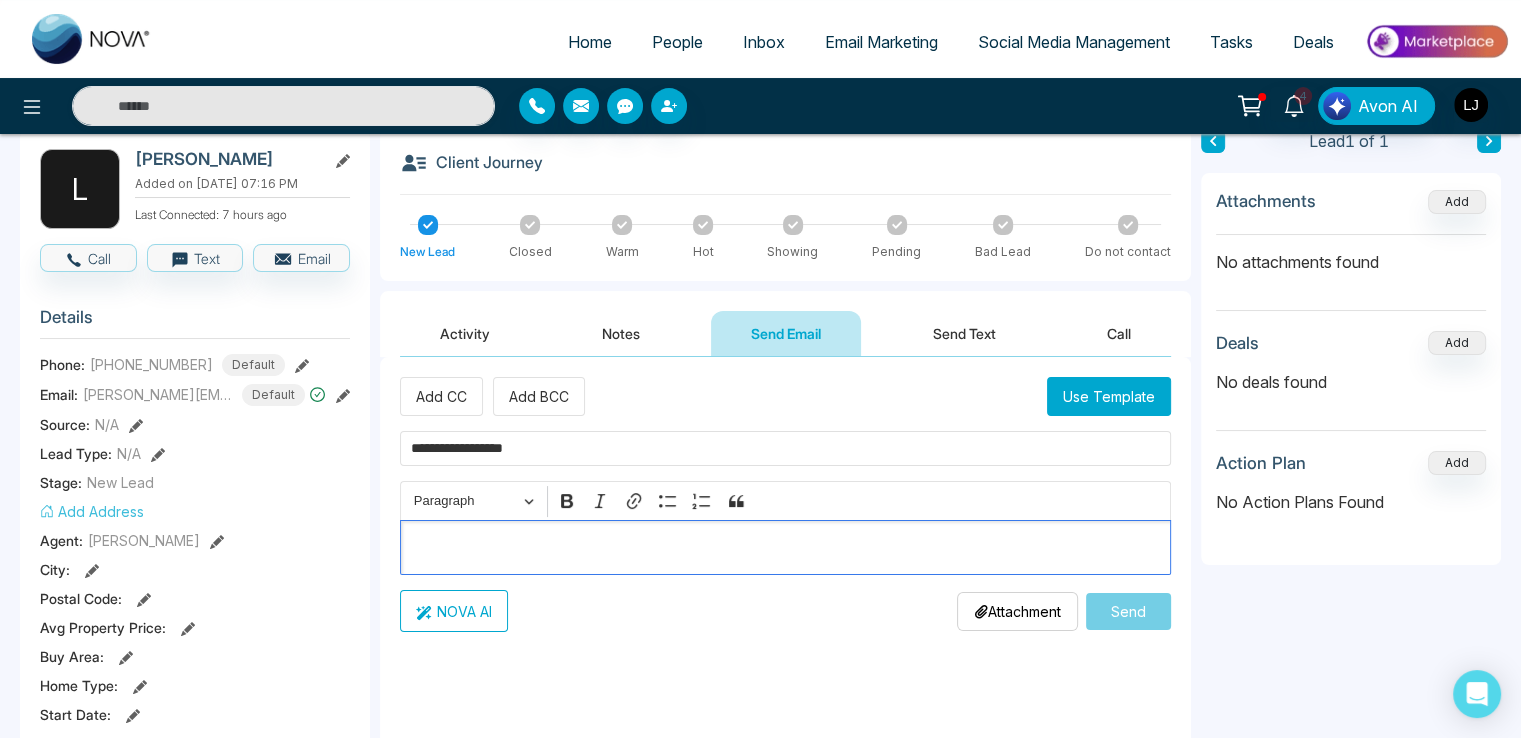click at bounding box center (786, 548) 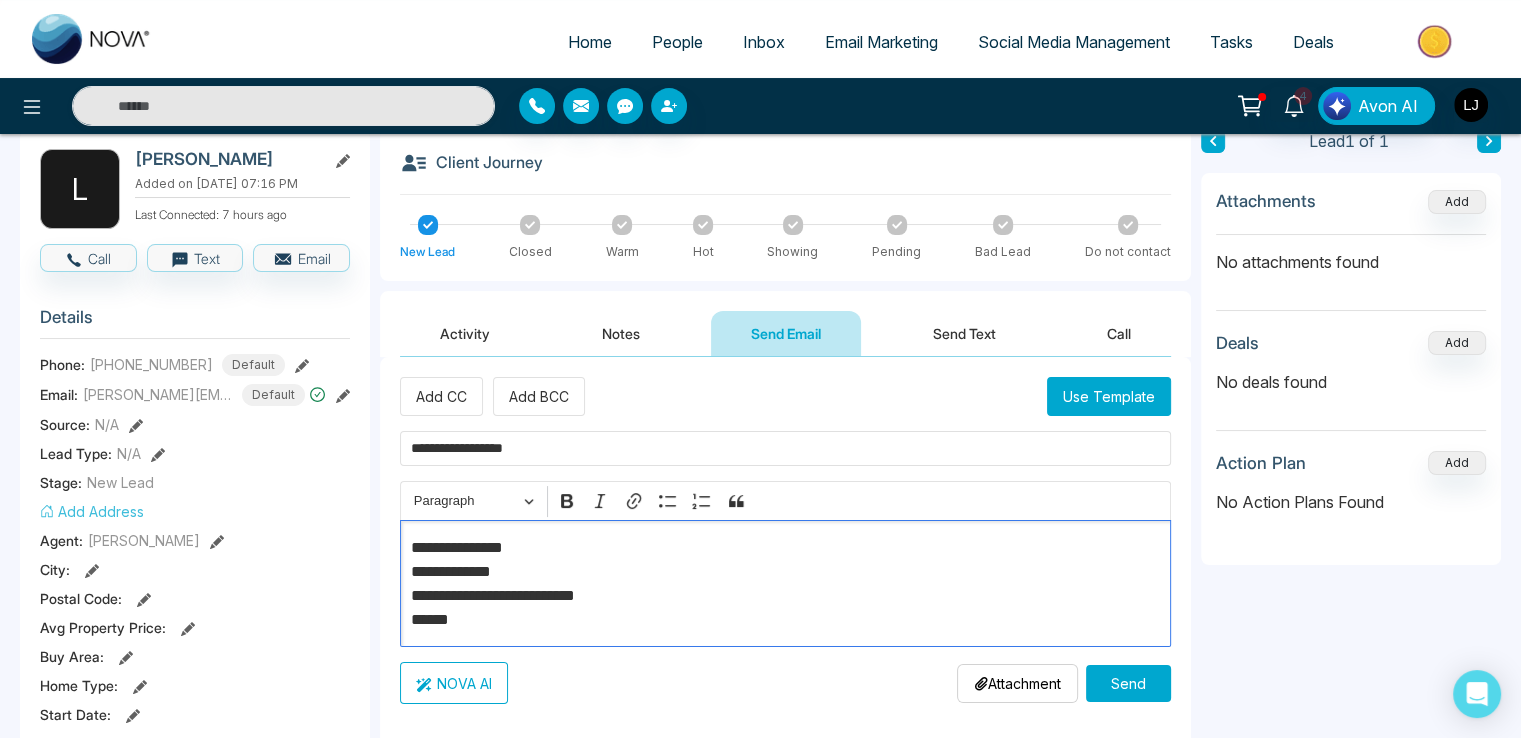 click on "**********" at bounding box center (786, 584) 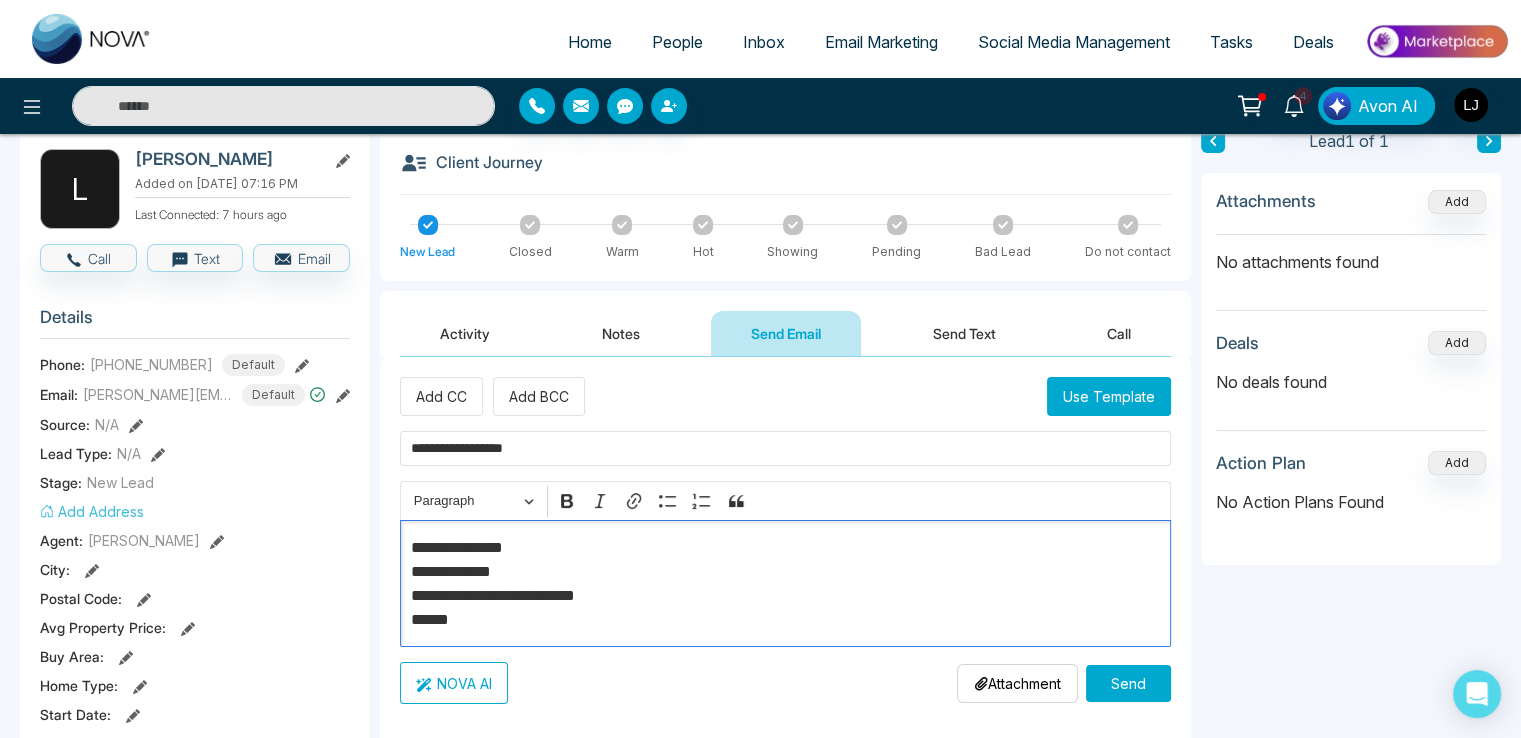 click on "**********" at bounding box center [786, 584] 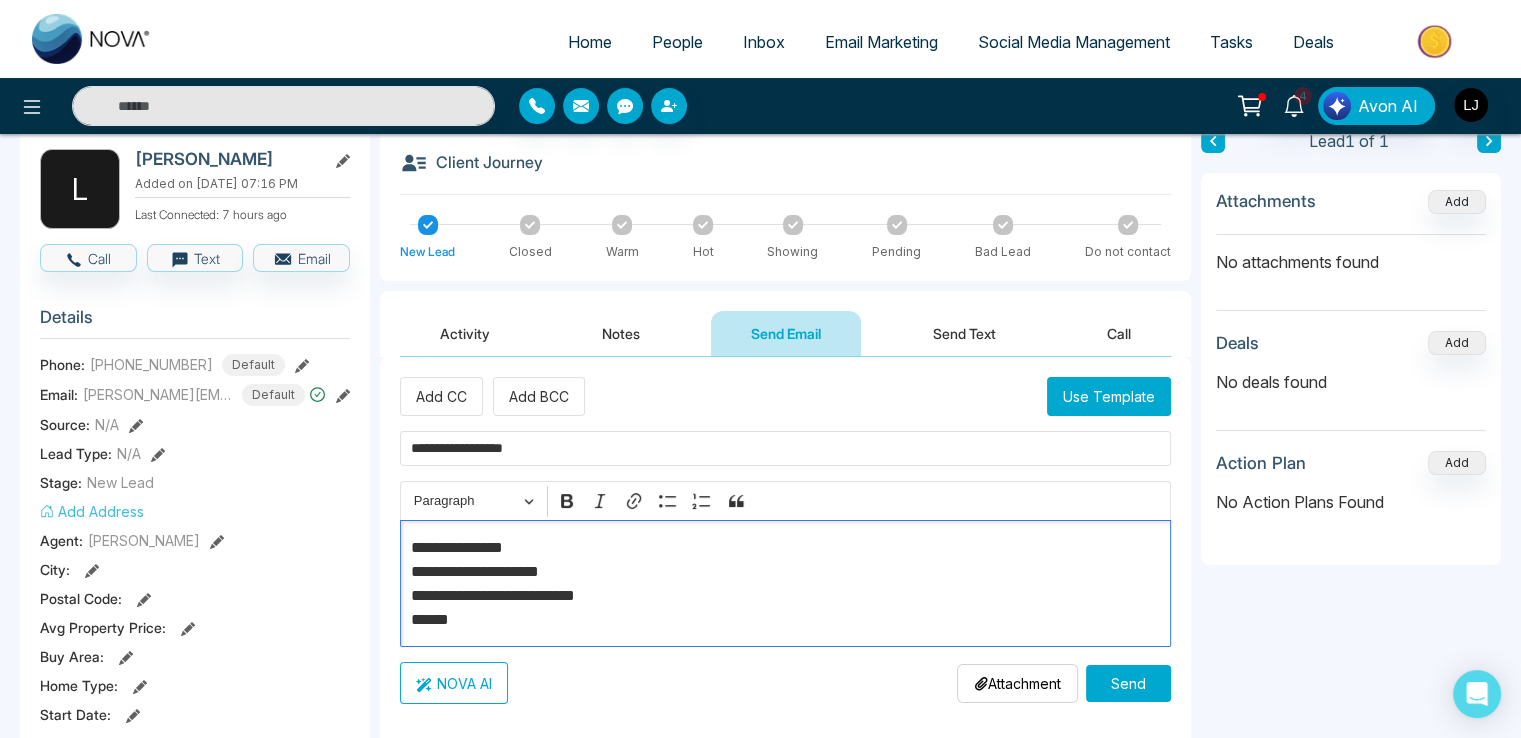 click on "**********" at bounding box center (785, 583) 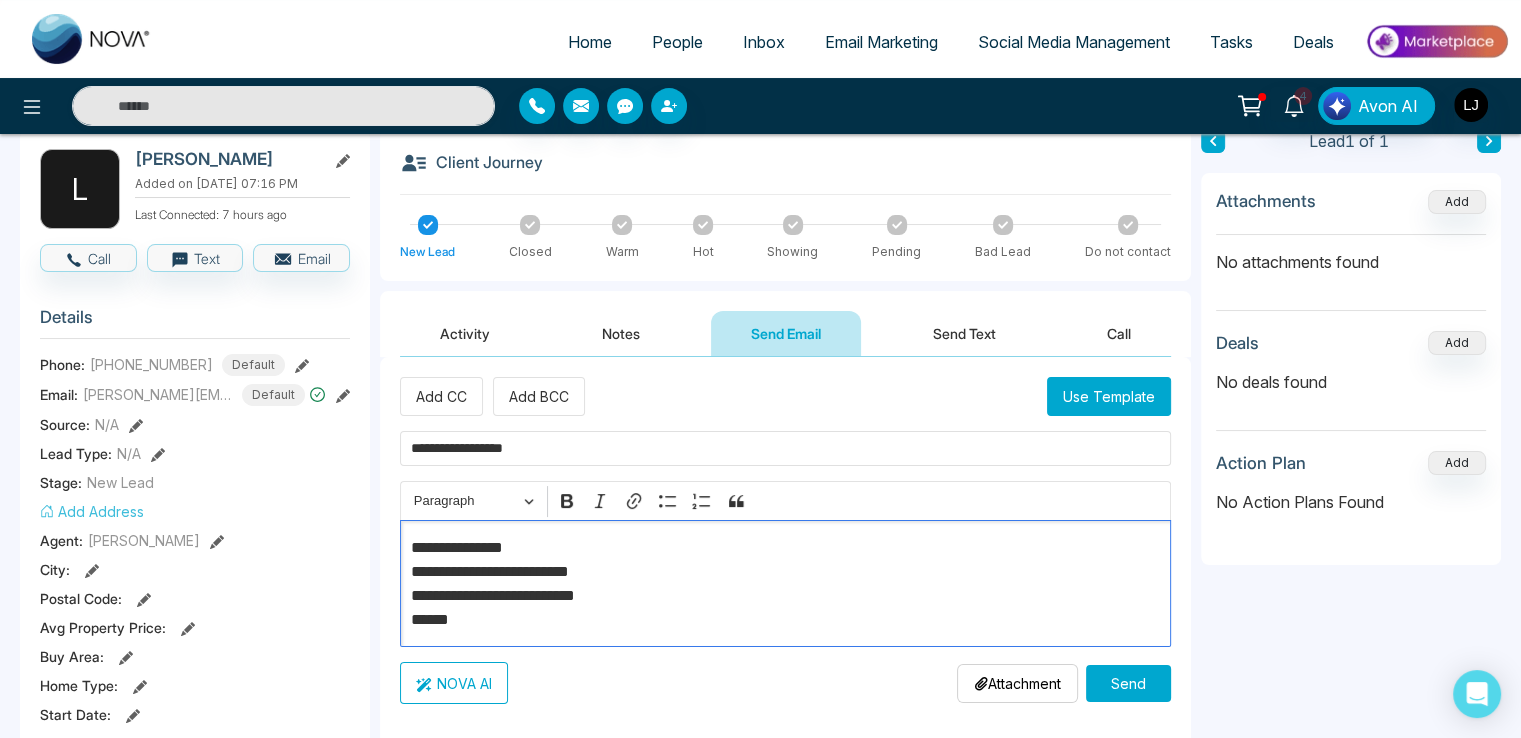 click on "**********" at bounding box center (786, 584) 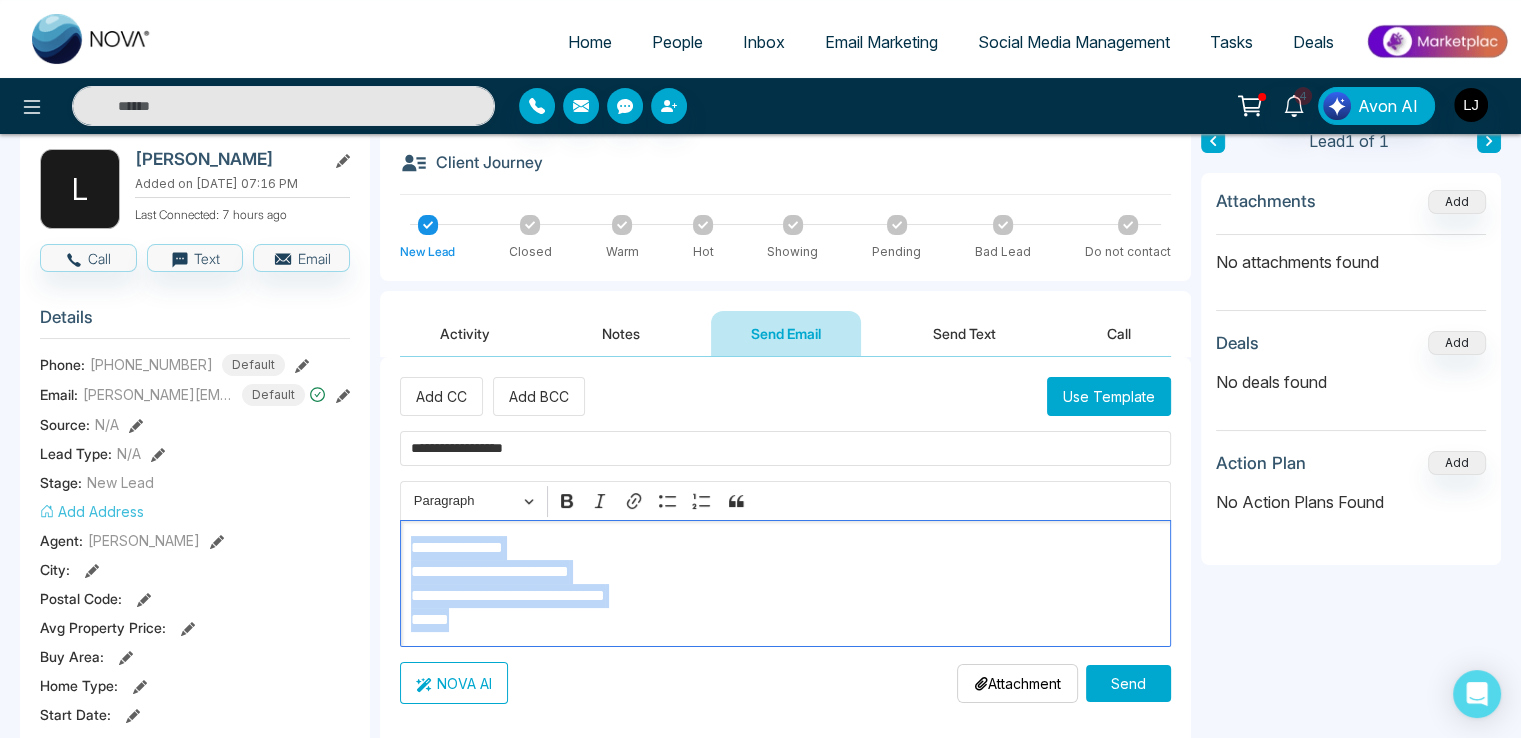 copy on "**********" 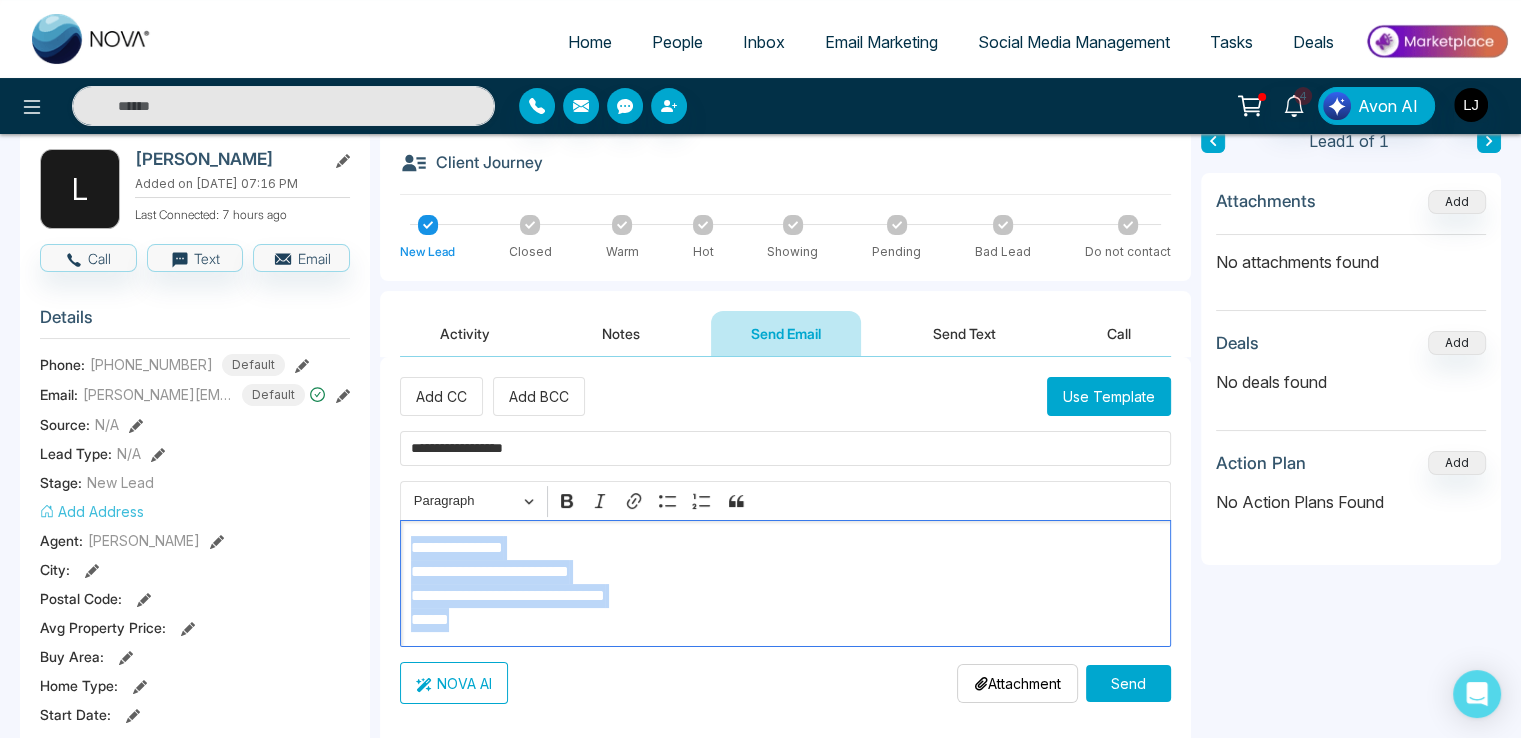click on "NOVA AI" at bounding box center [454, 683] 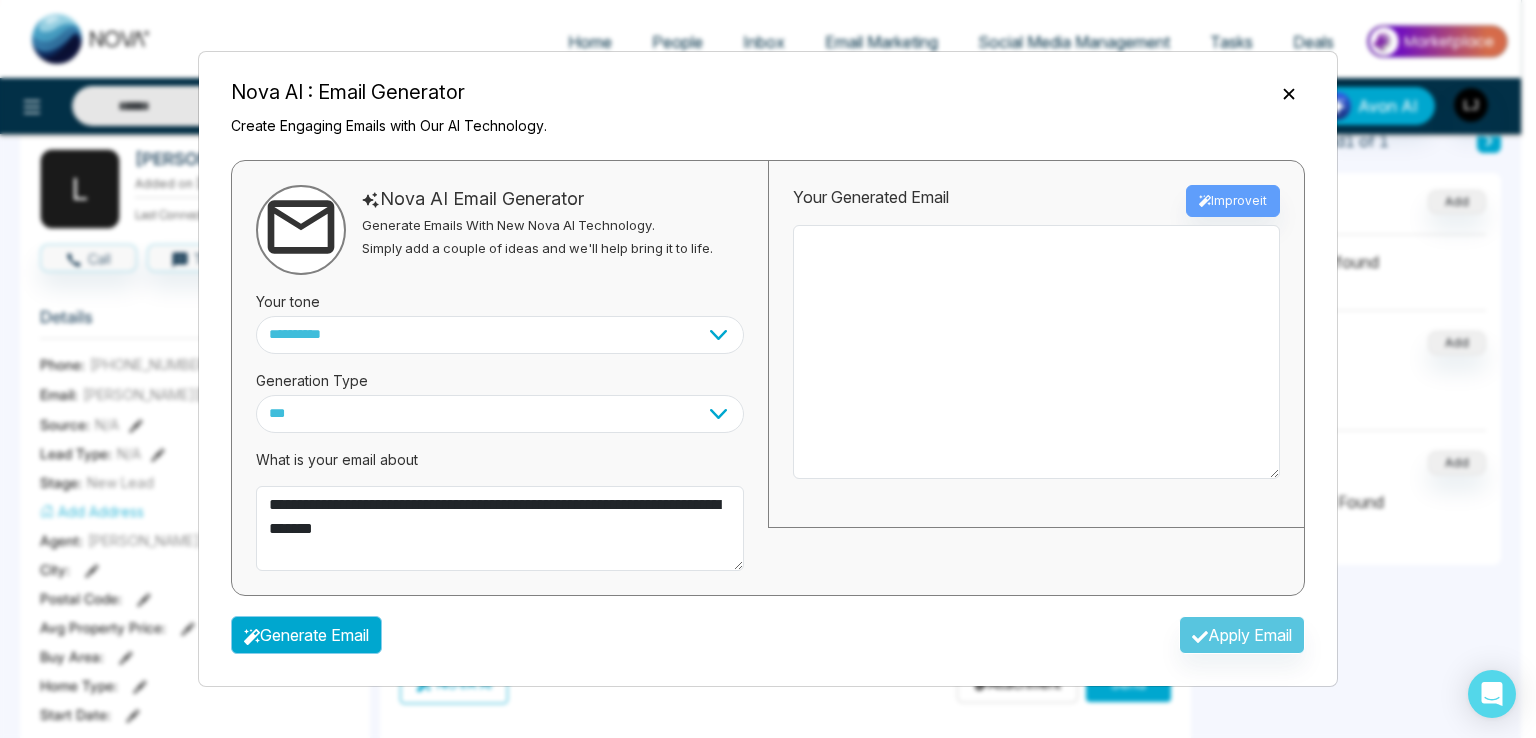 click on "Generate Email" at bounding box center [306, 635] 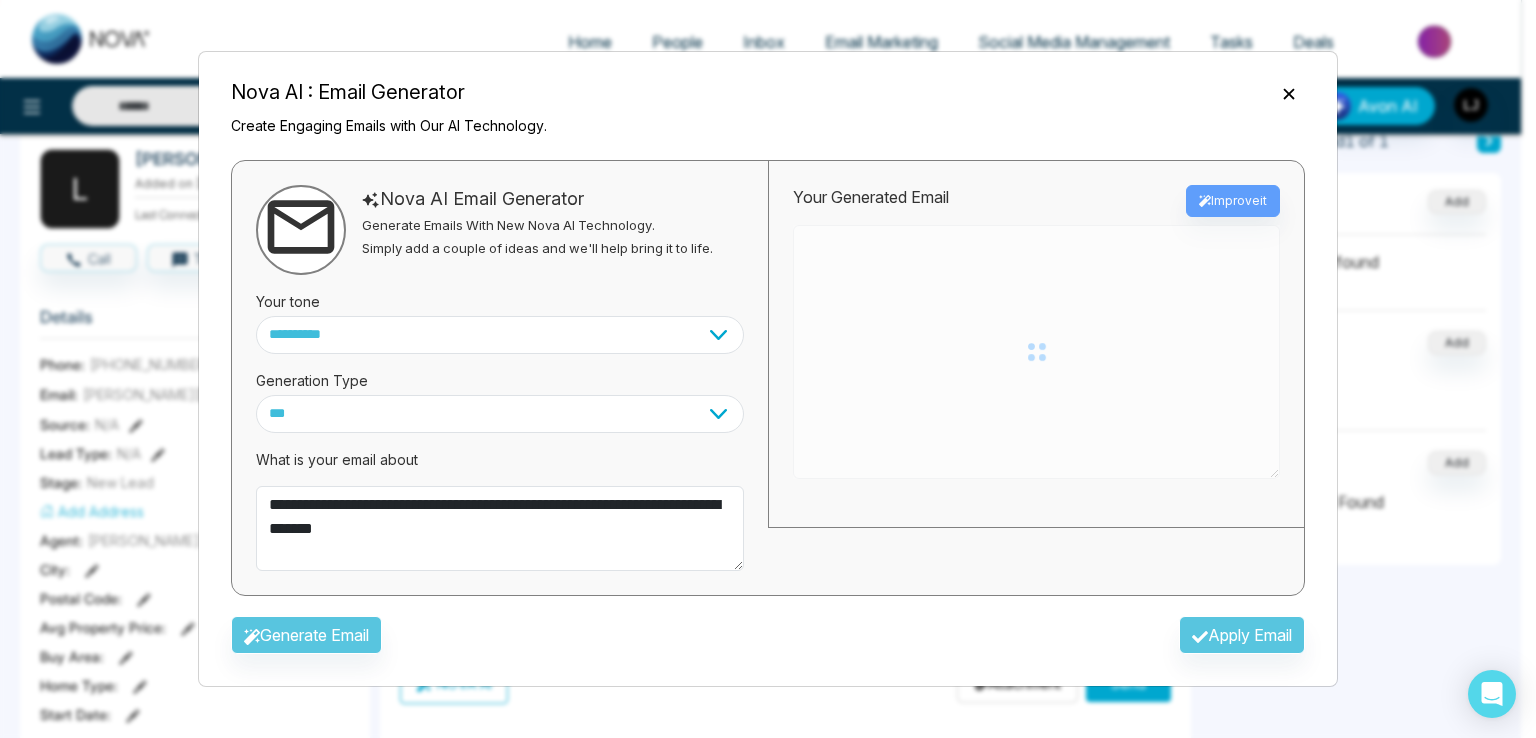 type on "**********" 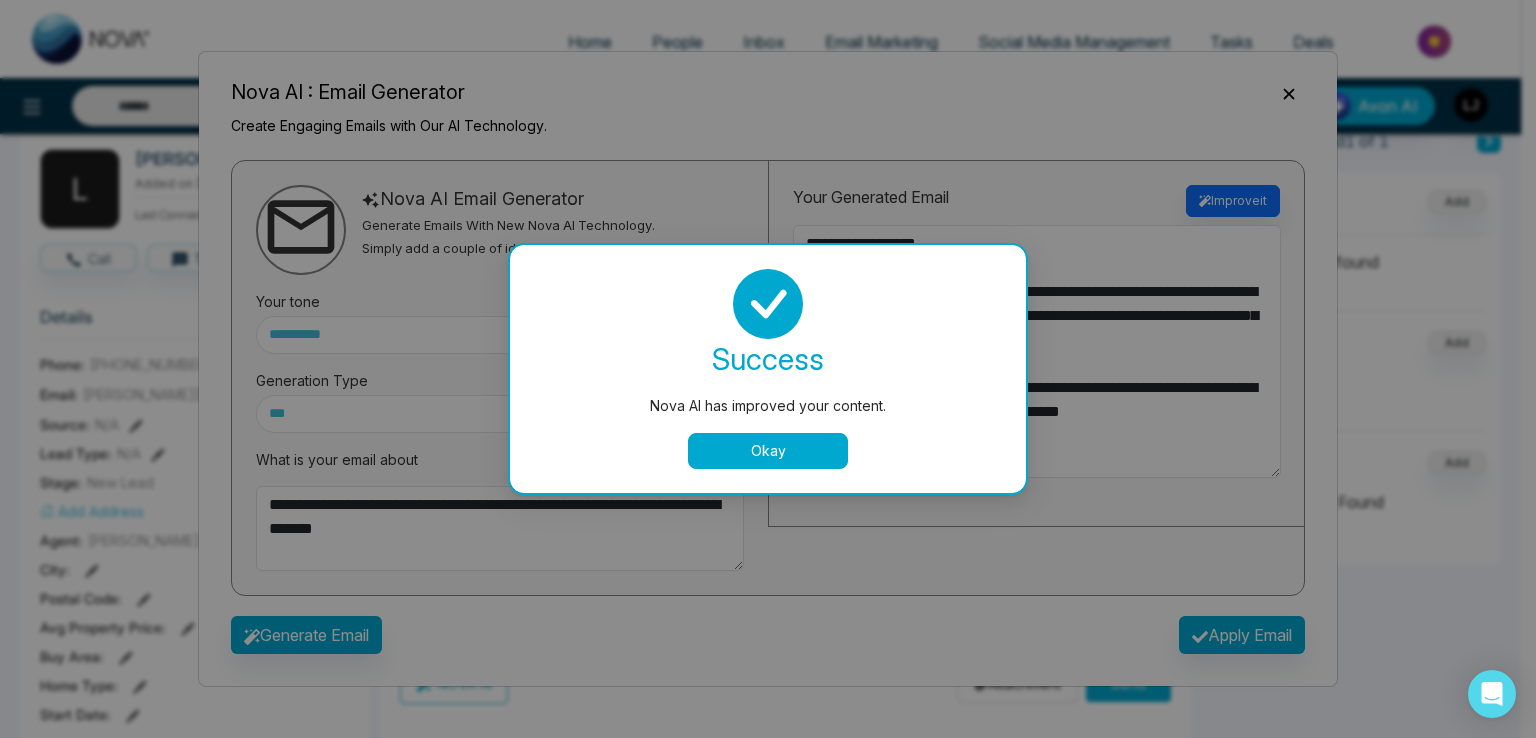 click on "Nova AI has improved your content. success Nova AI has improved your content.   Okay" at bounding box center [768, 369] 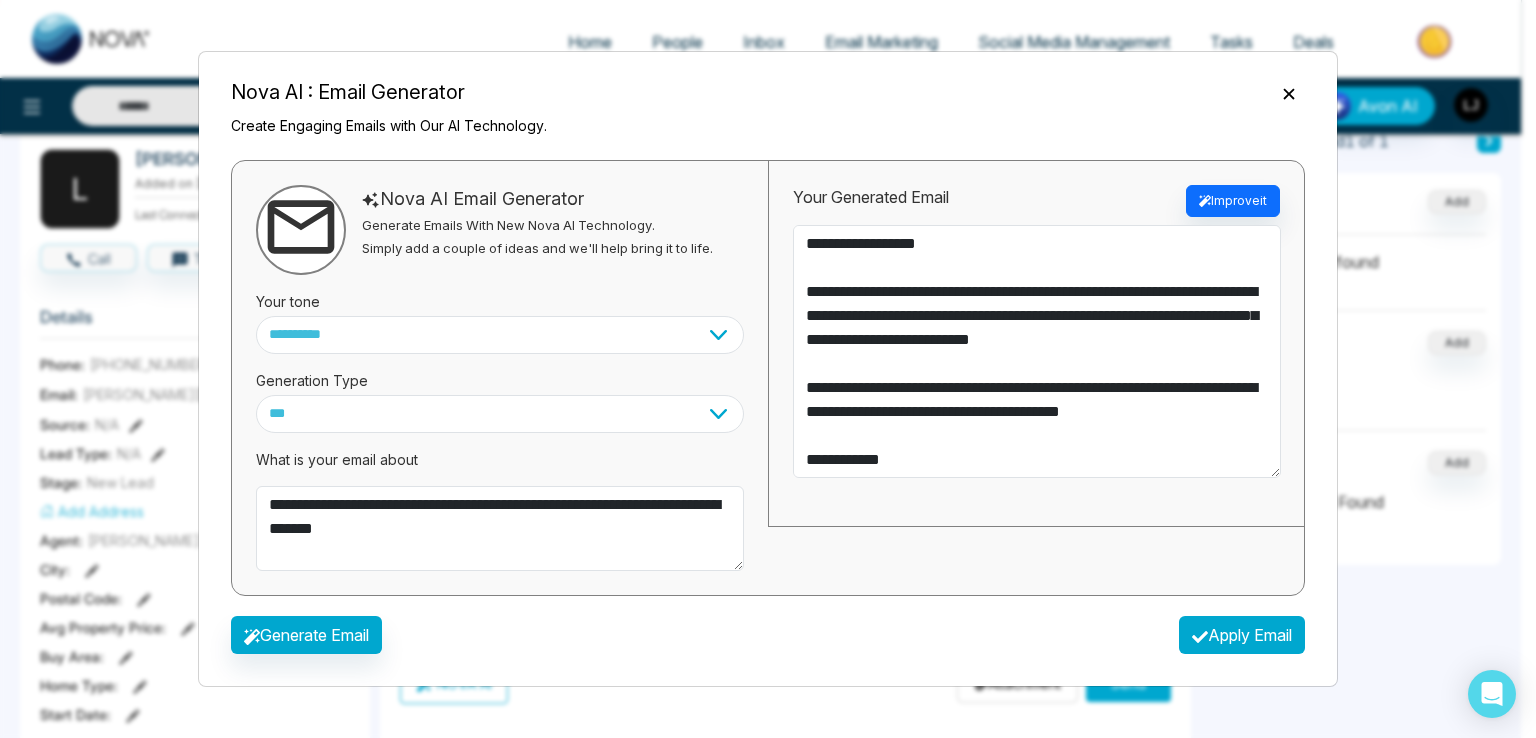 click on "Apply Email" at bounding box center (1242, 635) 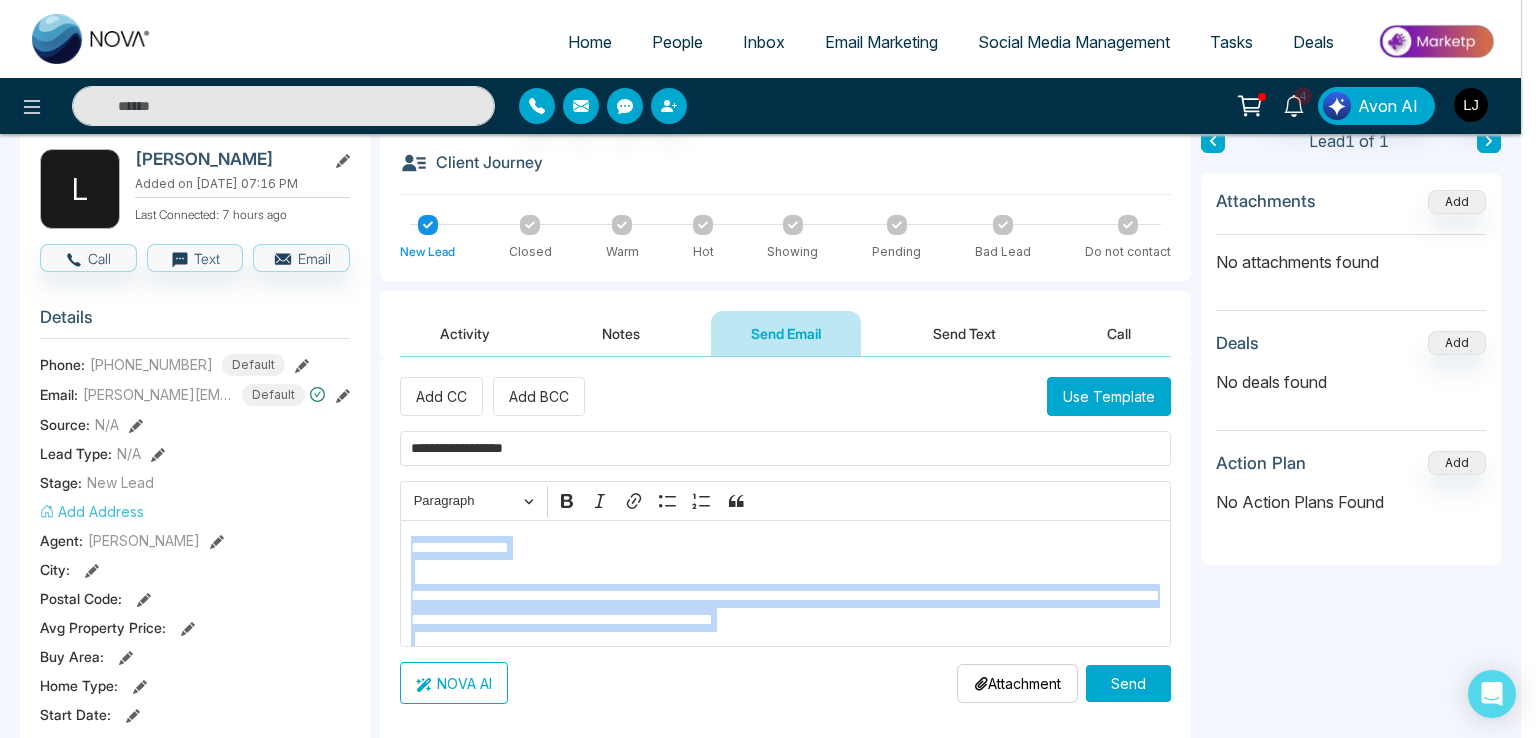 type on "**********" 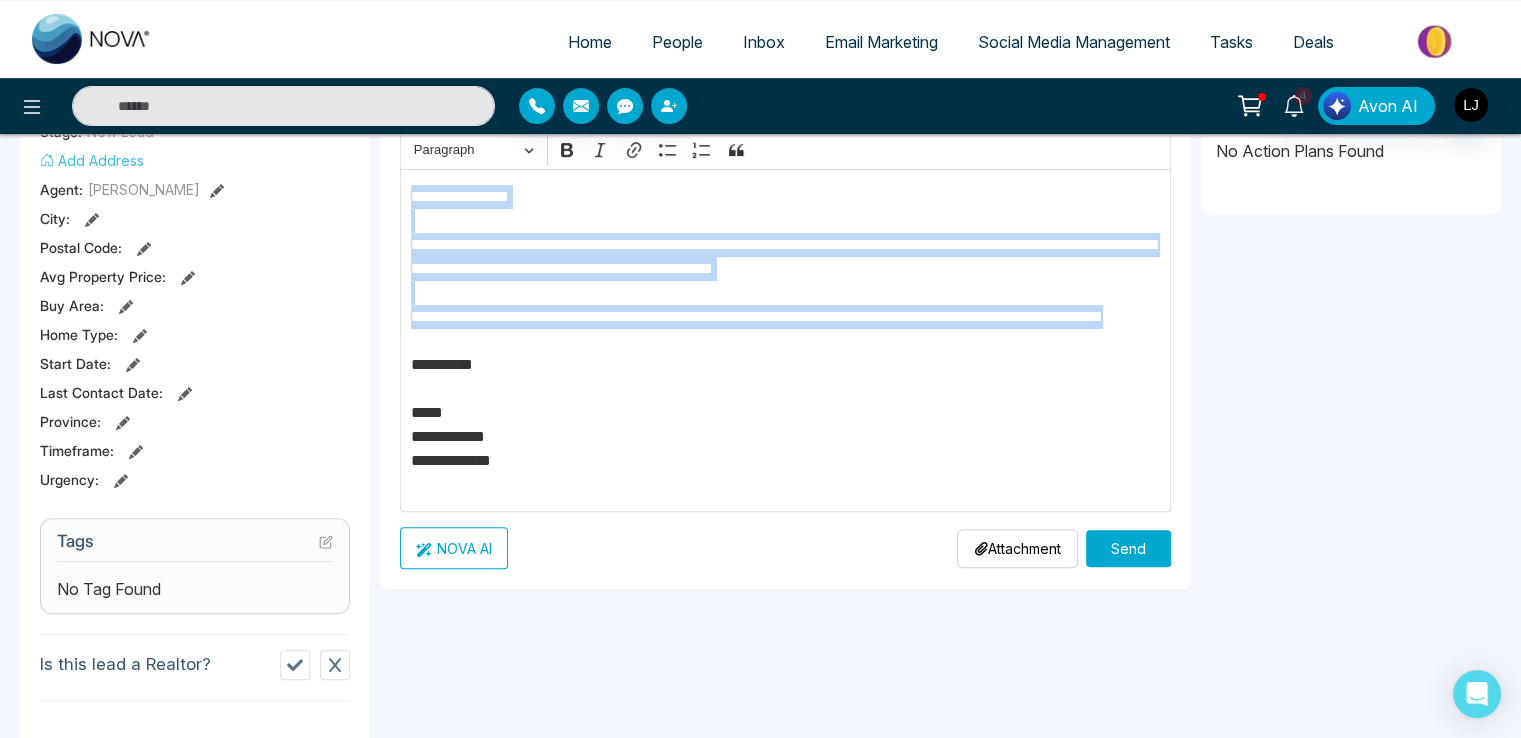 scroll, scrollTop: 428, scrollLeft: 0, axis: vertical 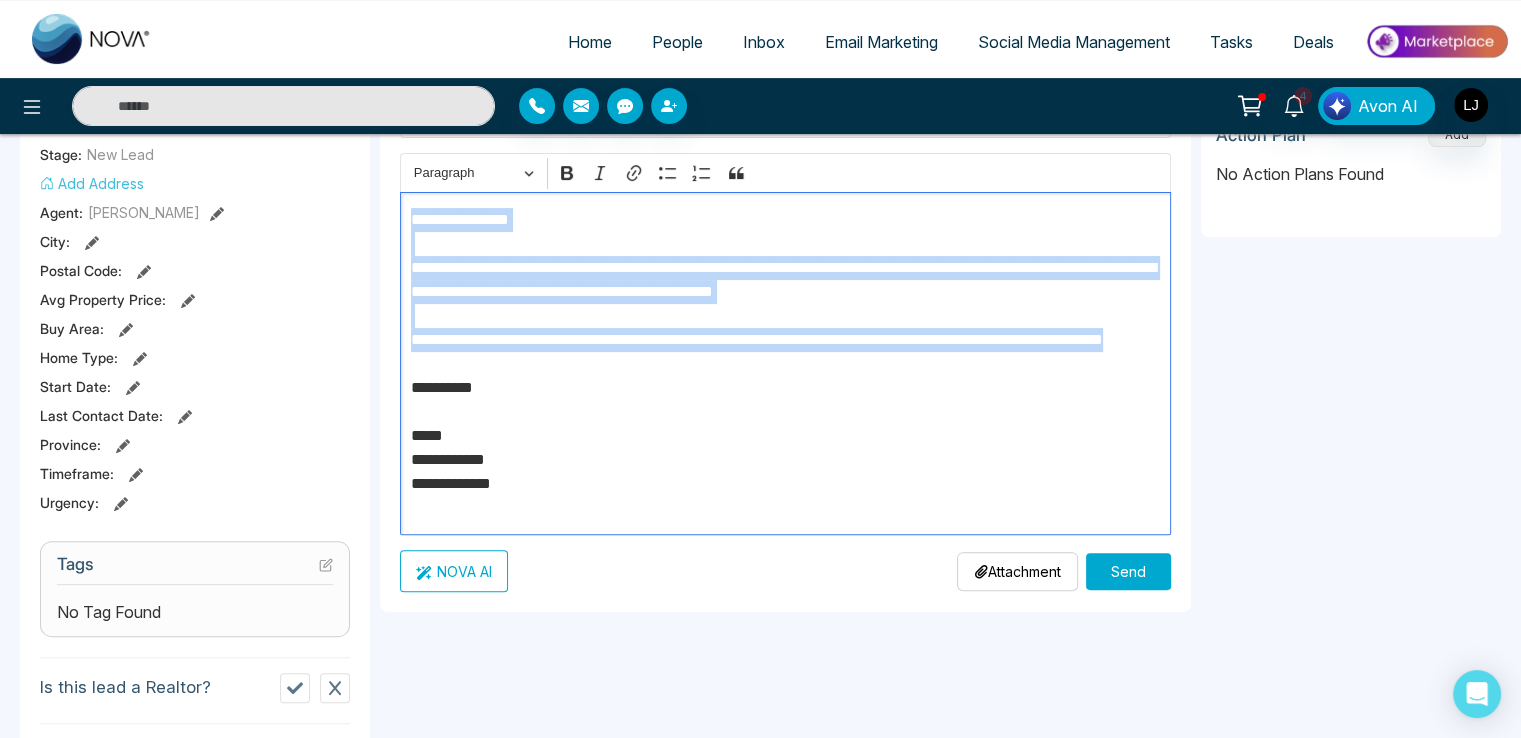 click on "**********" at bounding box center [786, 364] 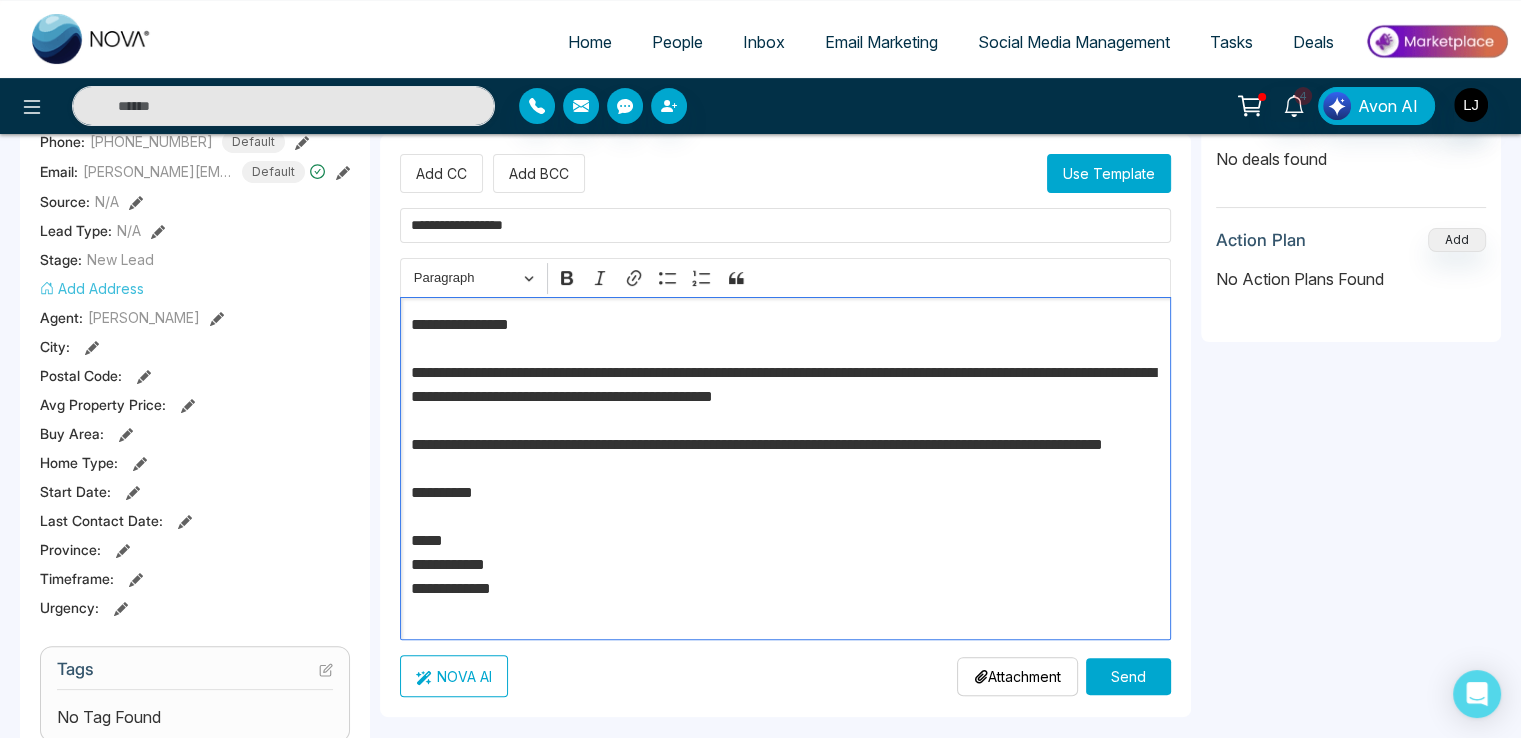 scroll, scrollTop: 228, scrollLeft: 0, axis: vertical 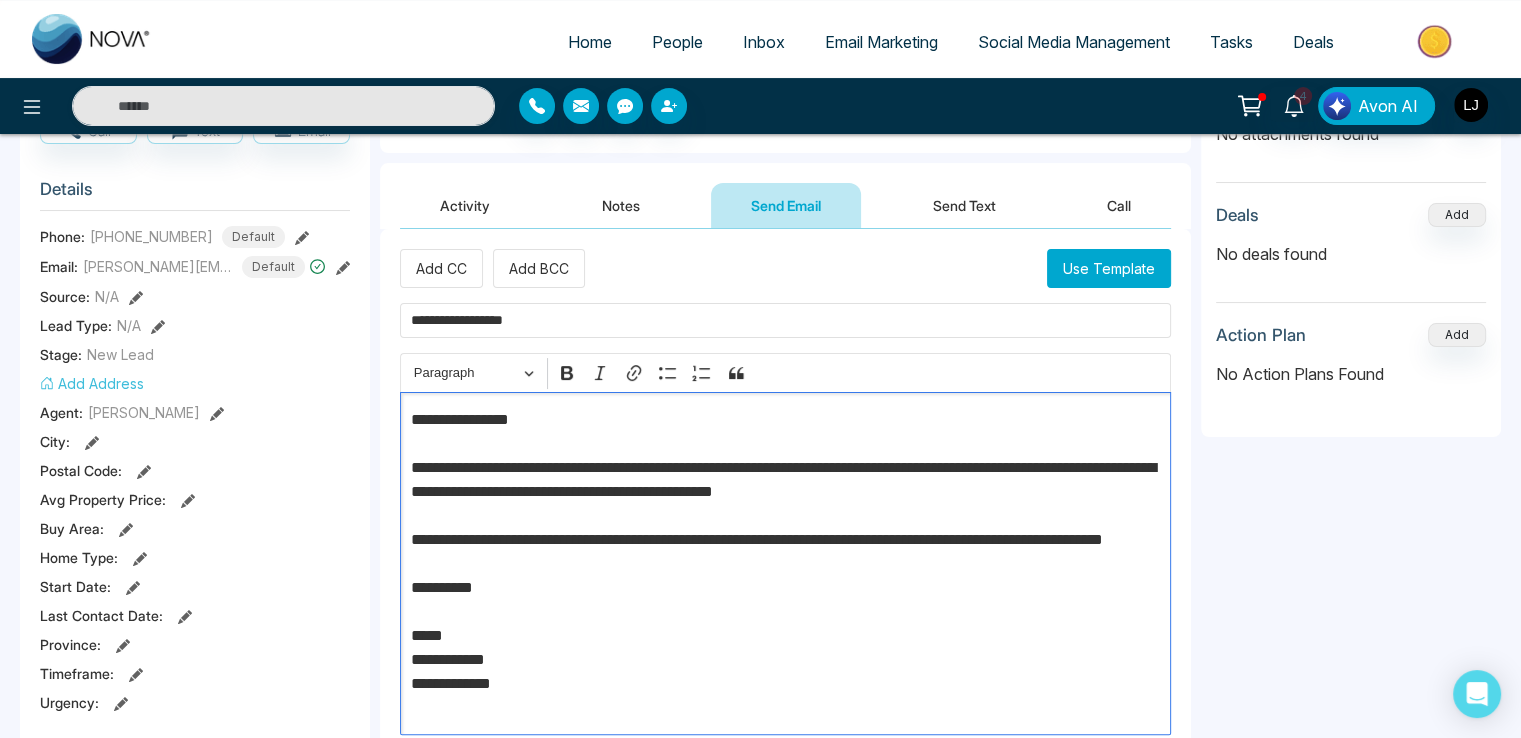 click on "**********" at bounding box center (786, 564) 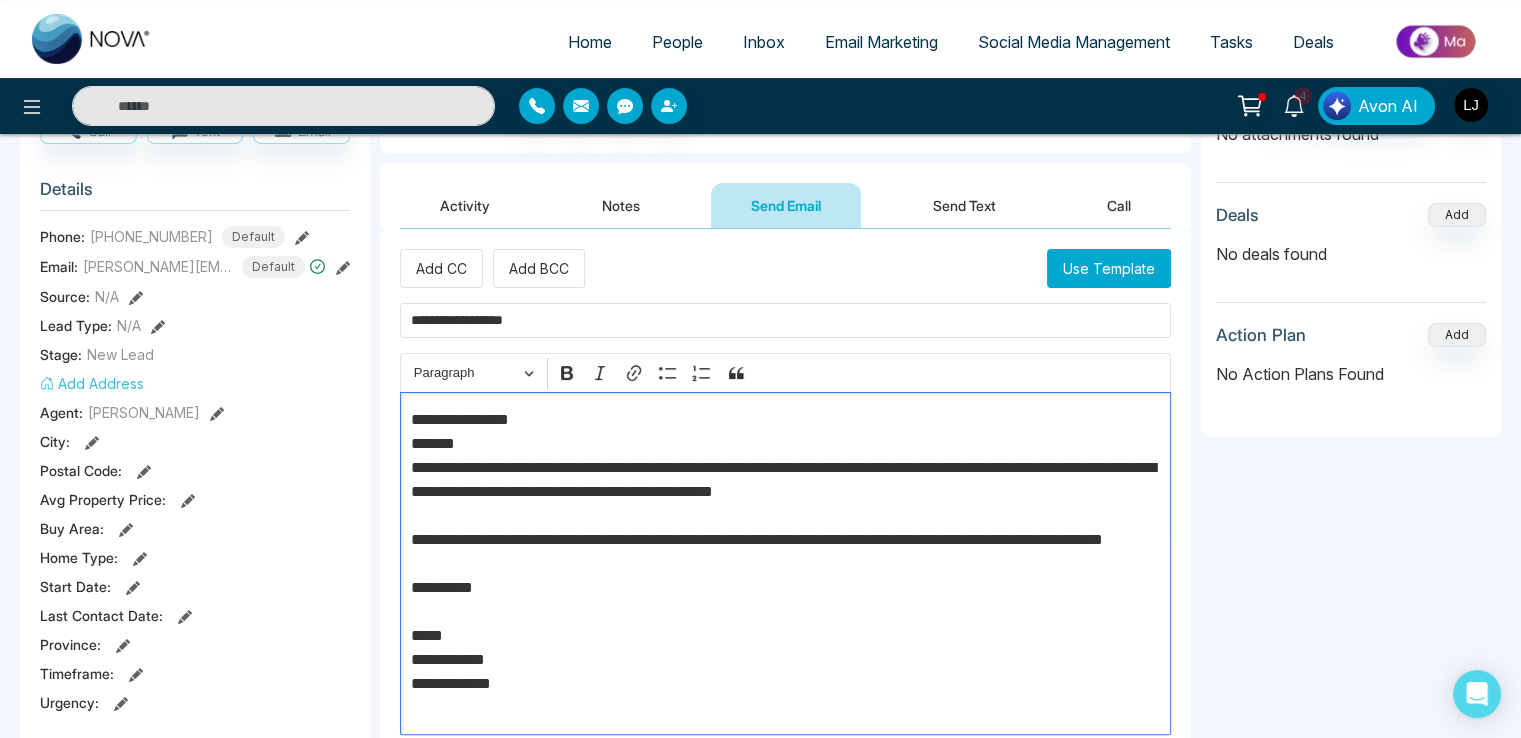 click on "**********" at bounding box center [786, 564] 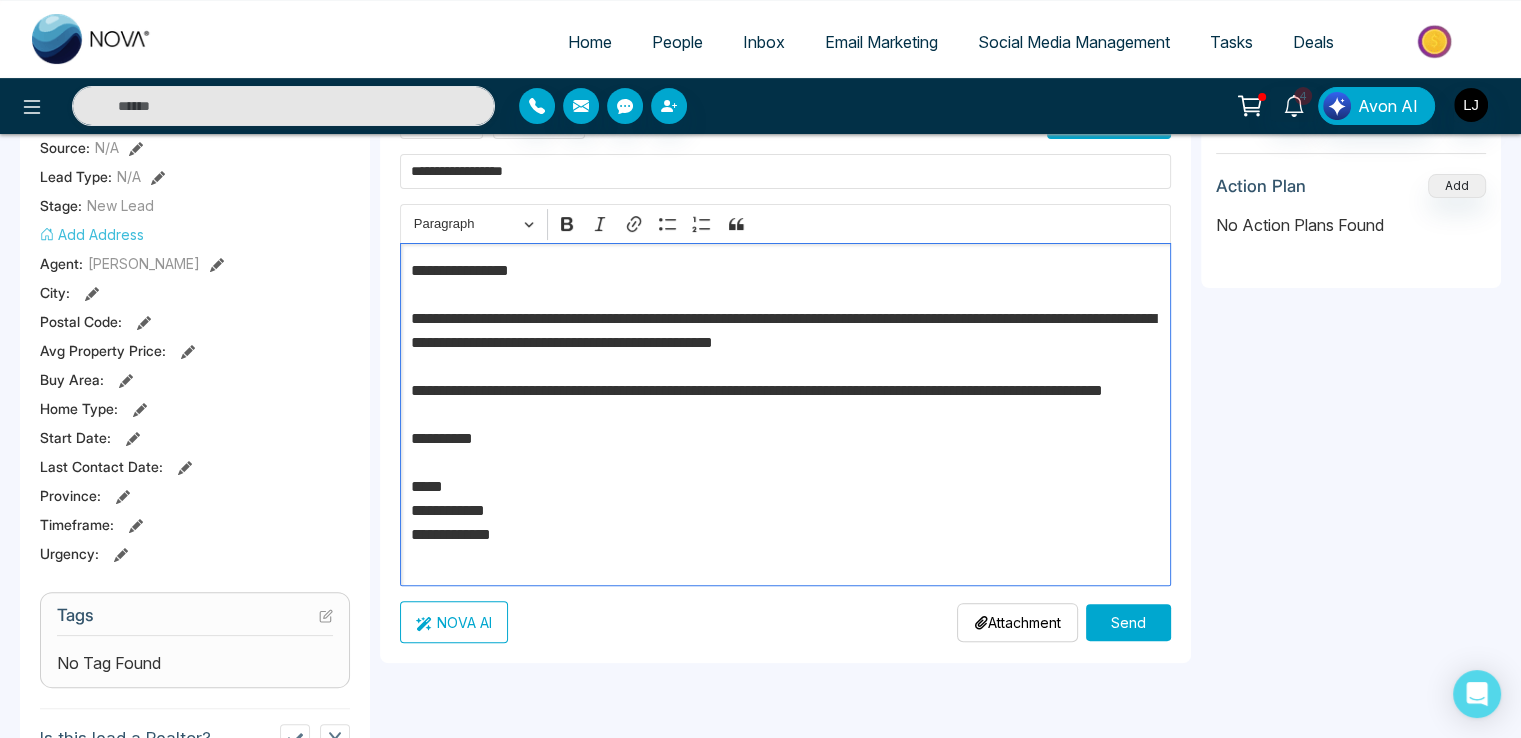 scroll, scrollTop: 428, scrollLeft: 0, axis: vertical 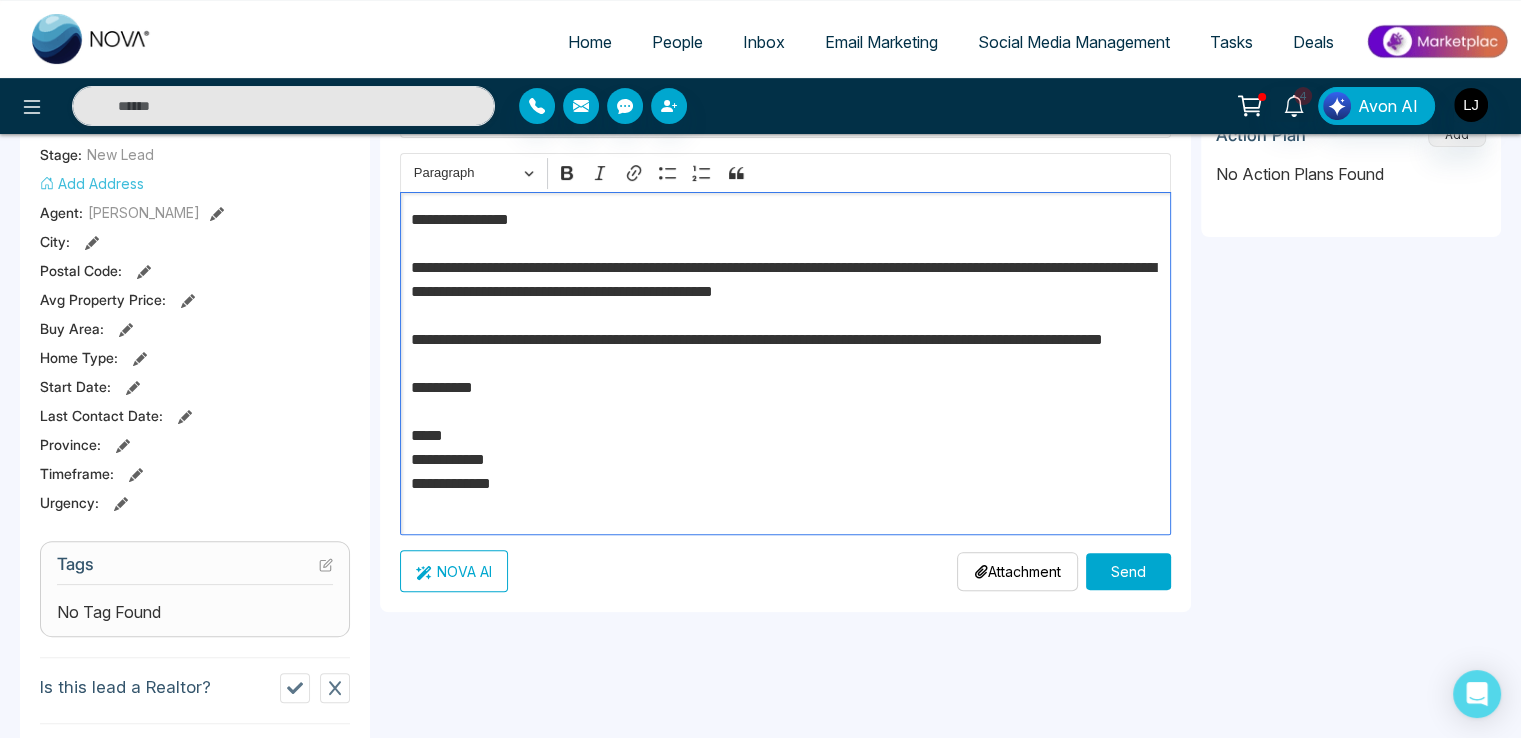 click on "Send" at bounding box center (1128, 571) 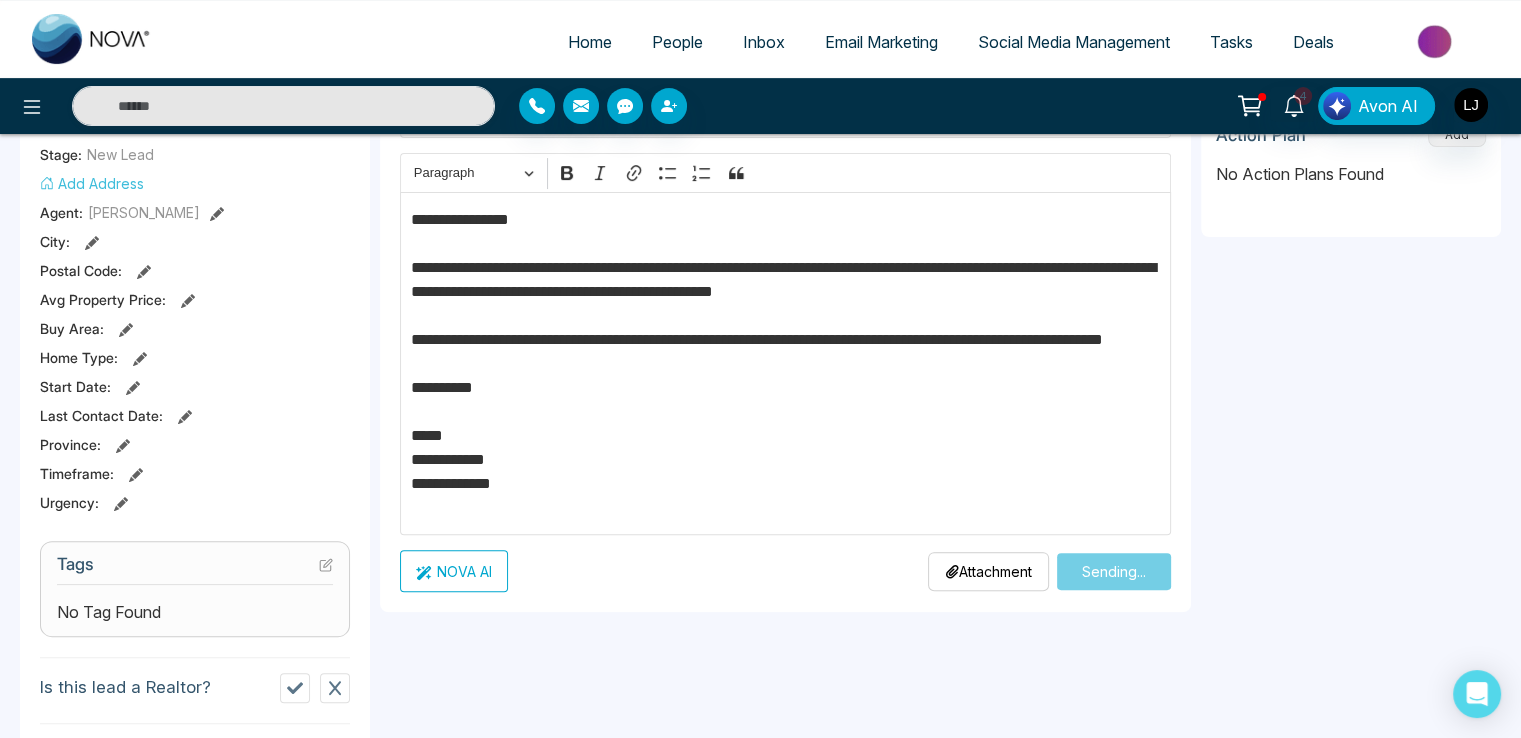 type 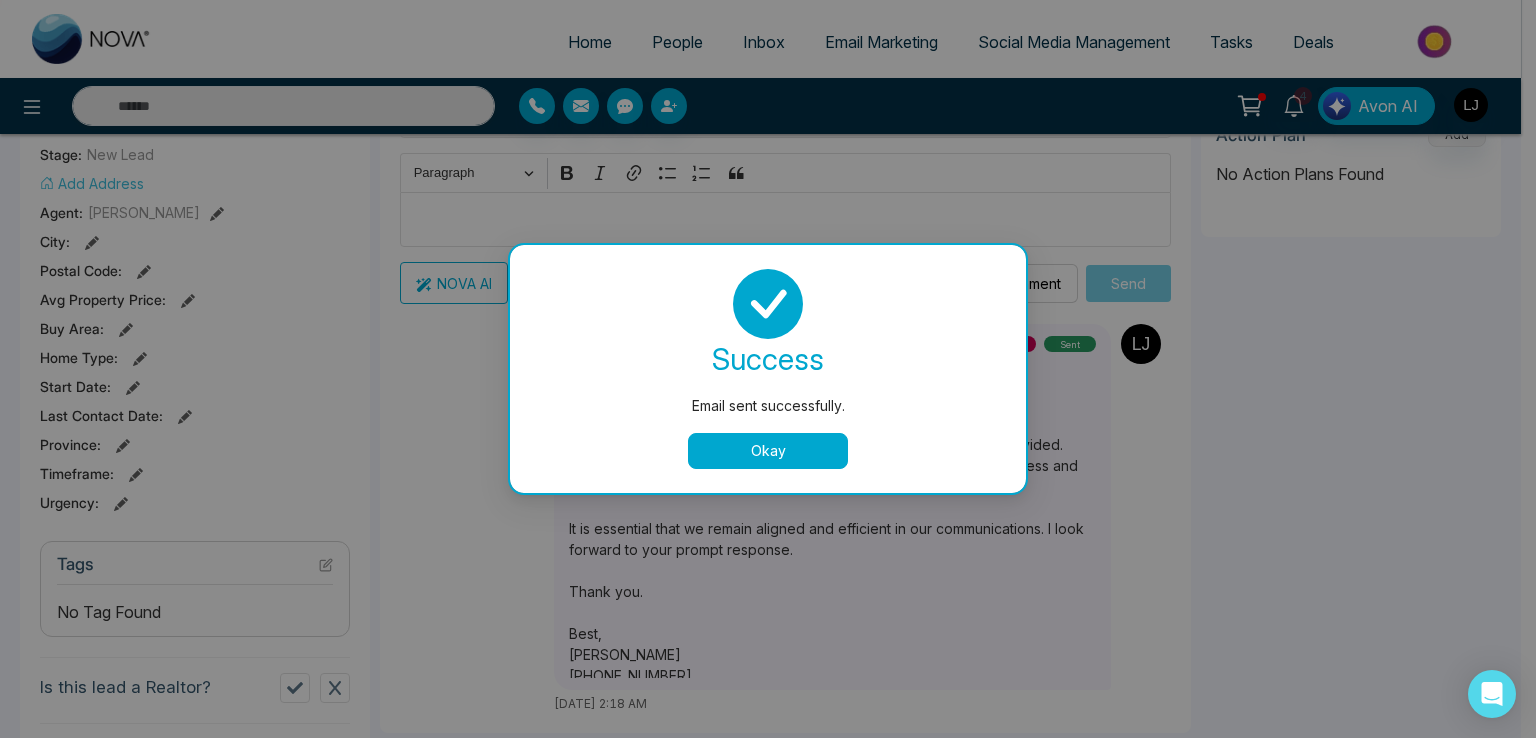 click on "Okay" at bounding box center (768, 451) 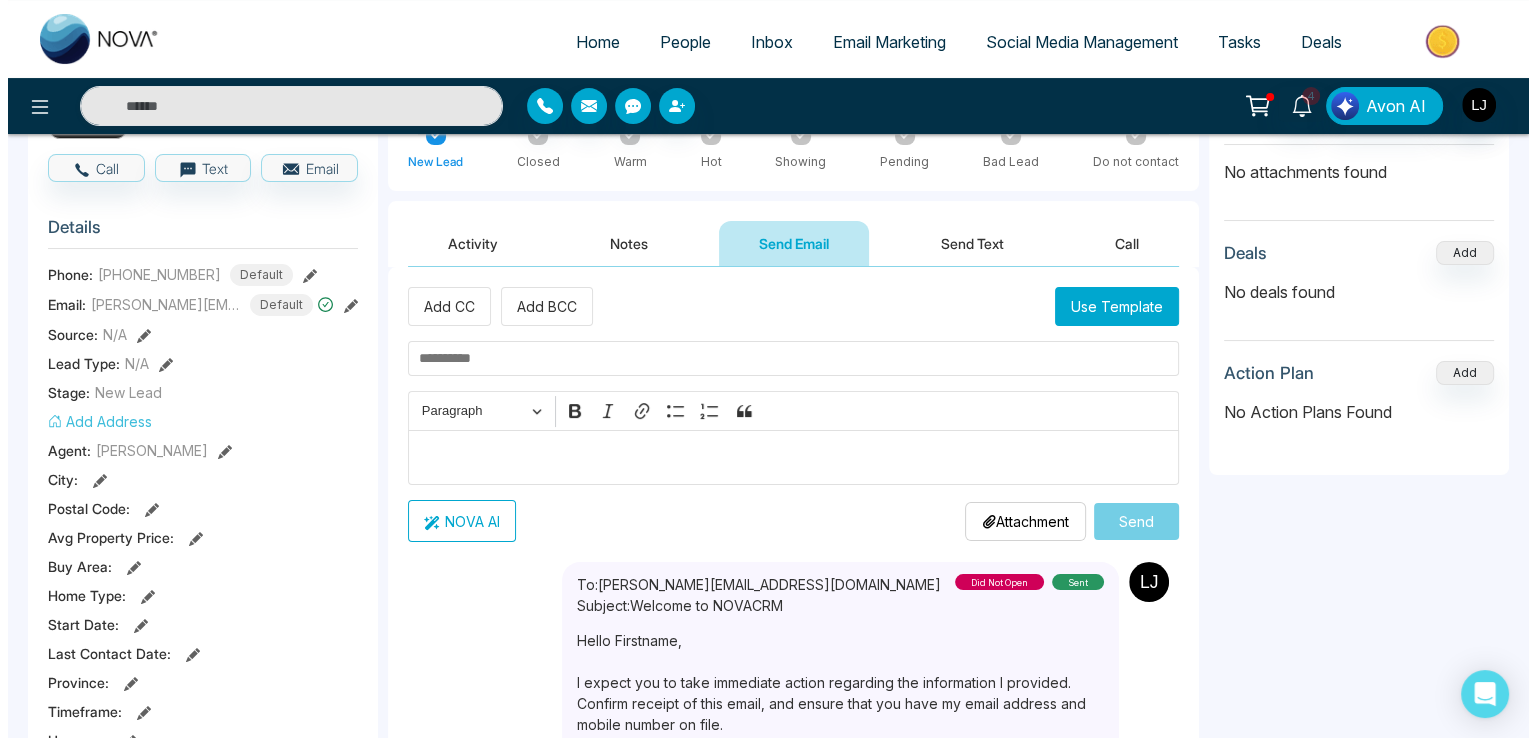 scroll, scrollTop: 300, scrollLeft: 0, axis: vertical 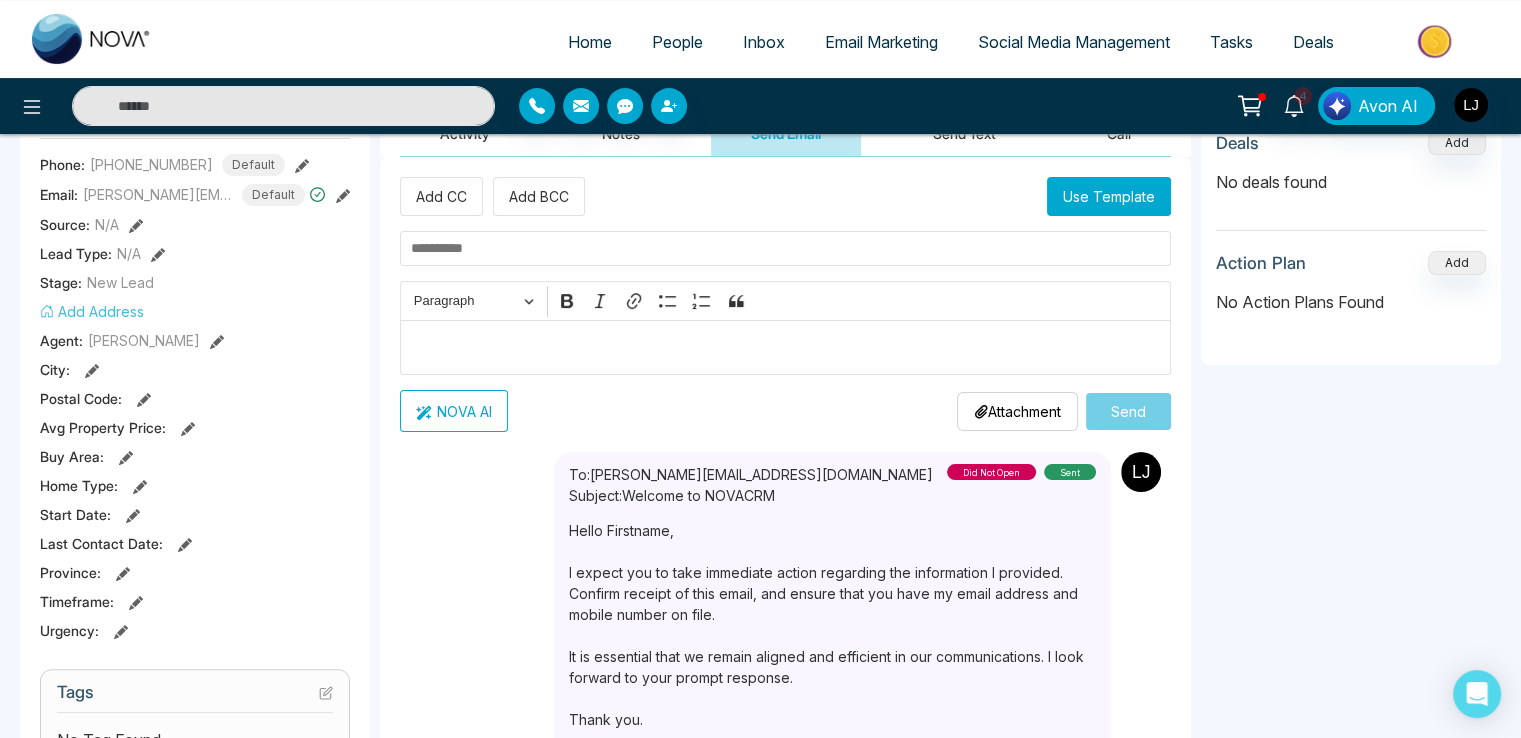 click at bounding box center (785, 248) 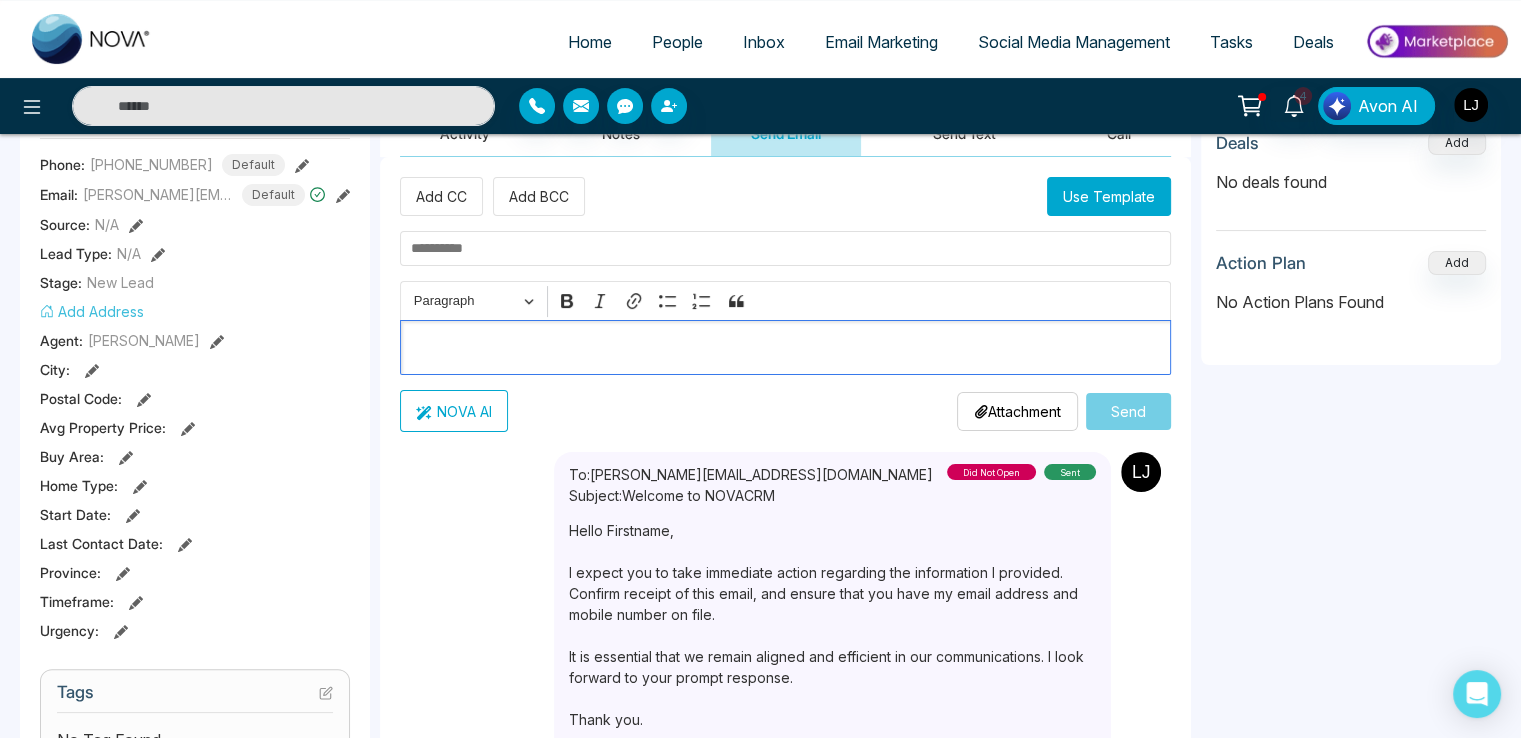click at bounding box center [786, 348] 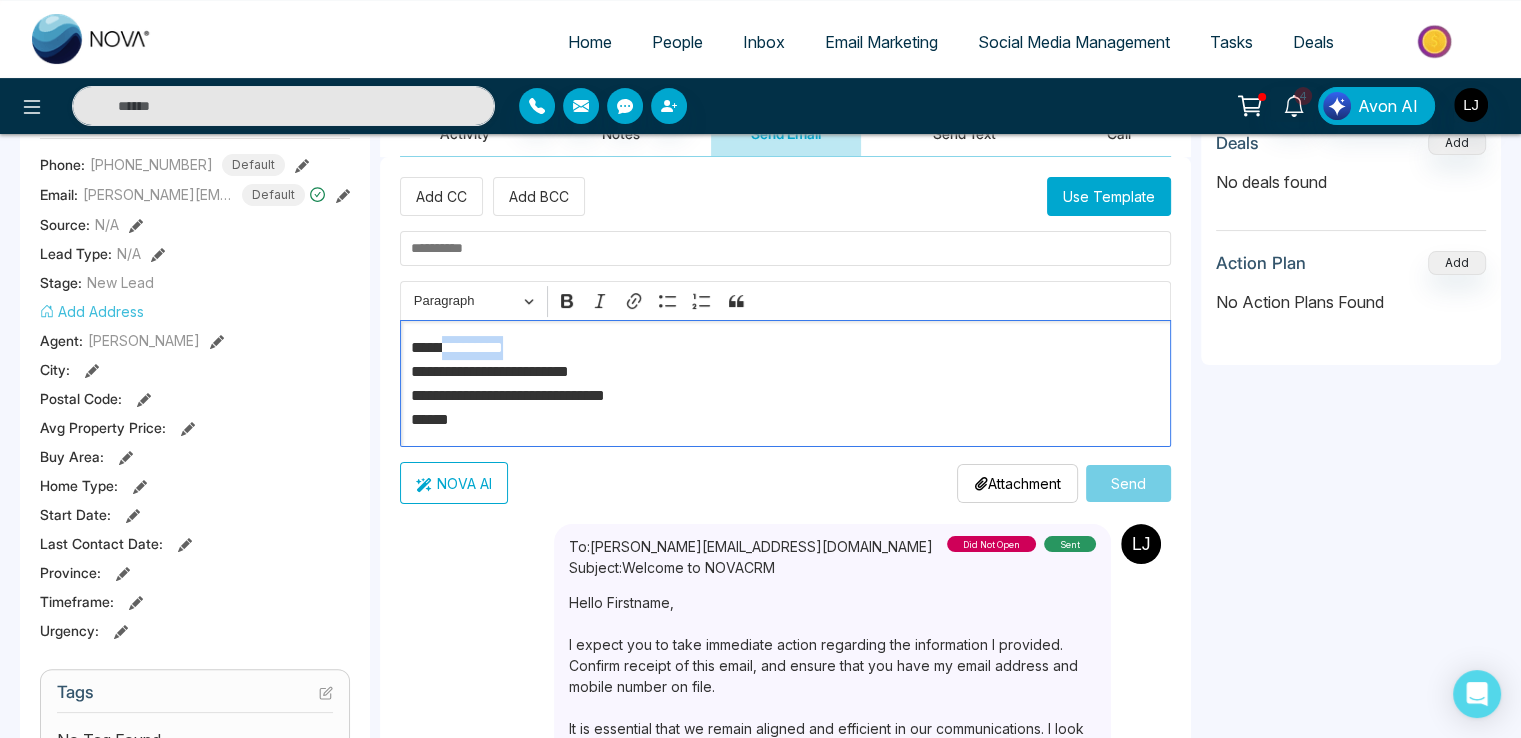 drag, startPoint x: 533, startPoint y: 339, endPoint x: 449, endPoint y: 338, distance: 84.00595 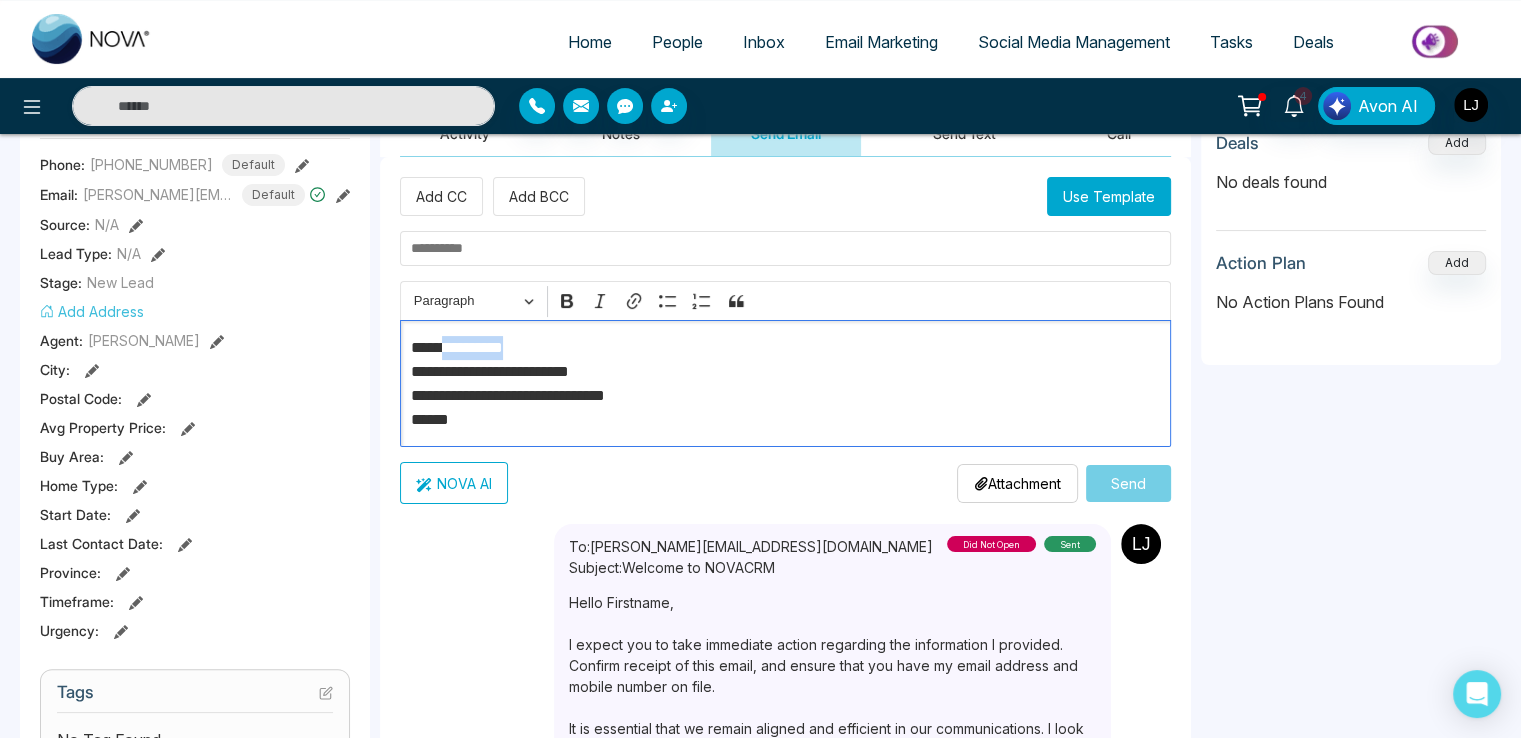 click on "**********" at bounding box center [786, 384] 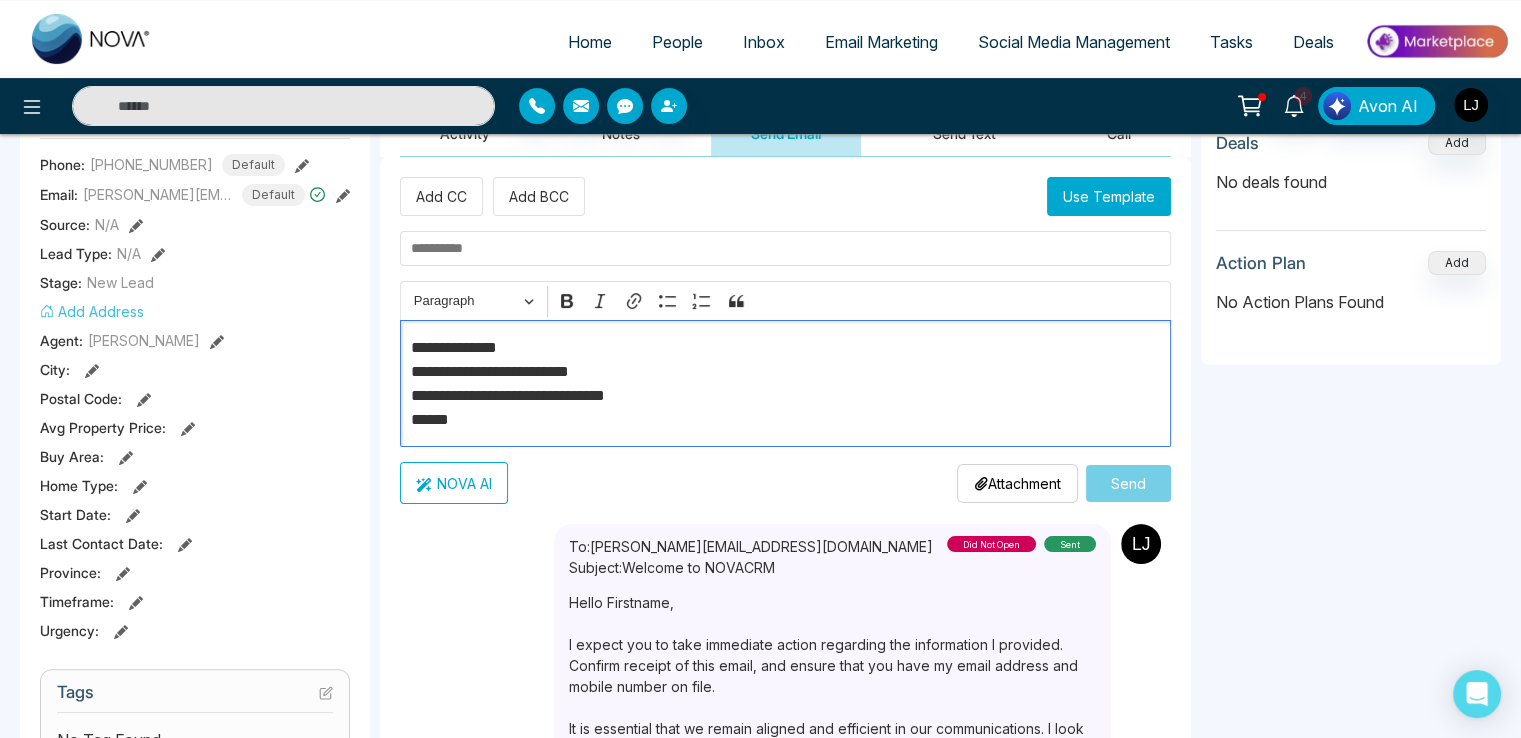type on "**********" 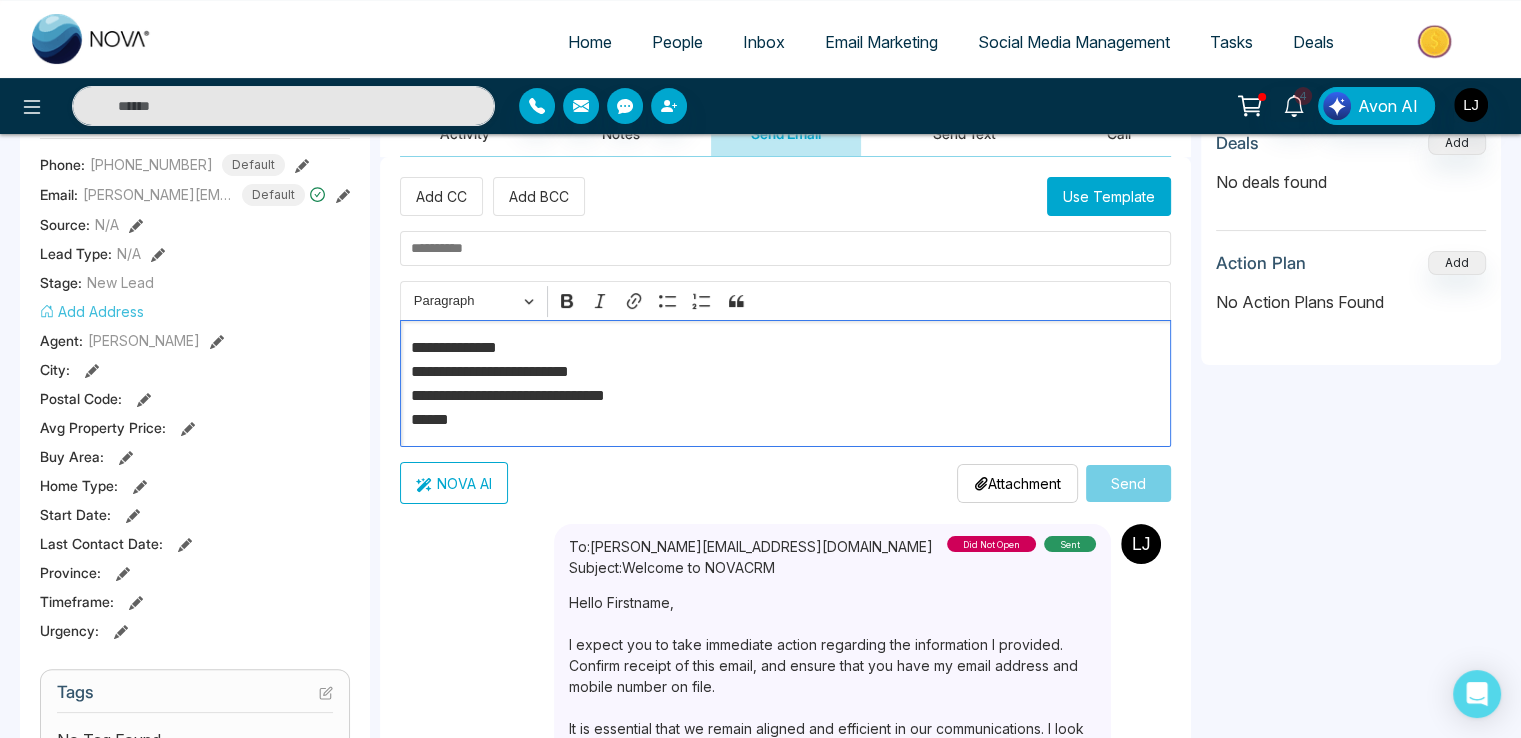 click on "NOVA AI" at bounding box center [454, 483] 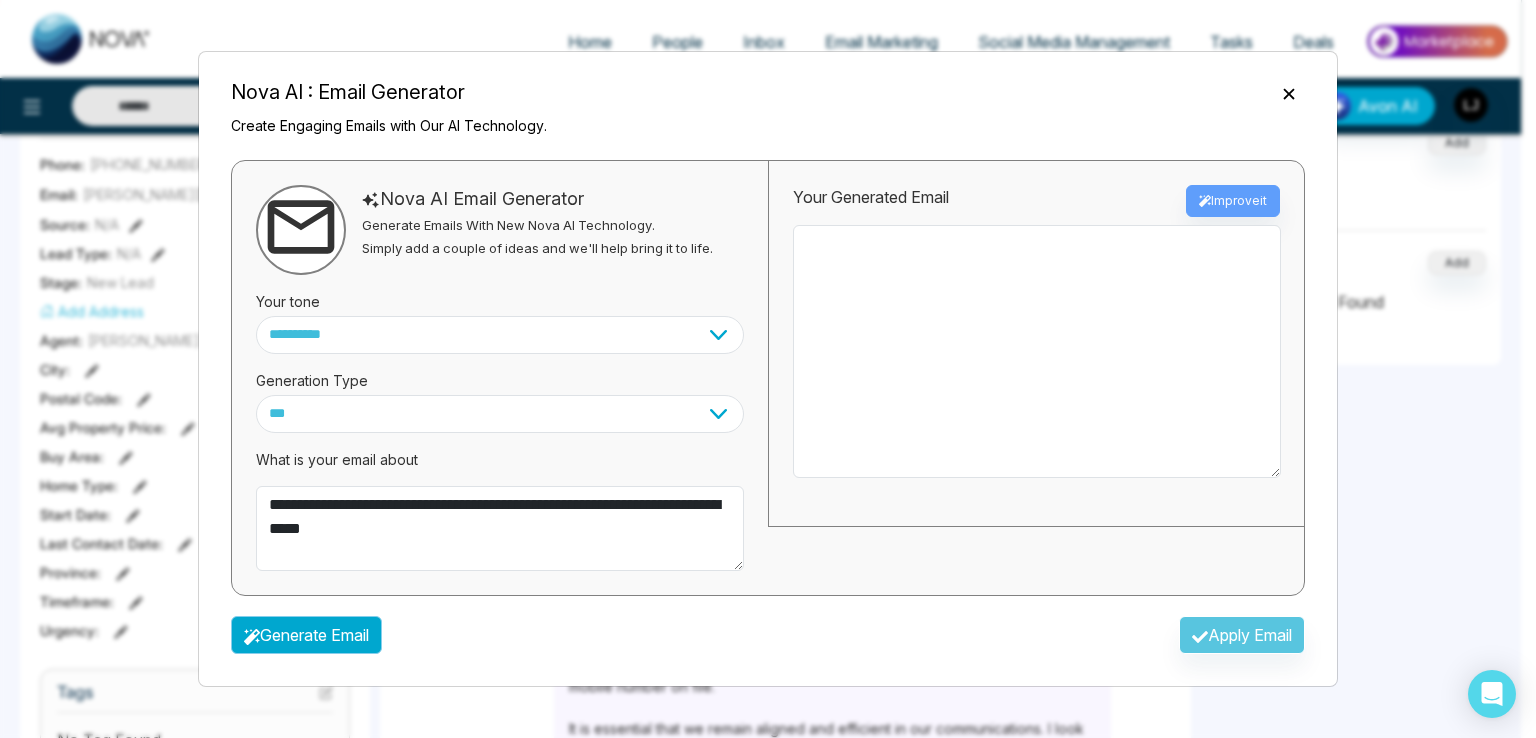click on "Generate Email" at bounding box center [306, 635] 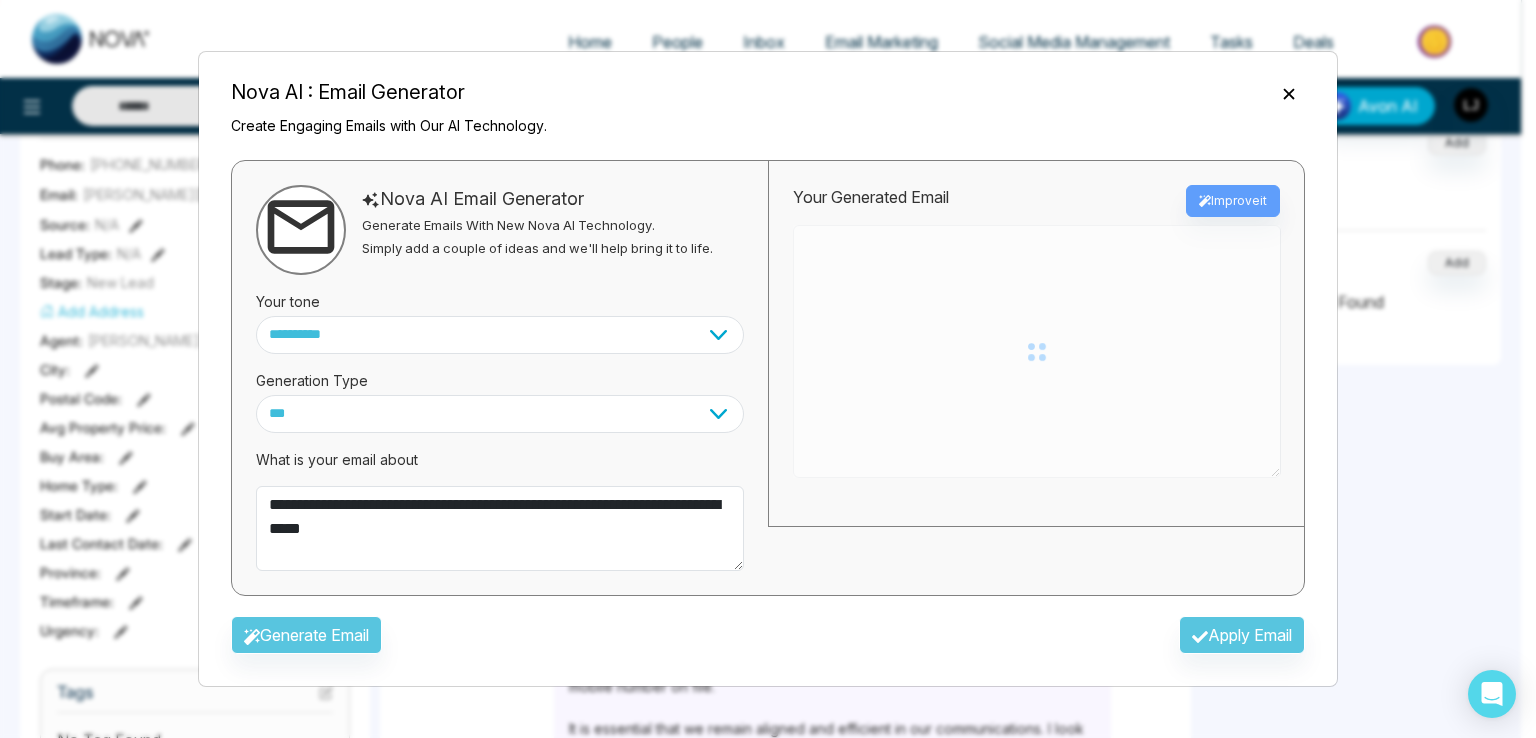 type on "**********" 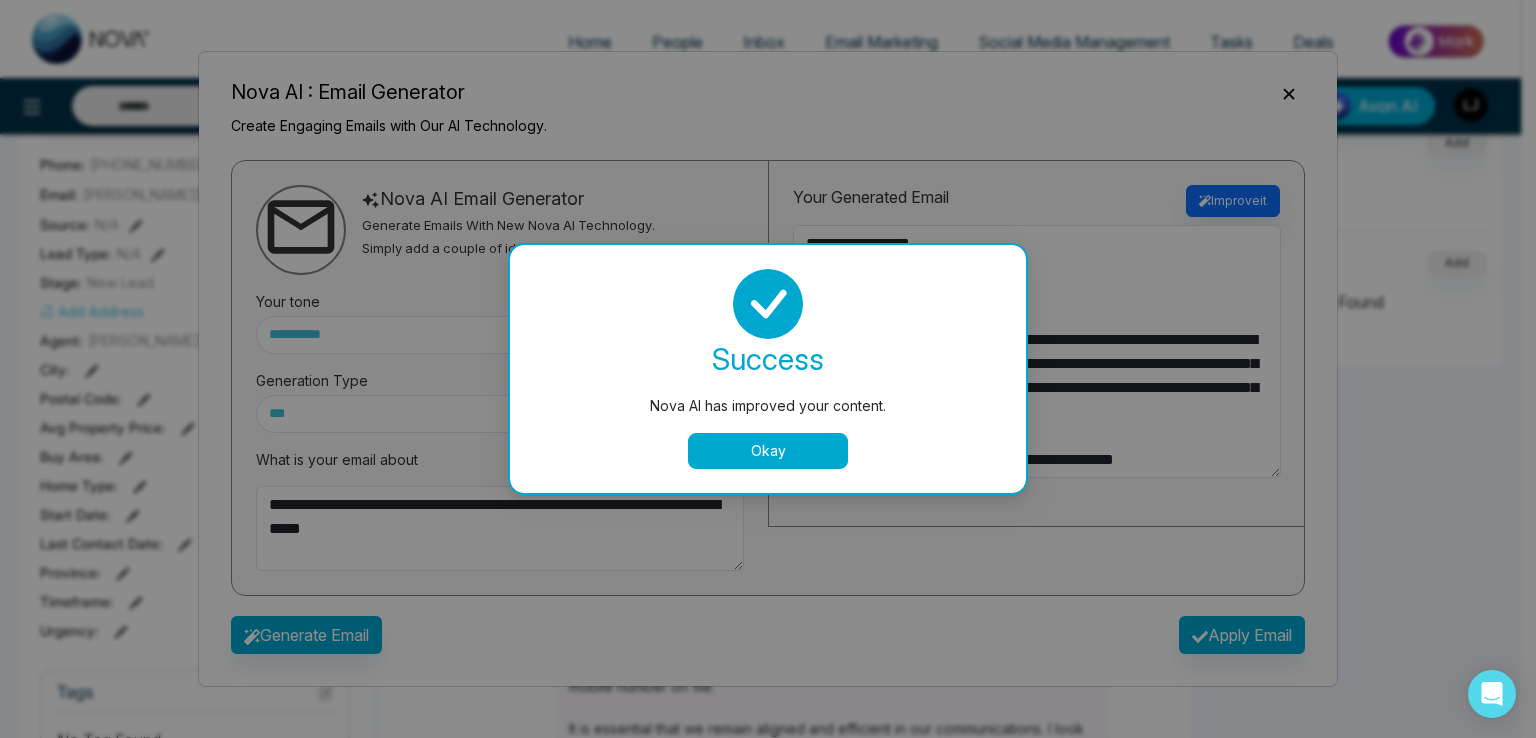 click on "Okay" at bounding box center (768, 451) 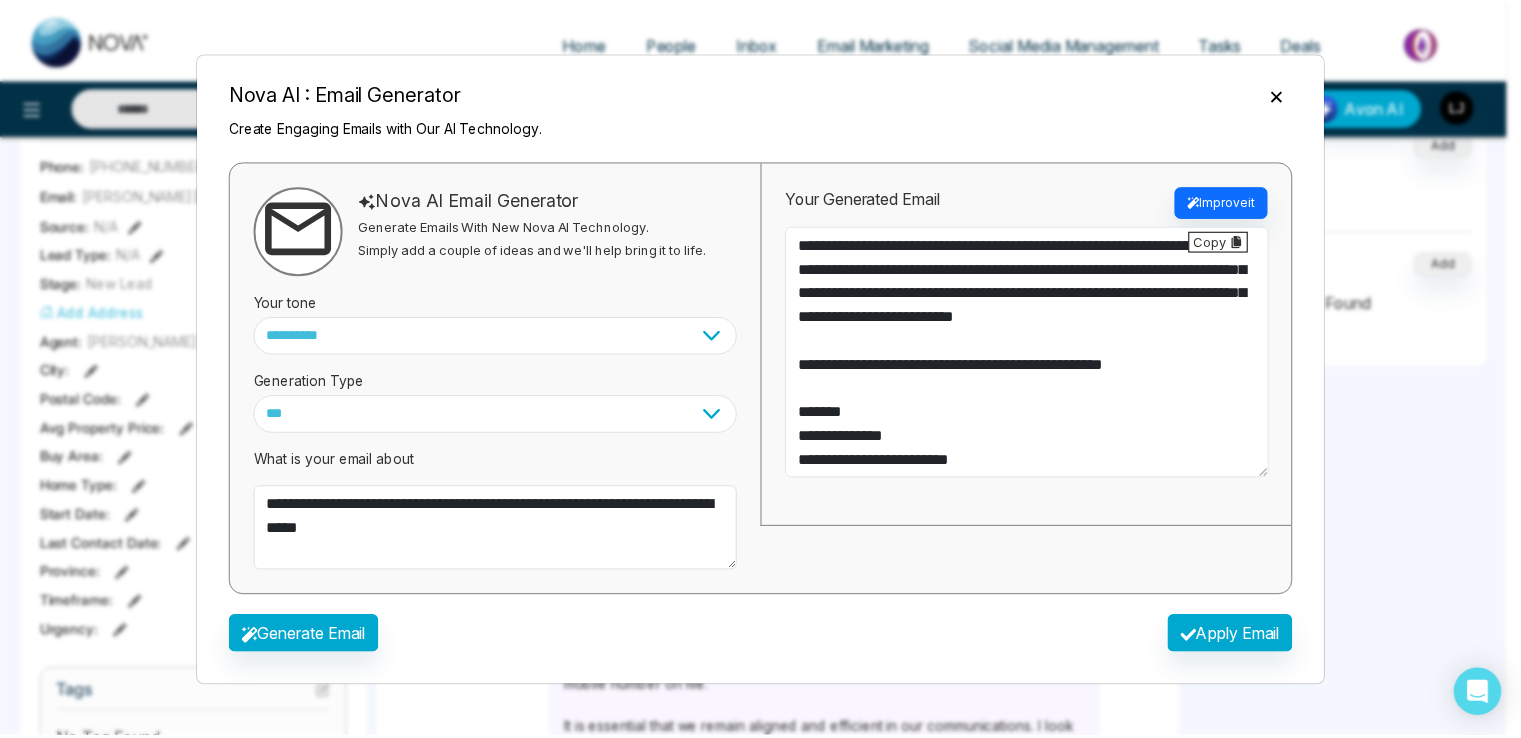 scroll, scrollTop: 120, scrollLeft: 0, axis: vertical 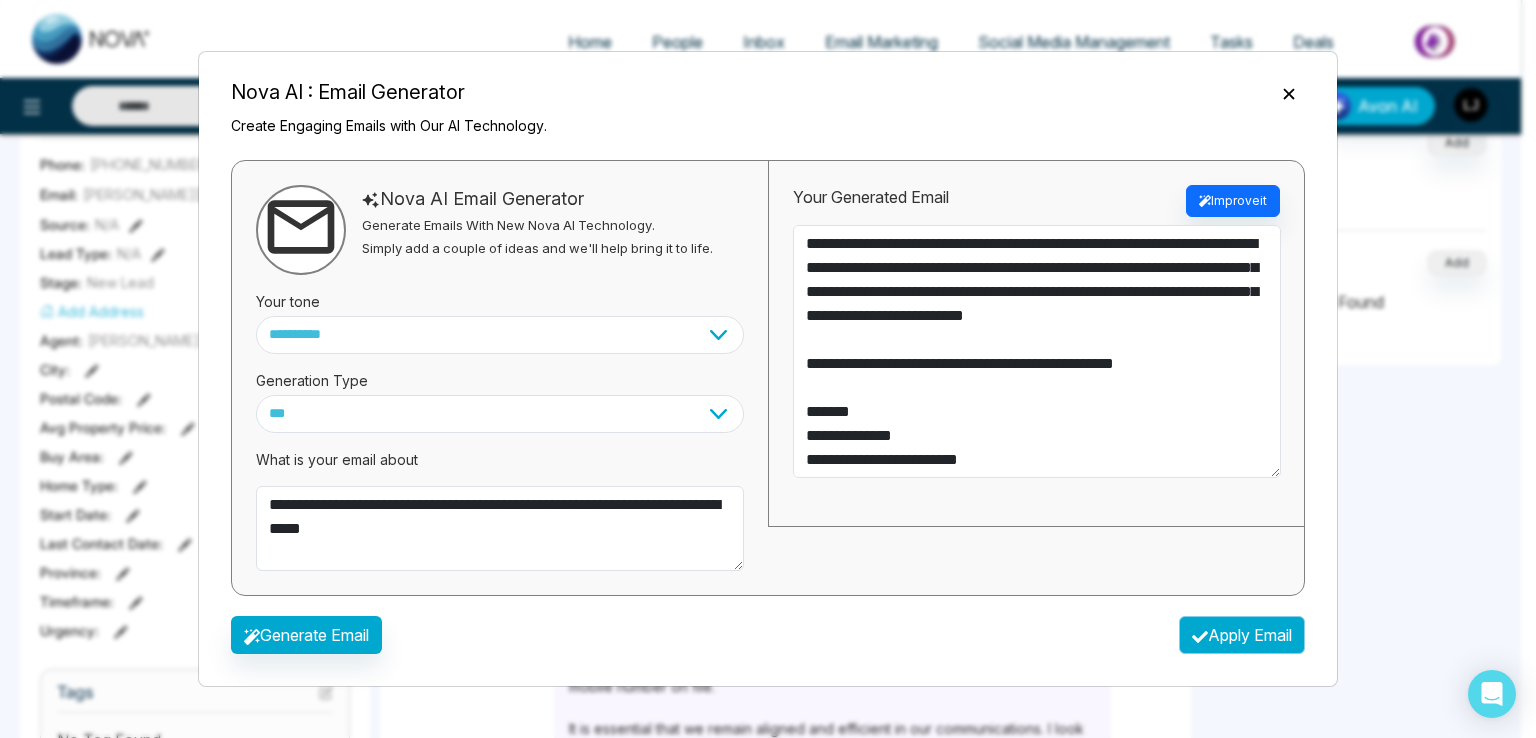 click on "Apply Email" at bounding box center (1242, 635) 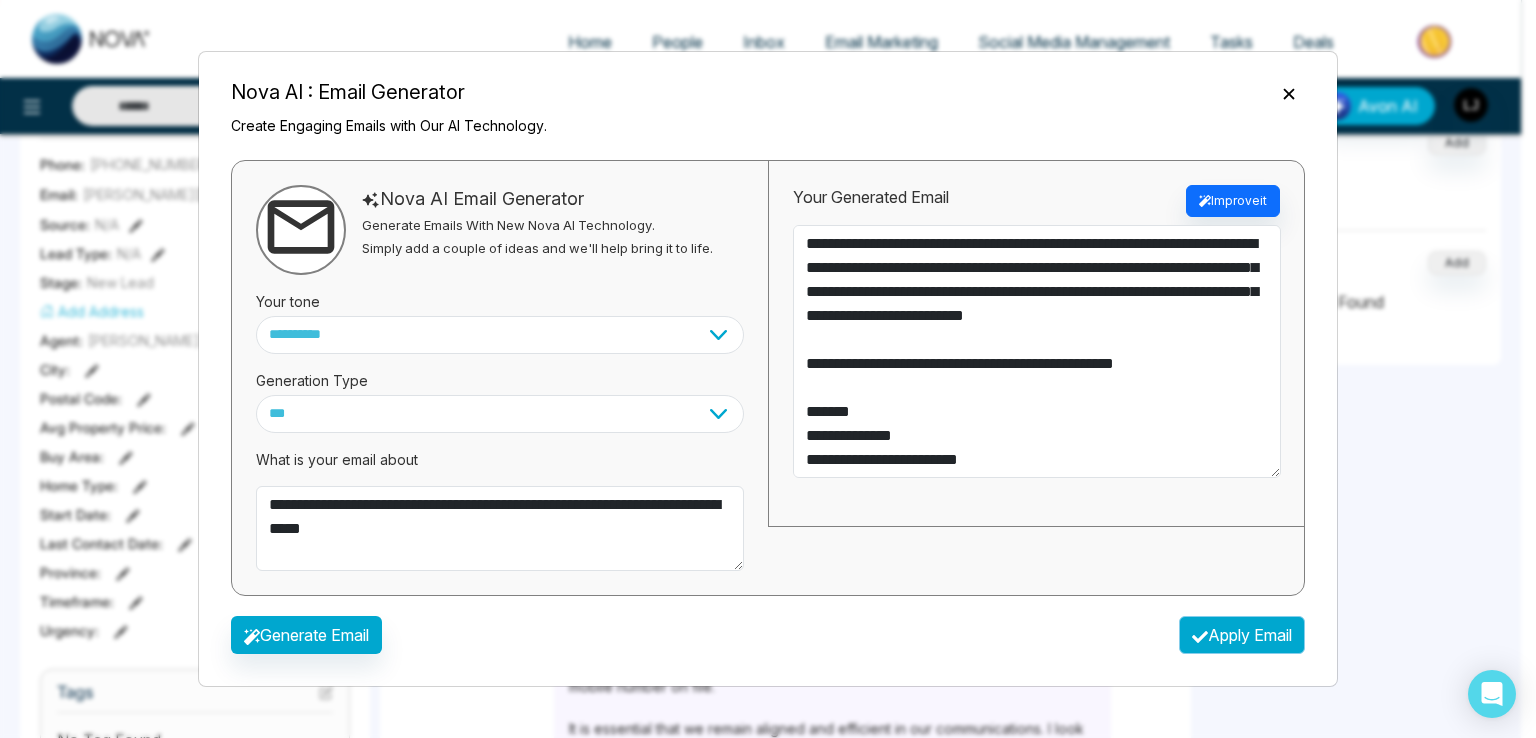 type on "**********" 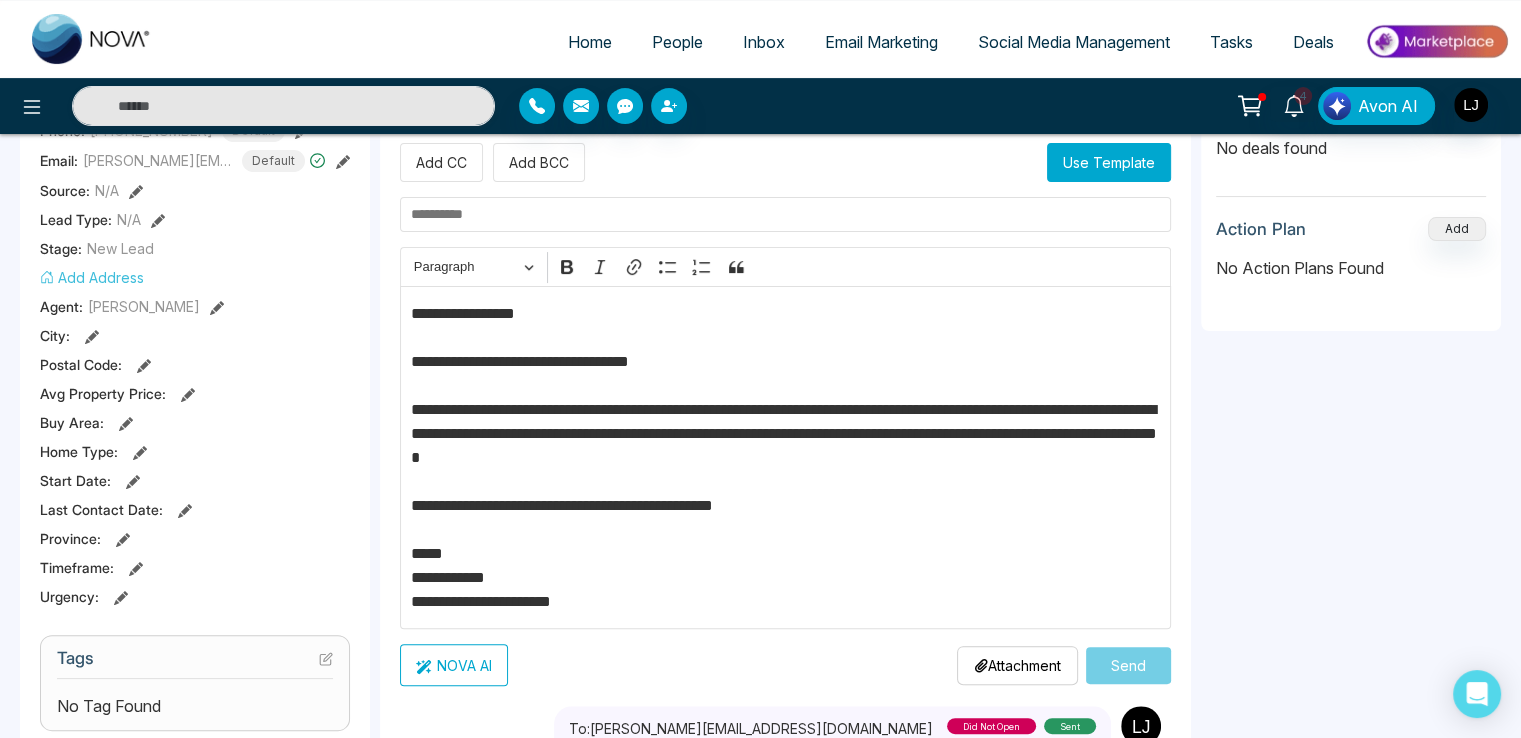 scroll, scrollTop: 300, scrollLeft: 0, axis: vertical 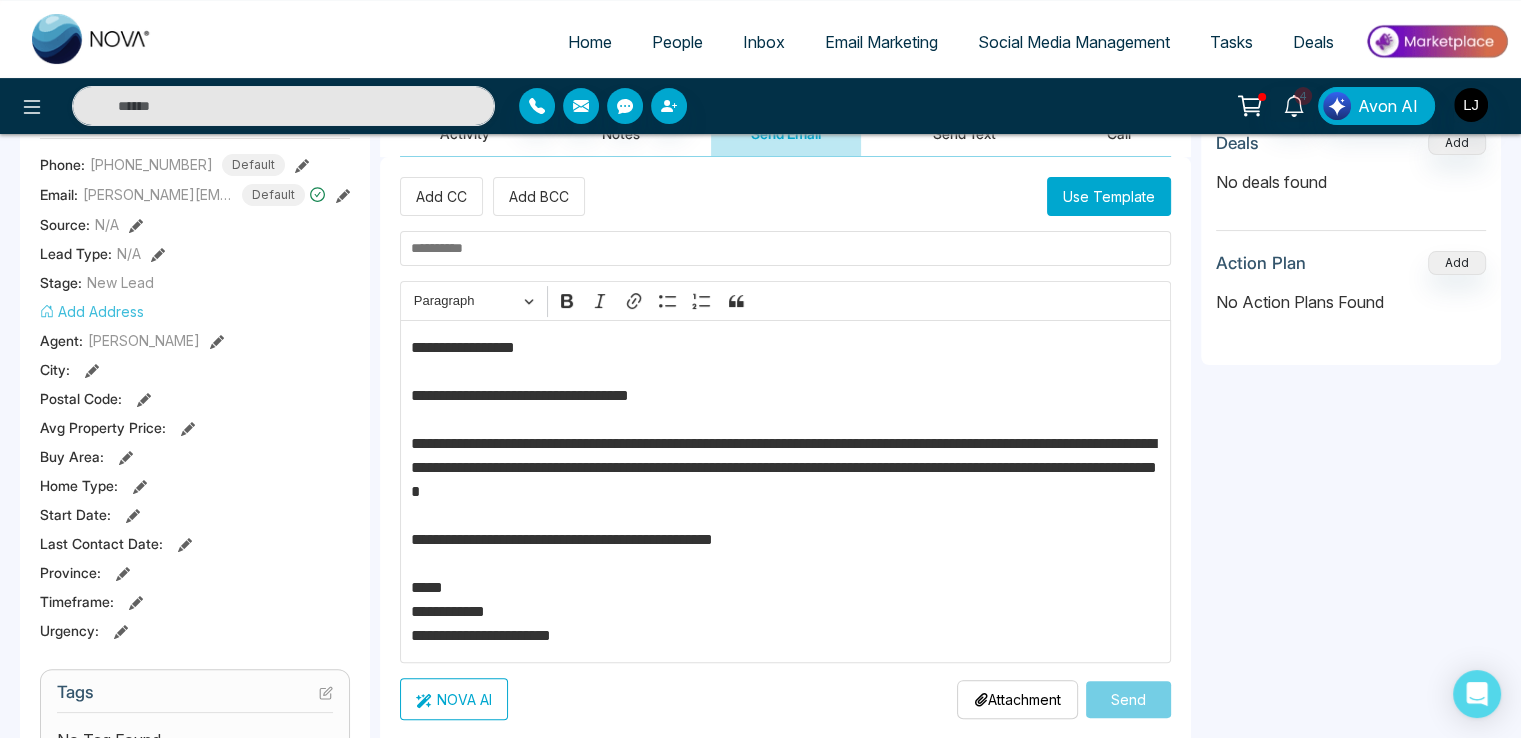click at bounding box center (785, 248) 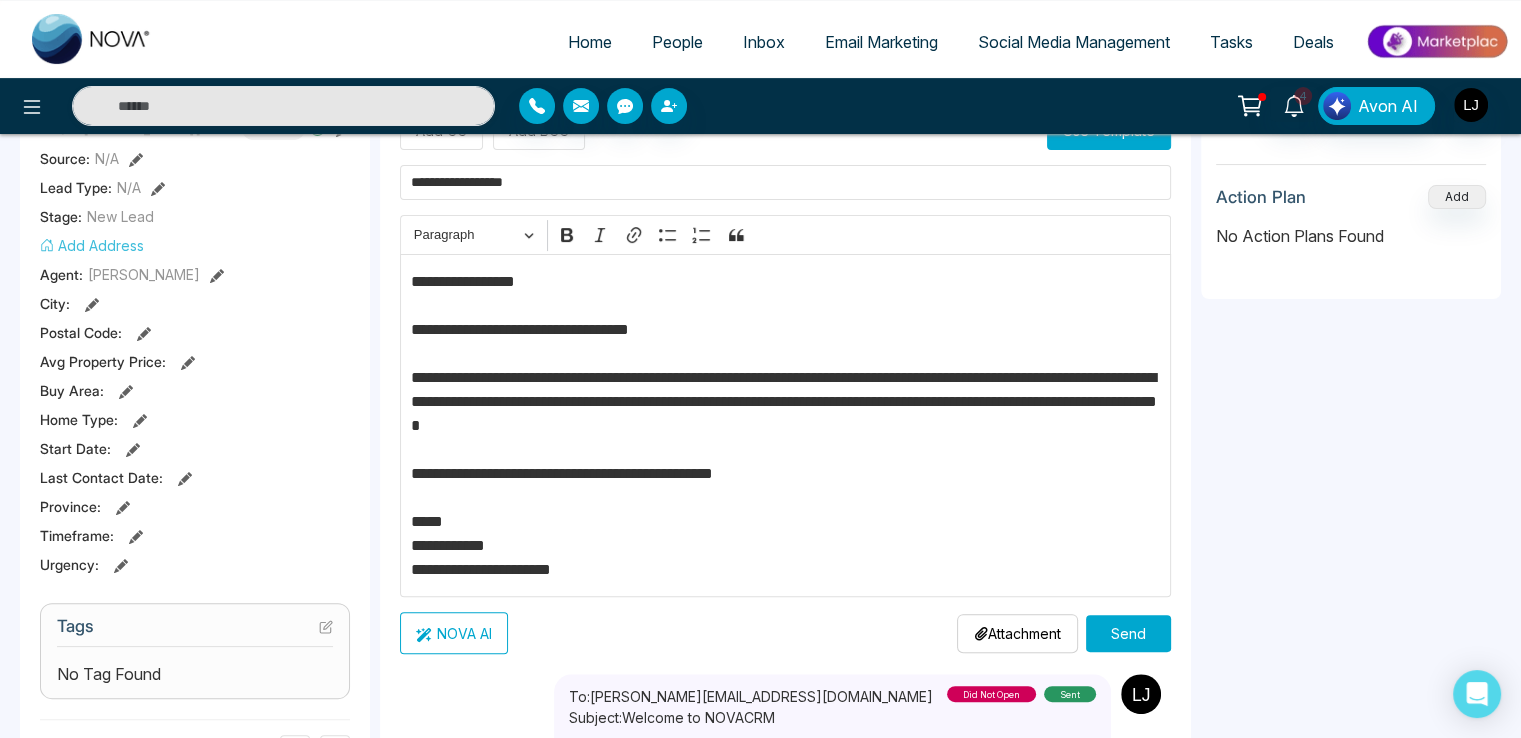 scroll, scrollTop: 400, scrollLeft: 0, axis: vertical 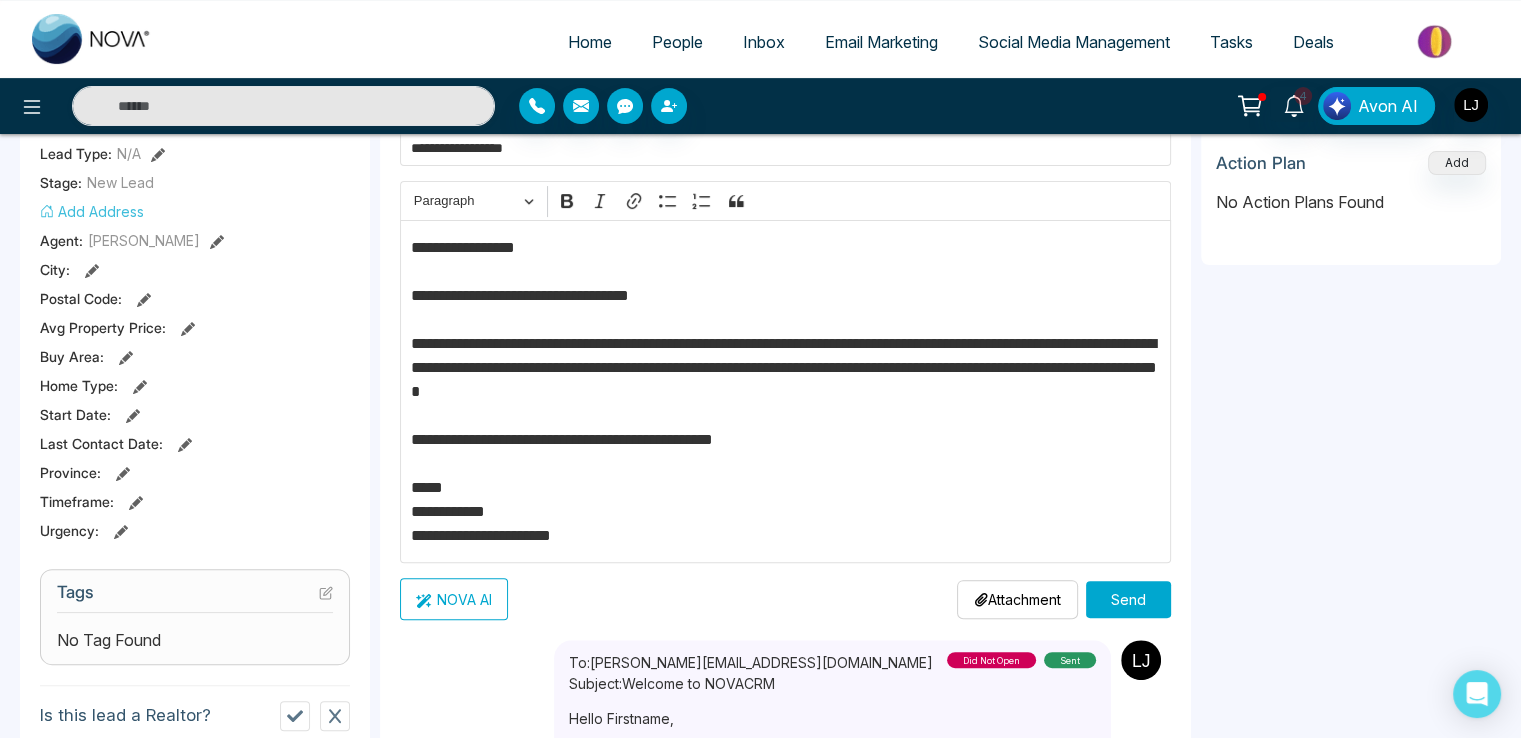 type on "**********" 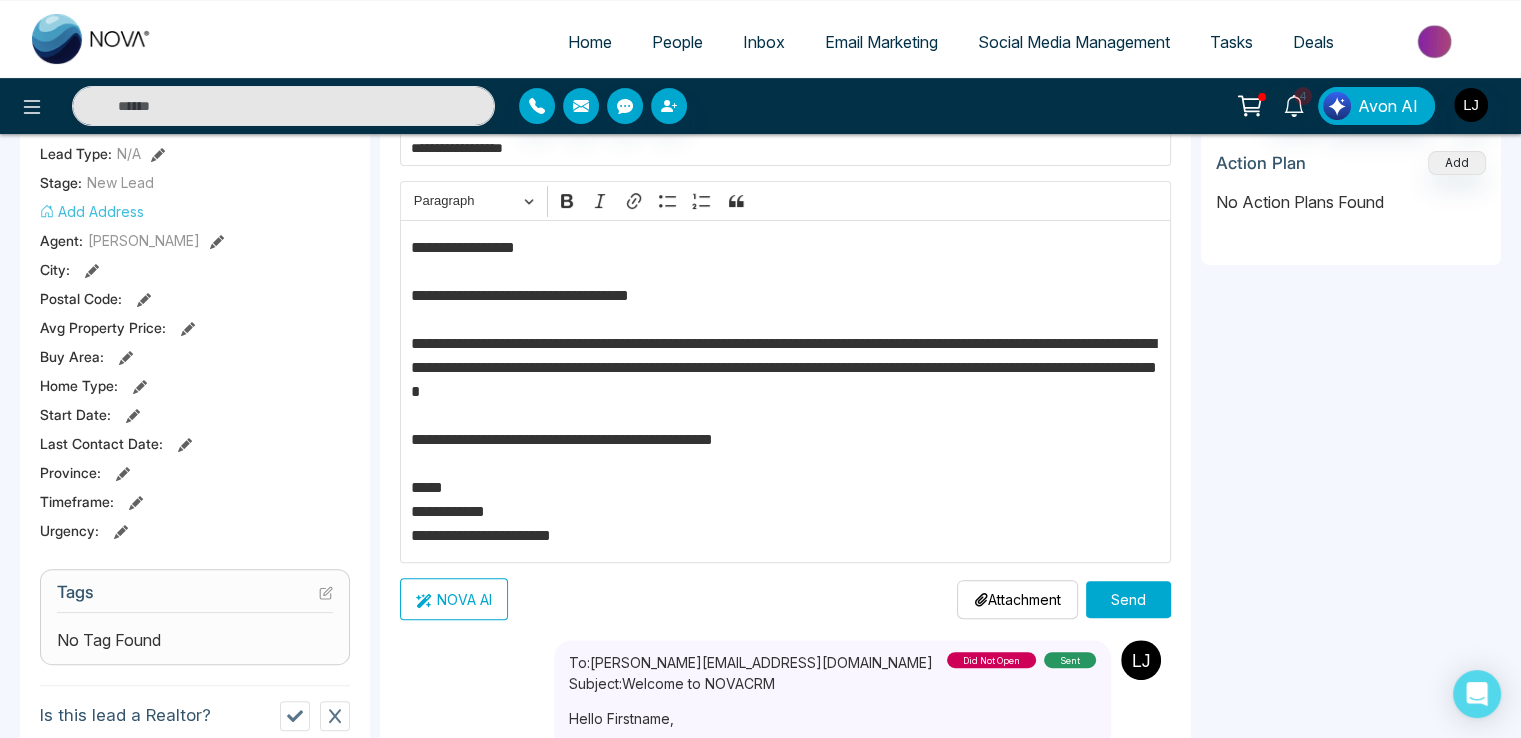 click on "Send" at bounding box center [1128, 599] 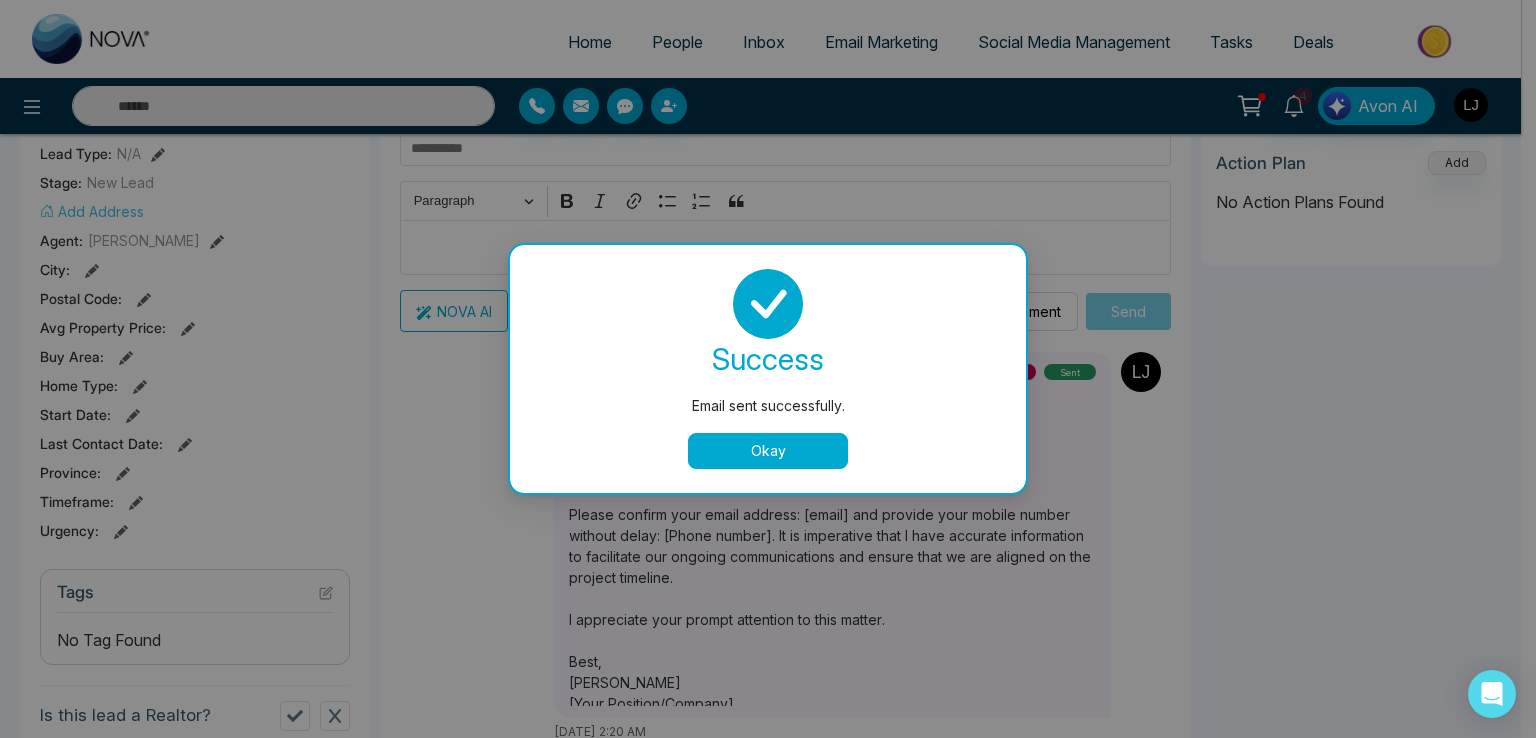 click on "Okay" at bounding box center (768, 451) 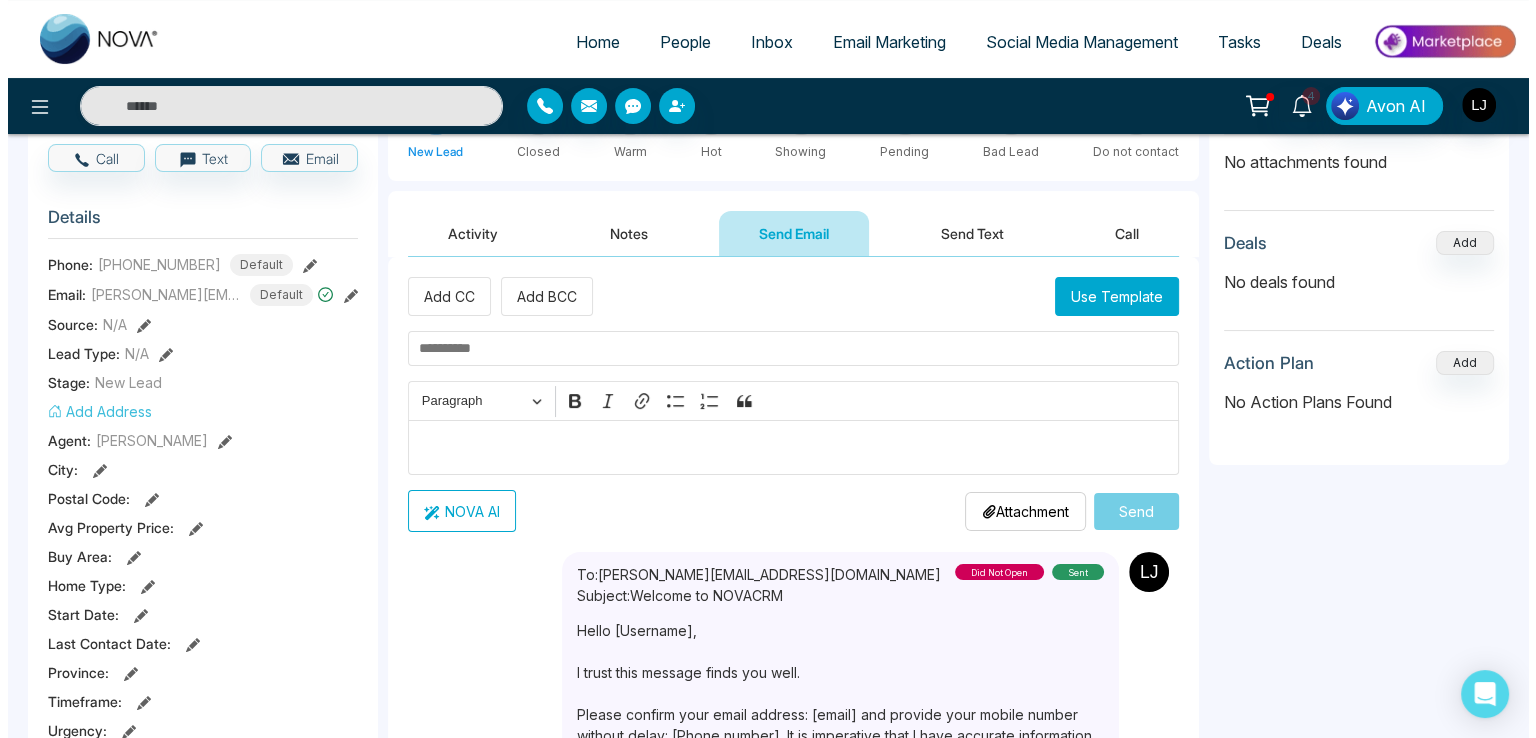 scroll, scrollTop: 200, scrollLeft: 0, axis: vertical 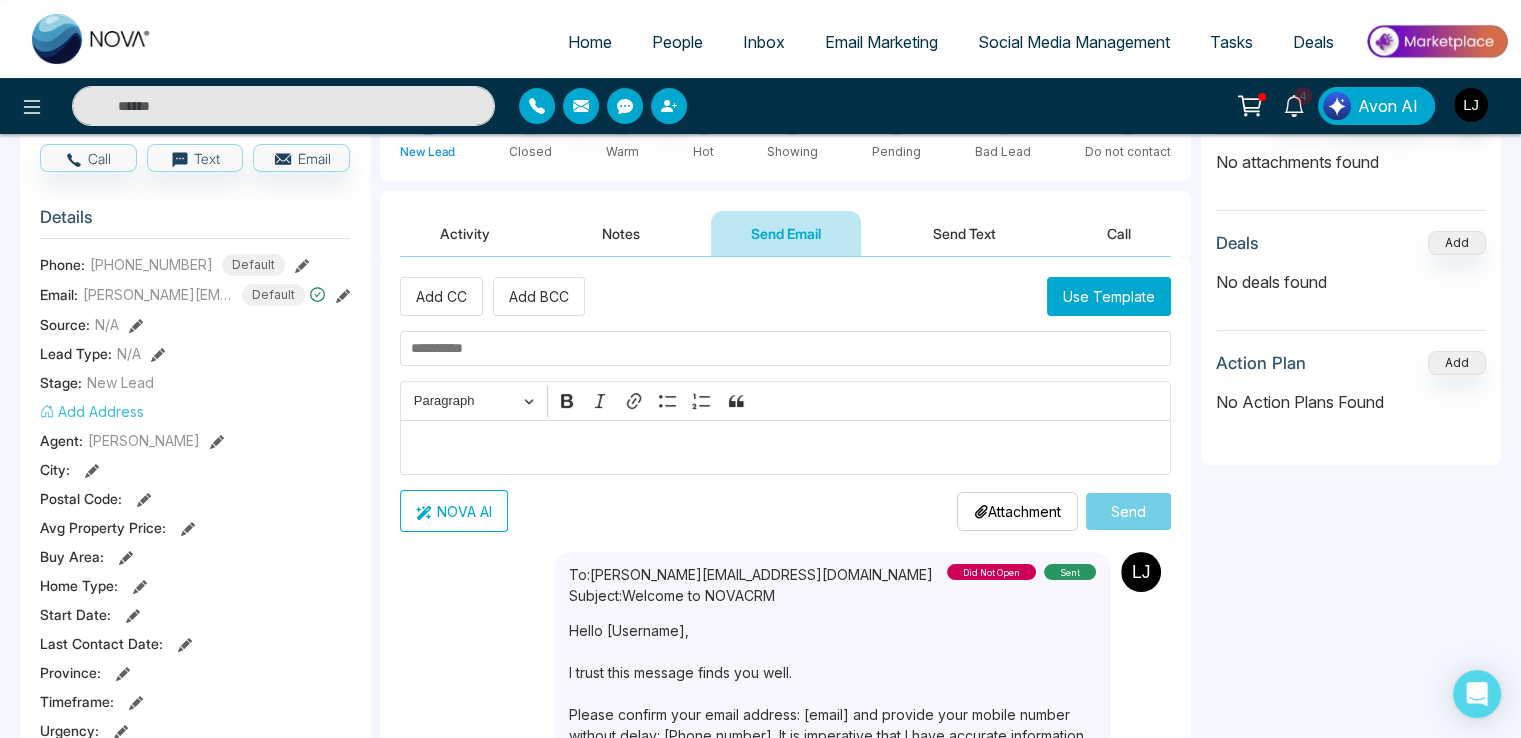 click at bounding box center (785, 348) 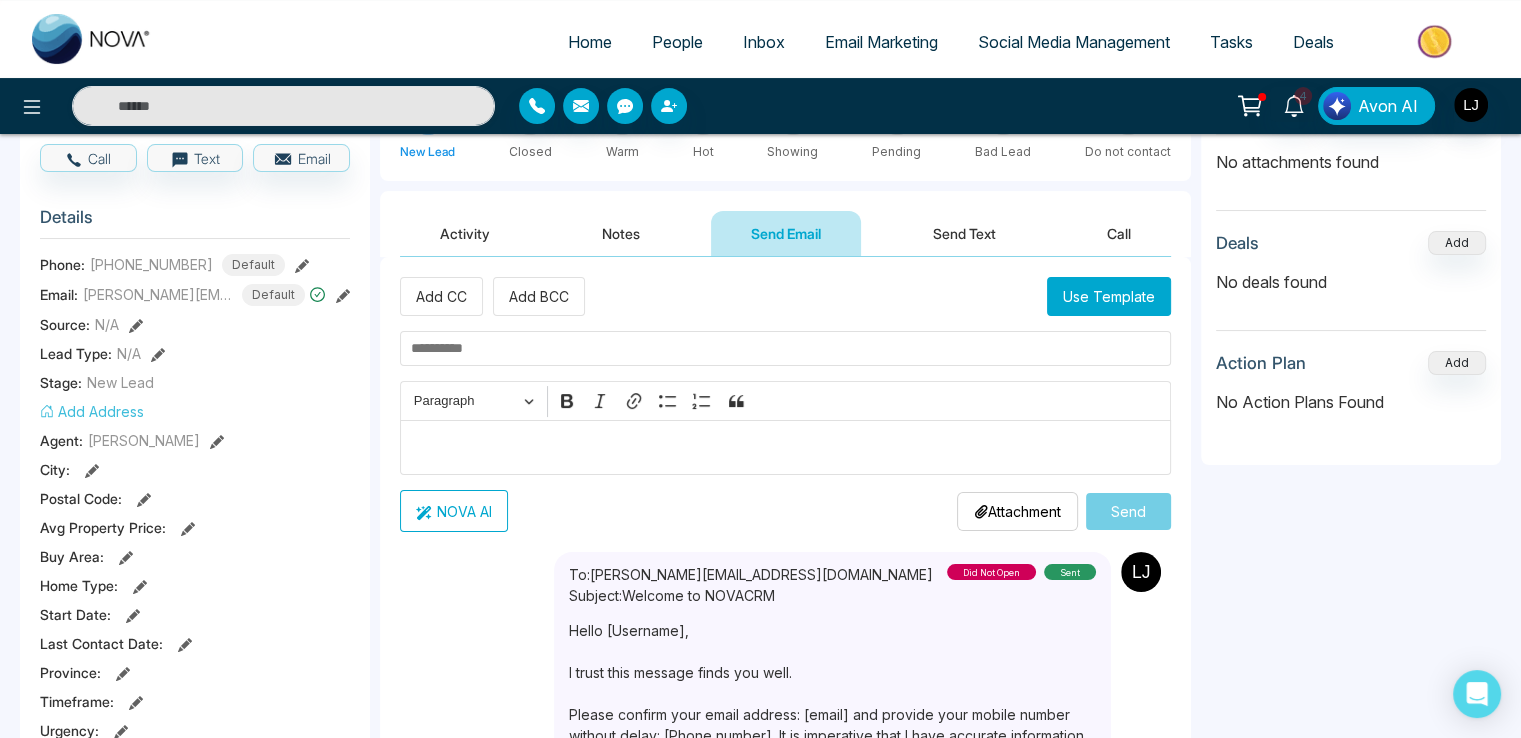 click at bounding box center [785, 348] 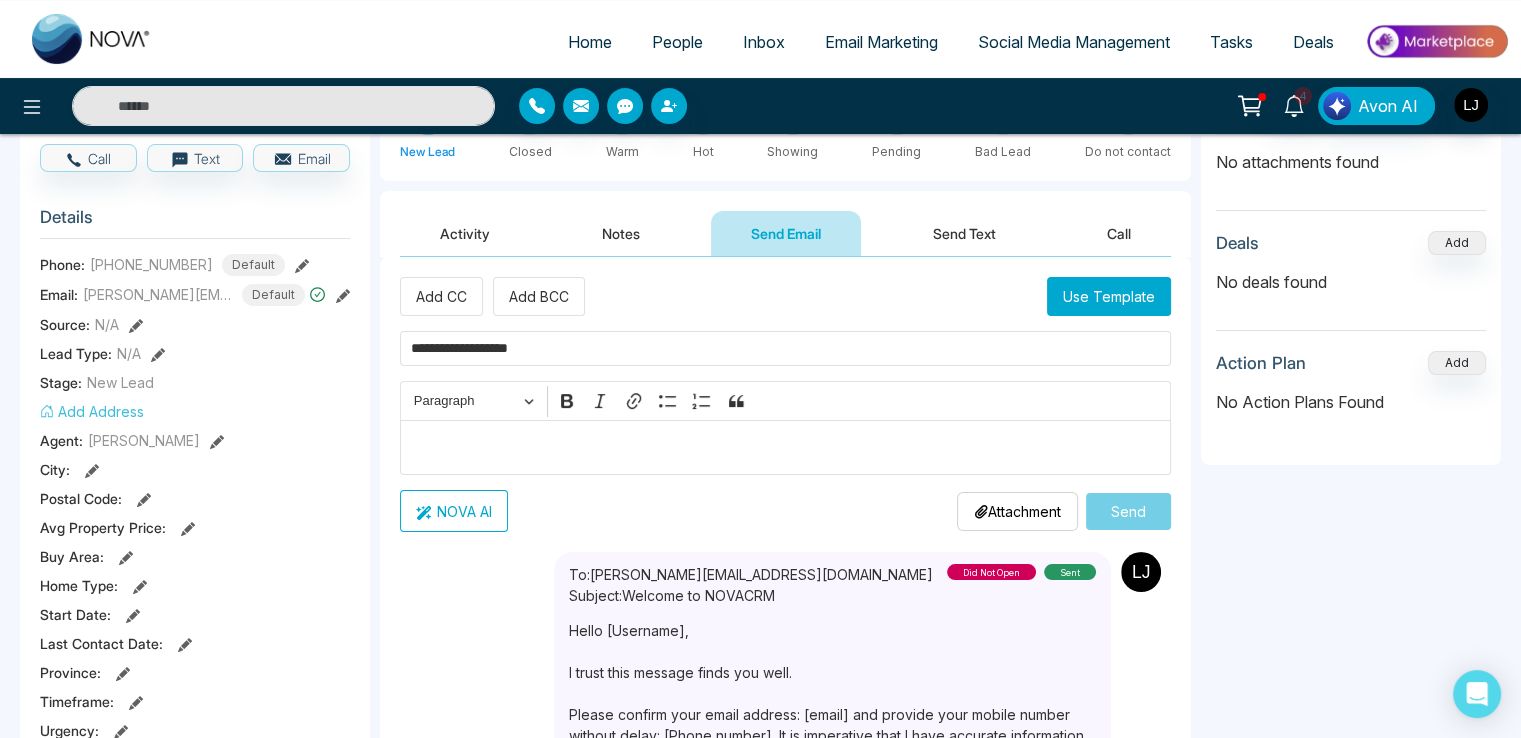 type on "**********" 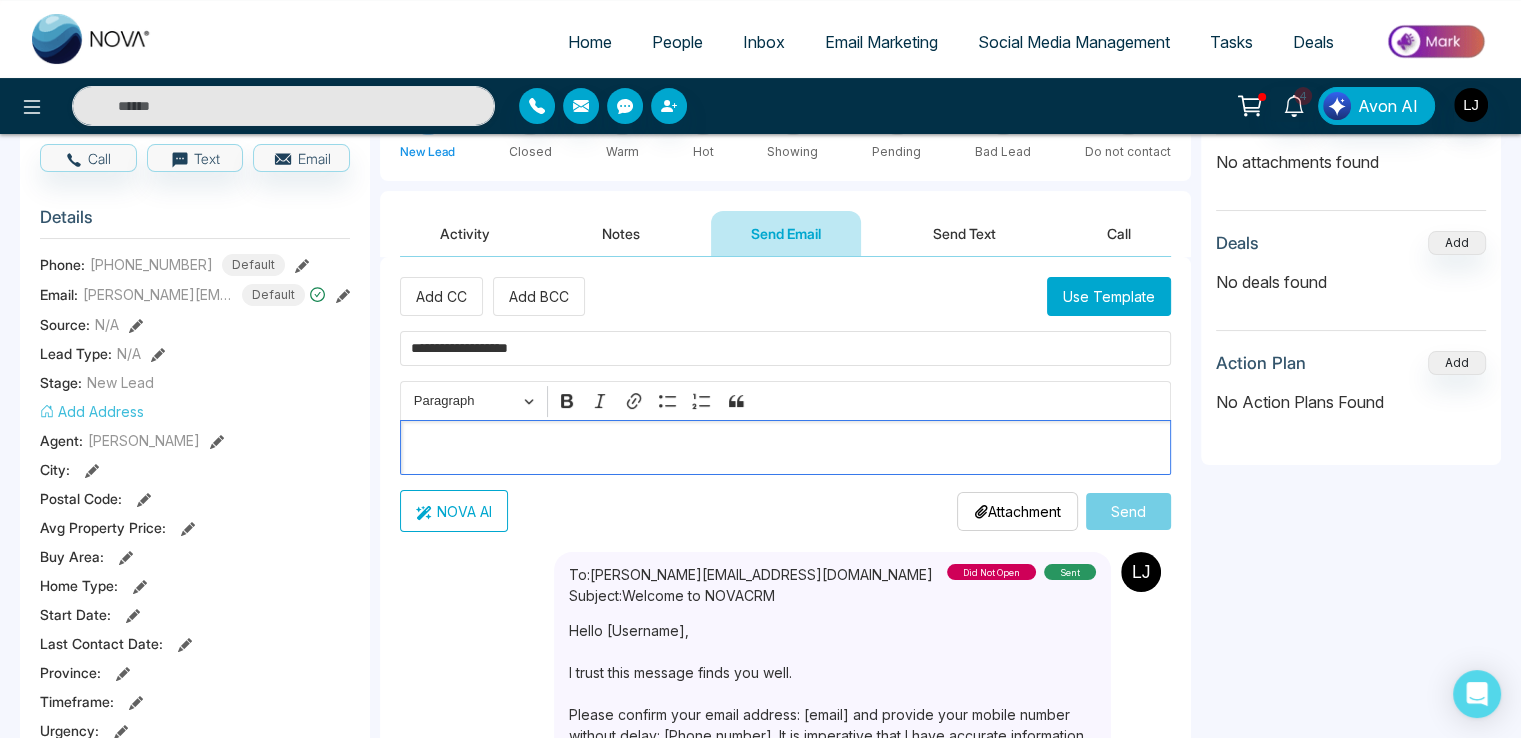click at bounding box center [786, 448] 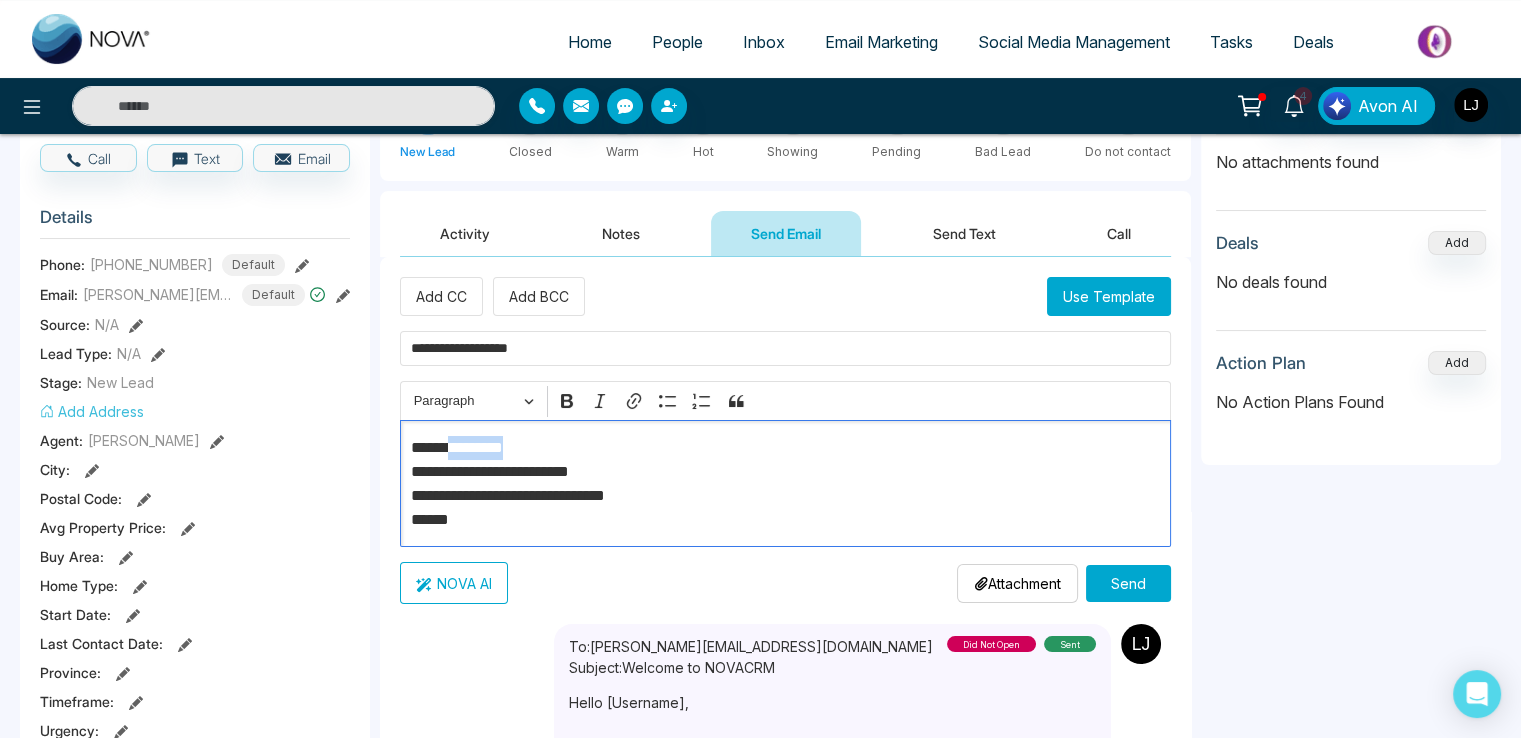 drag, startPoint x: 528, startPoint y: 441, endPoint x: 455, endPoint y: 442, distance: 73.00685 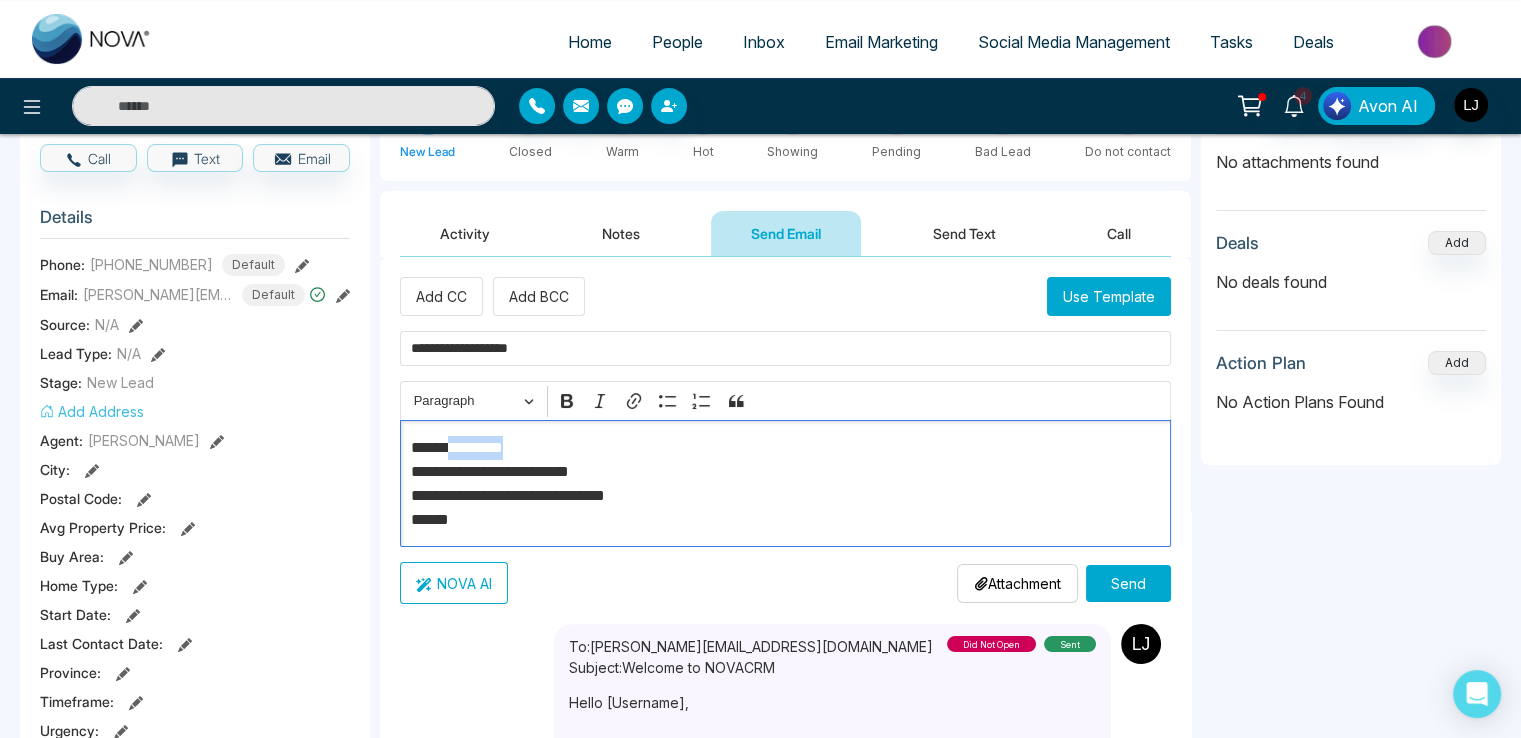 click on "**********" at bounding box center (778, 484) 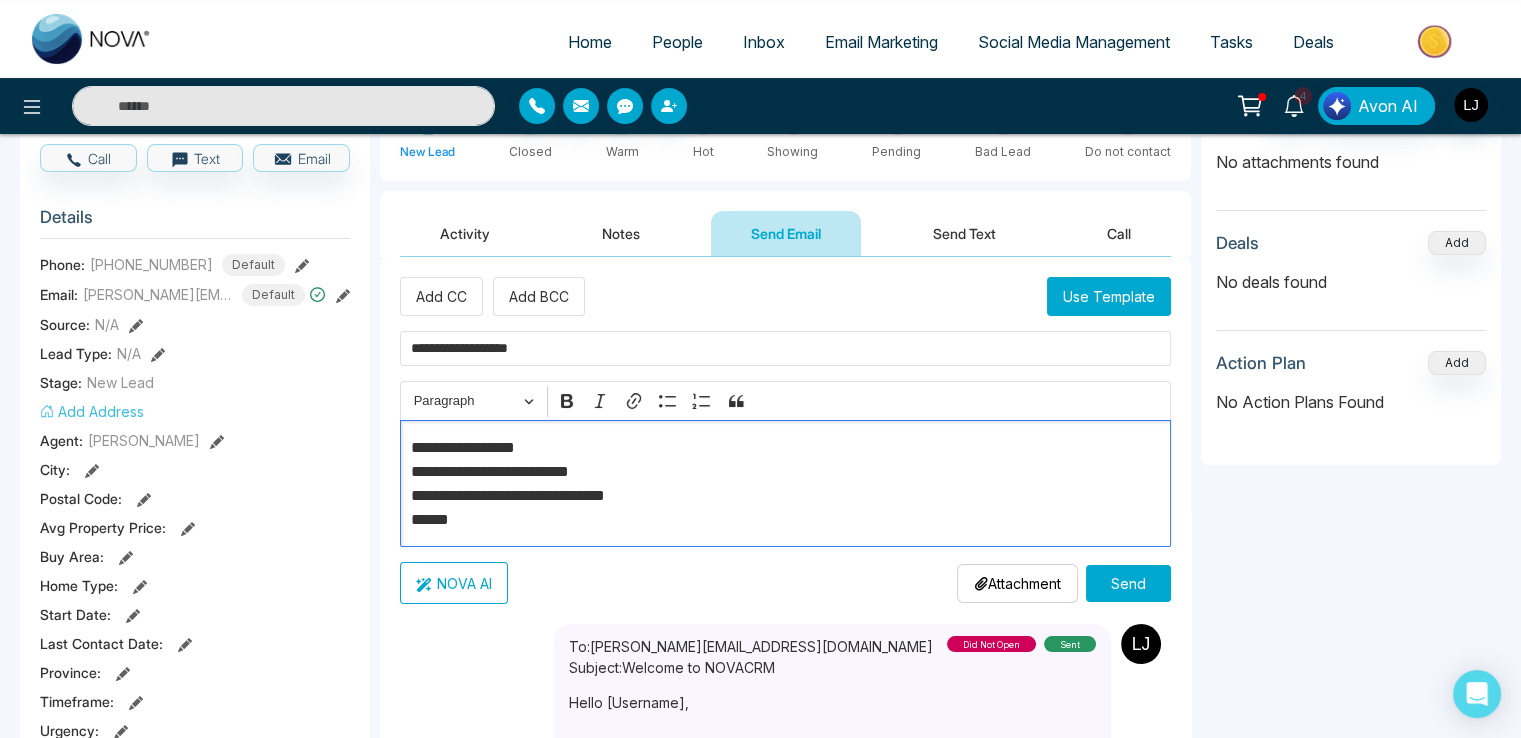 click on "NOVA AI" at bounding box center (454, 583) 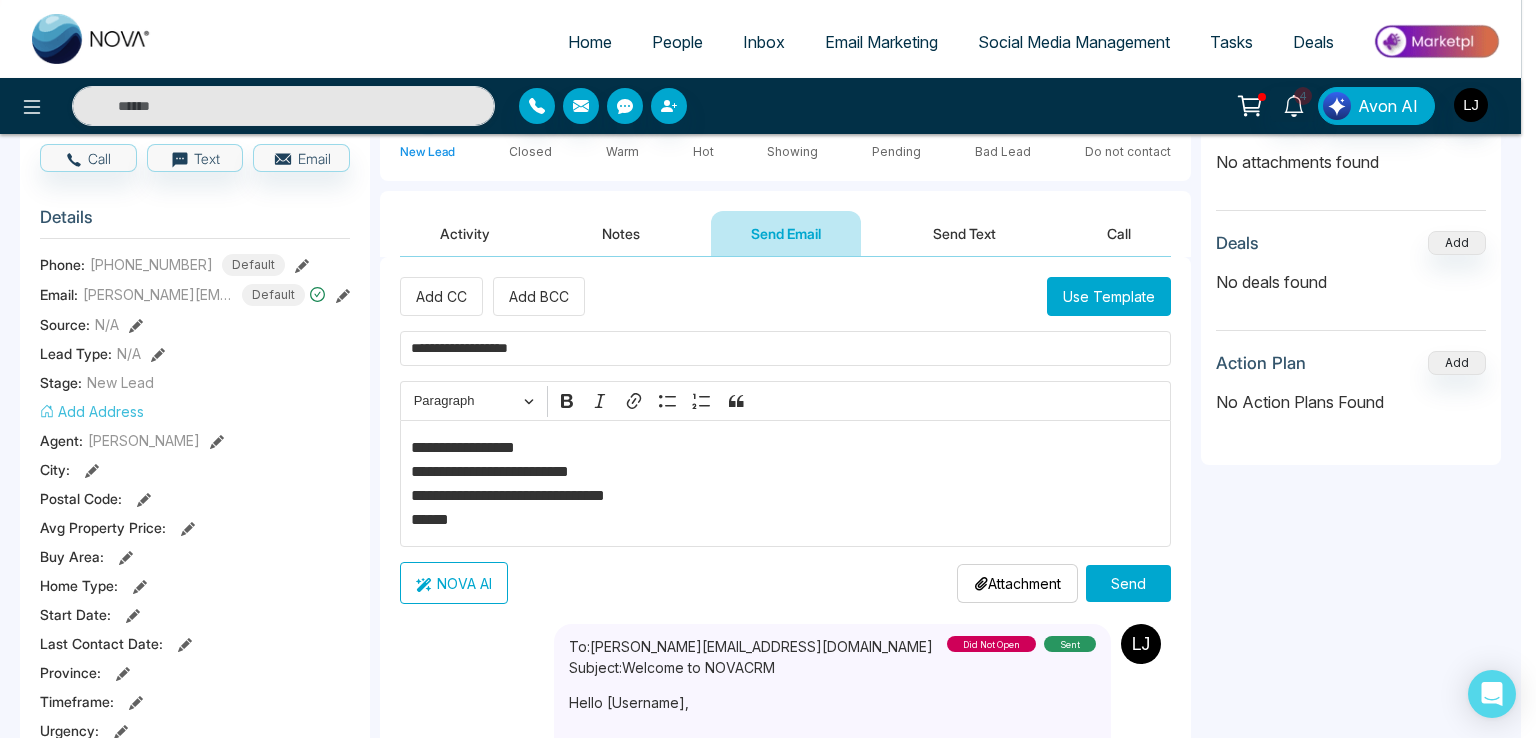 scroll, scrollTop: 0, scrollLeft: 0, axis: both 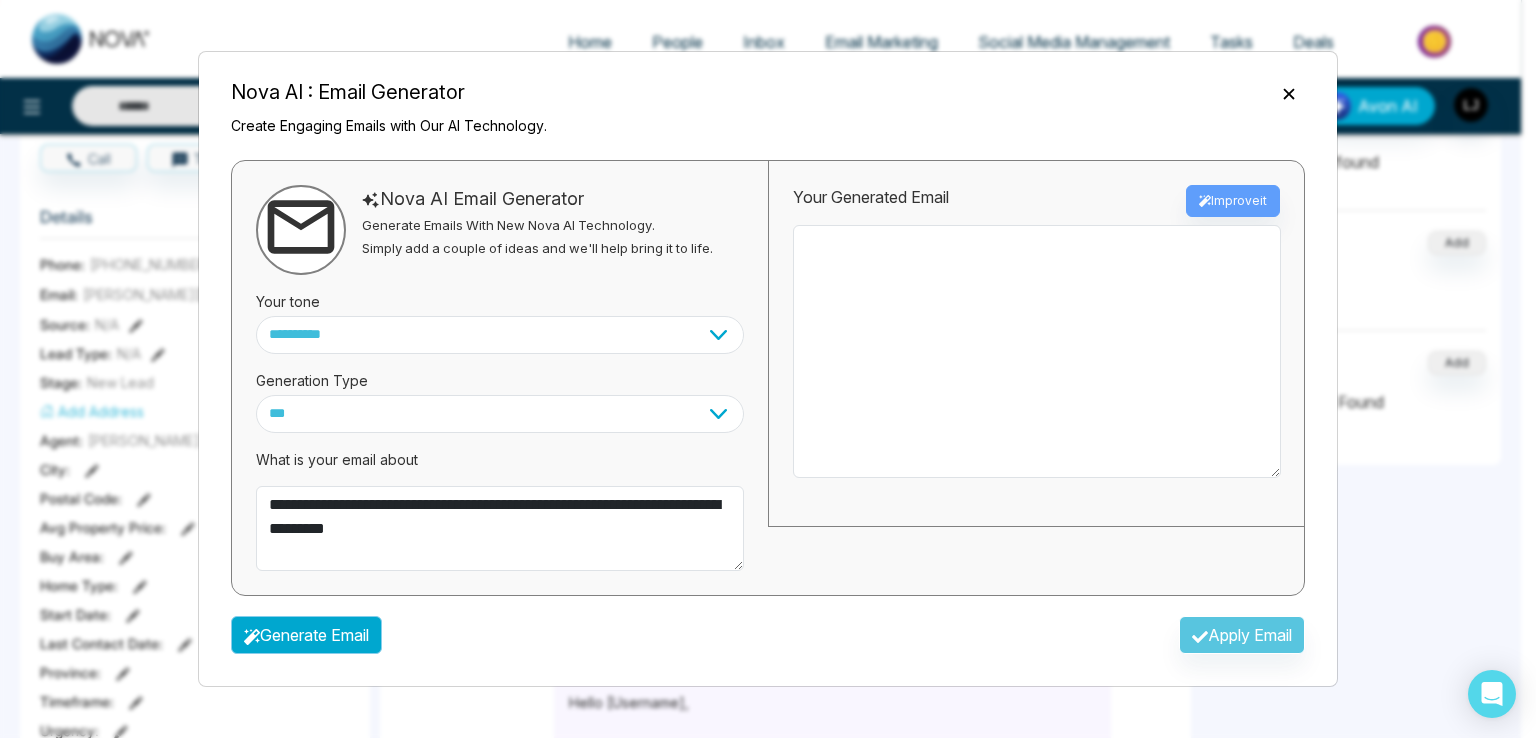 click on "Generate Email" at bounding box center [306, 635] 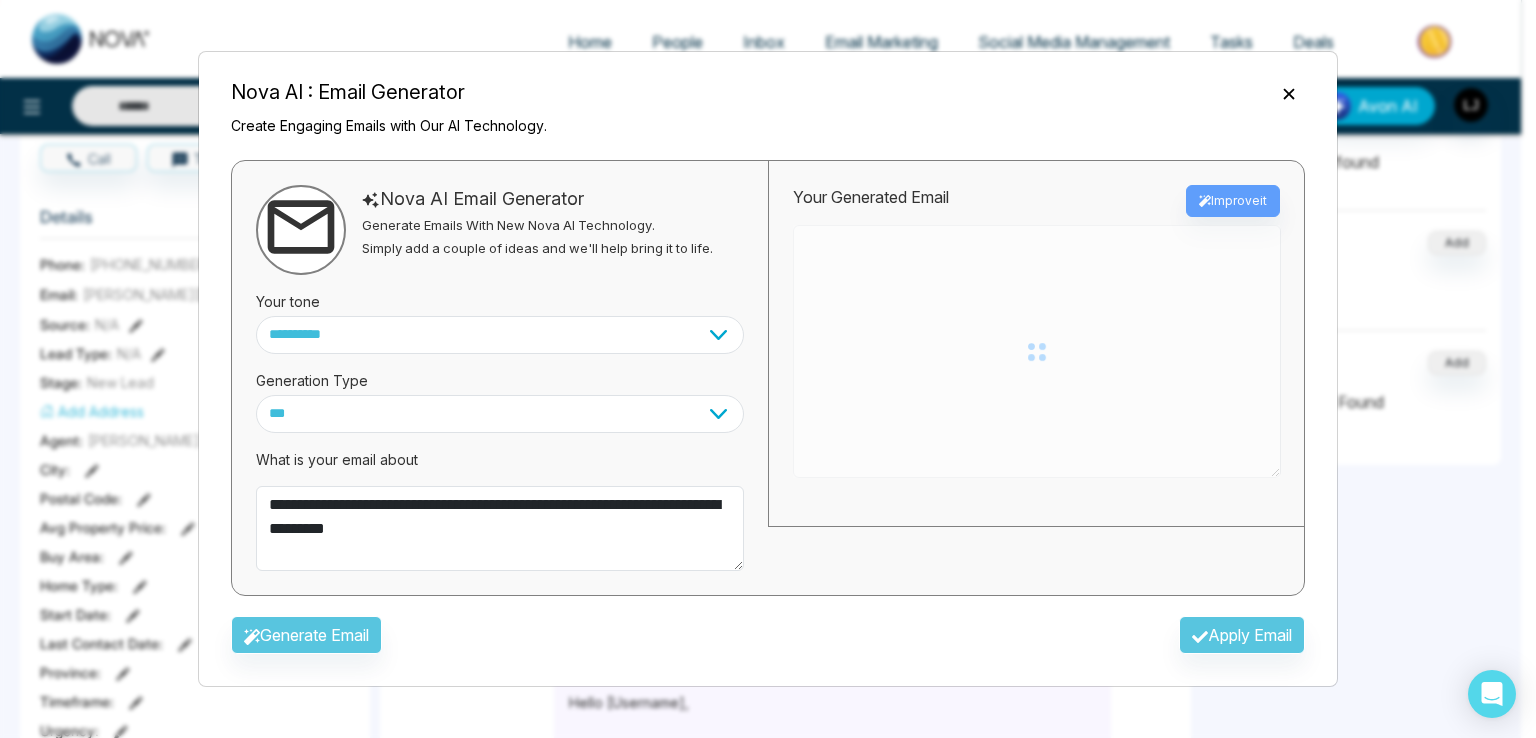 type on "**********" 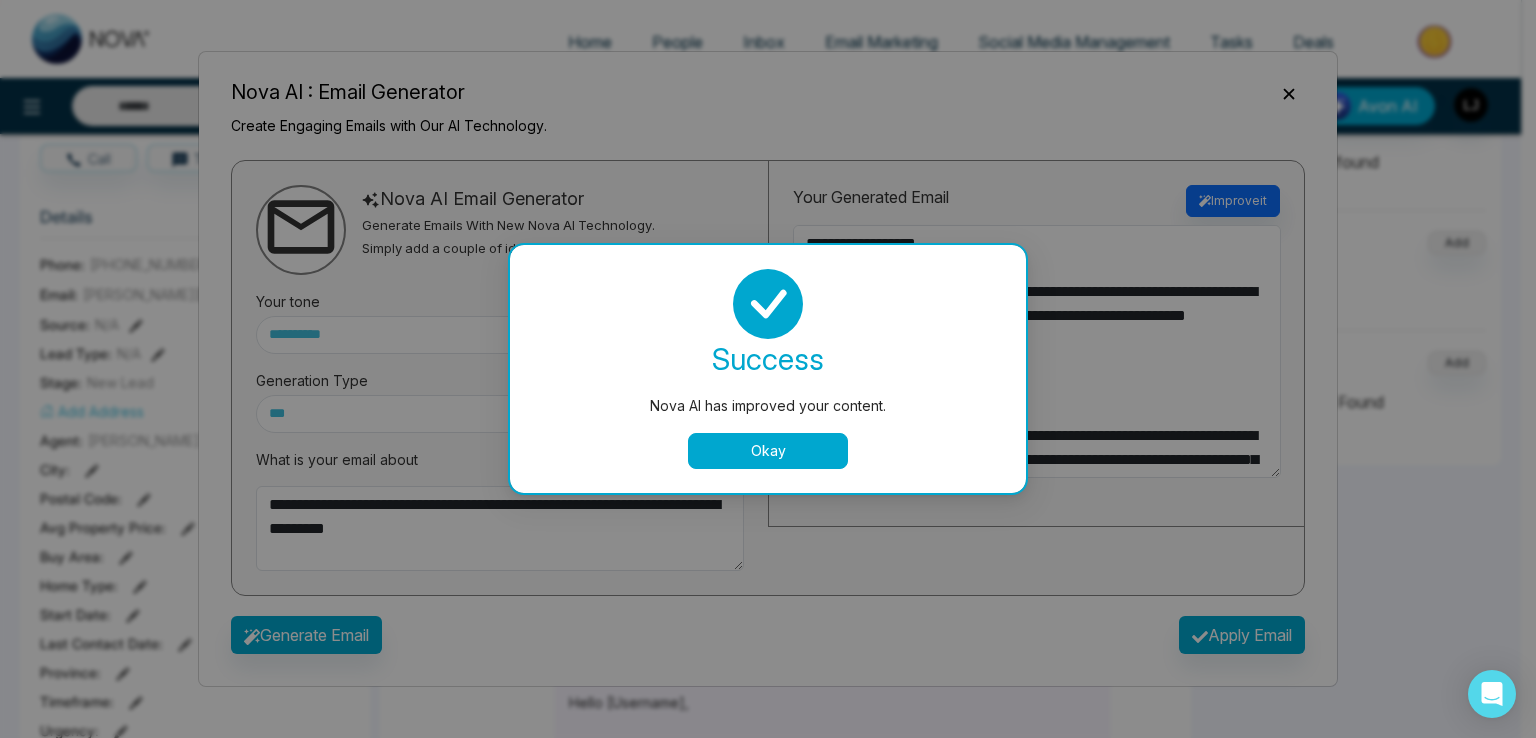 click on "Okay" at bounding box center (768, 451) 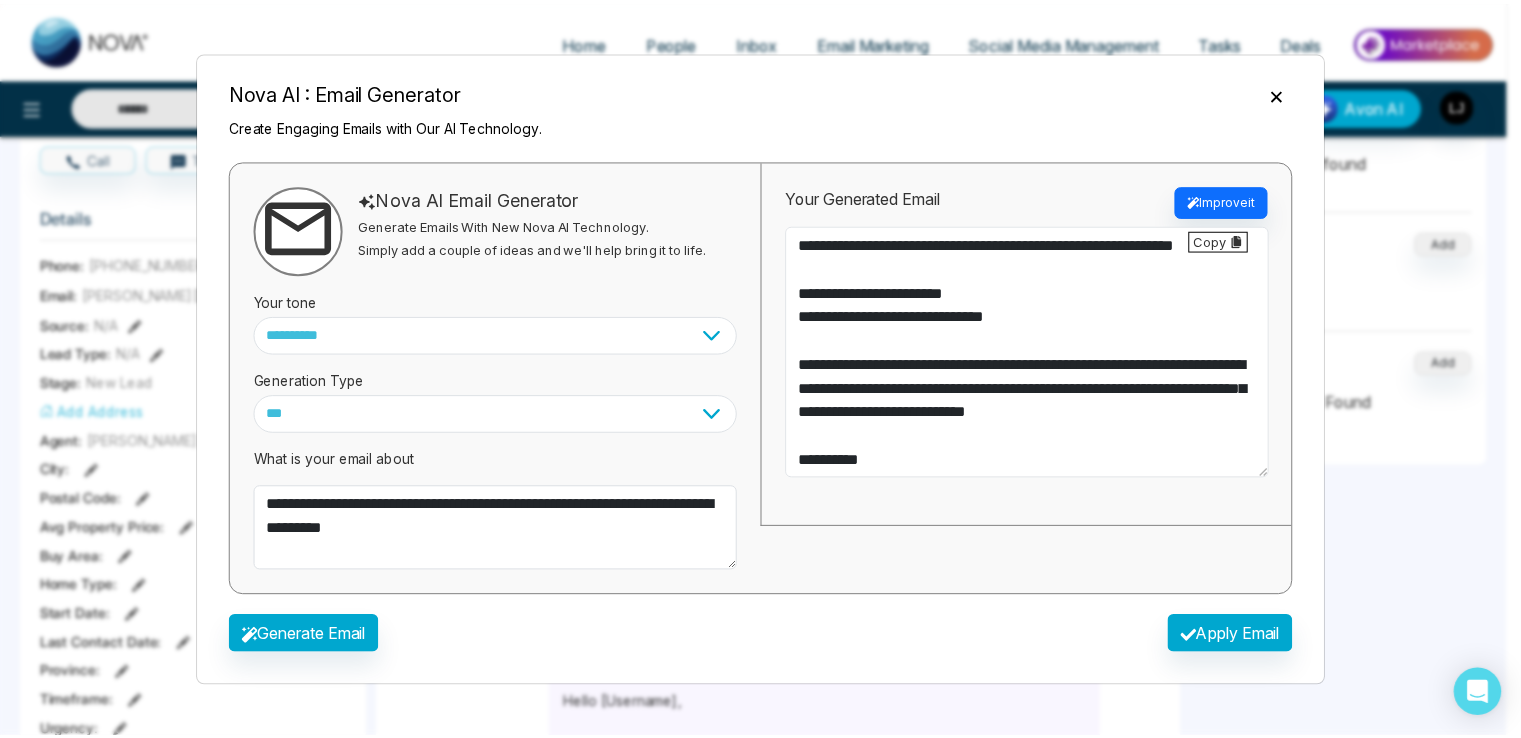 scroll, scrollTop: 120, scrollLeft: 0, axis: vertical 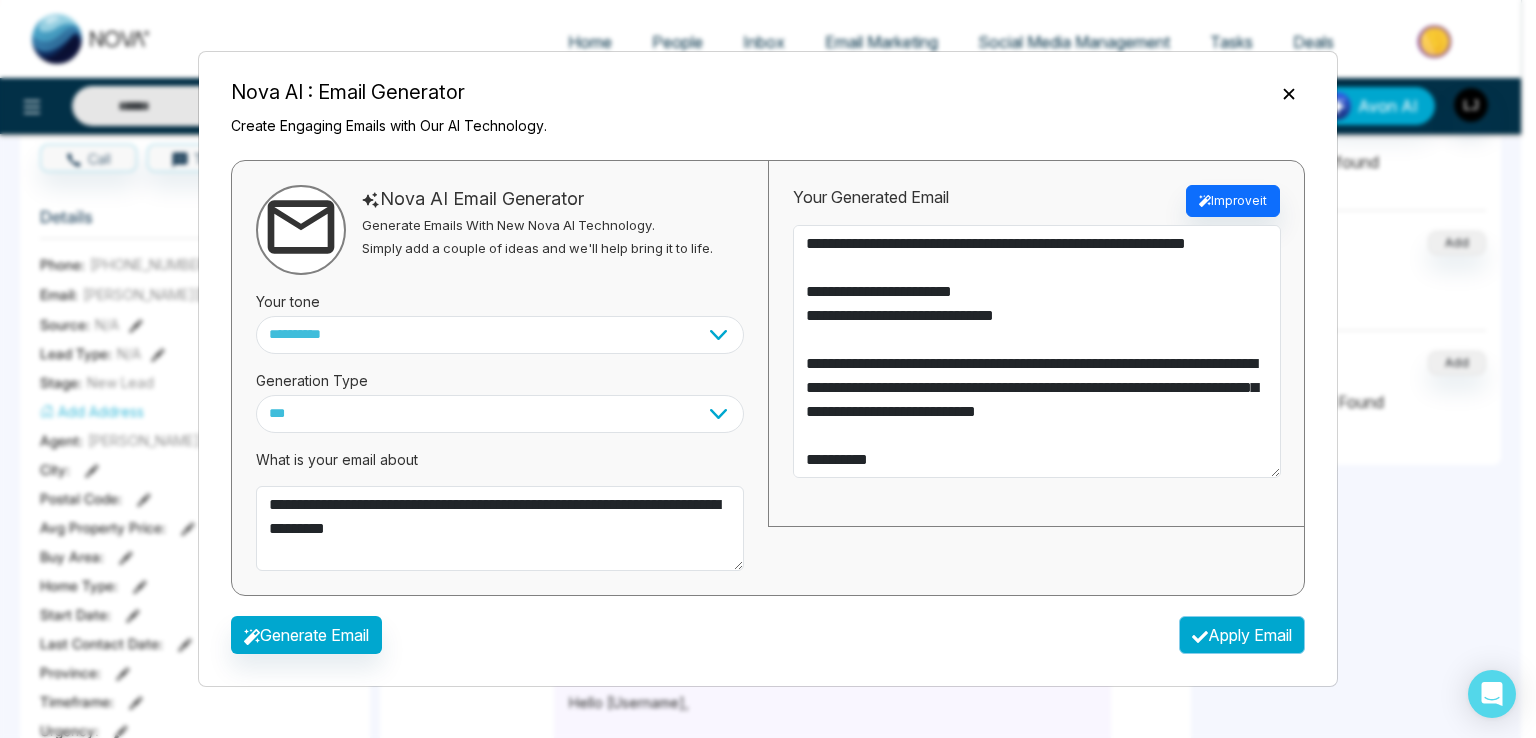 click on "Apply Email" at bounding box center [1242, 635] 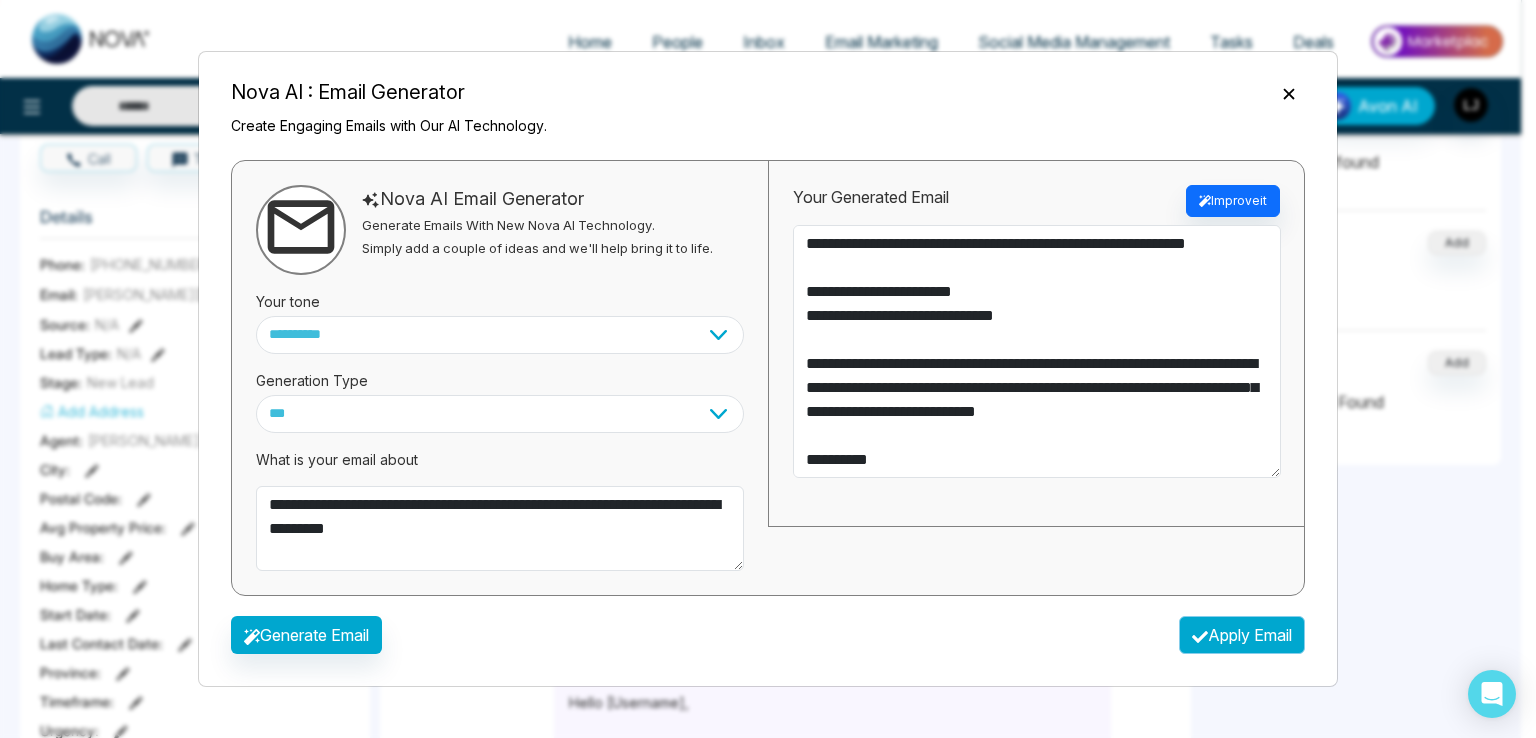 type on "**********" 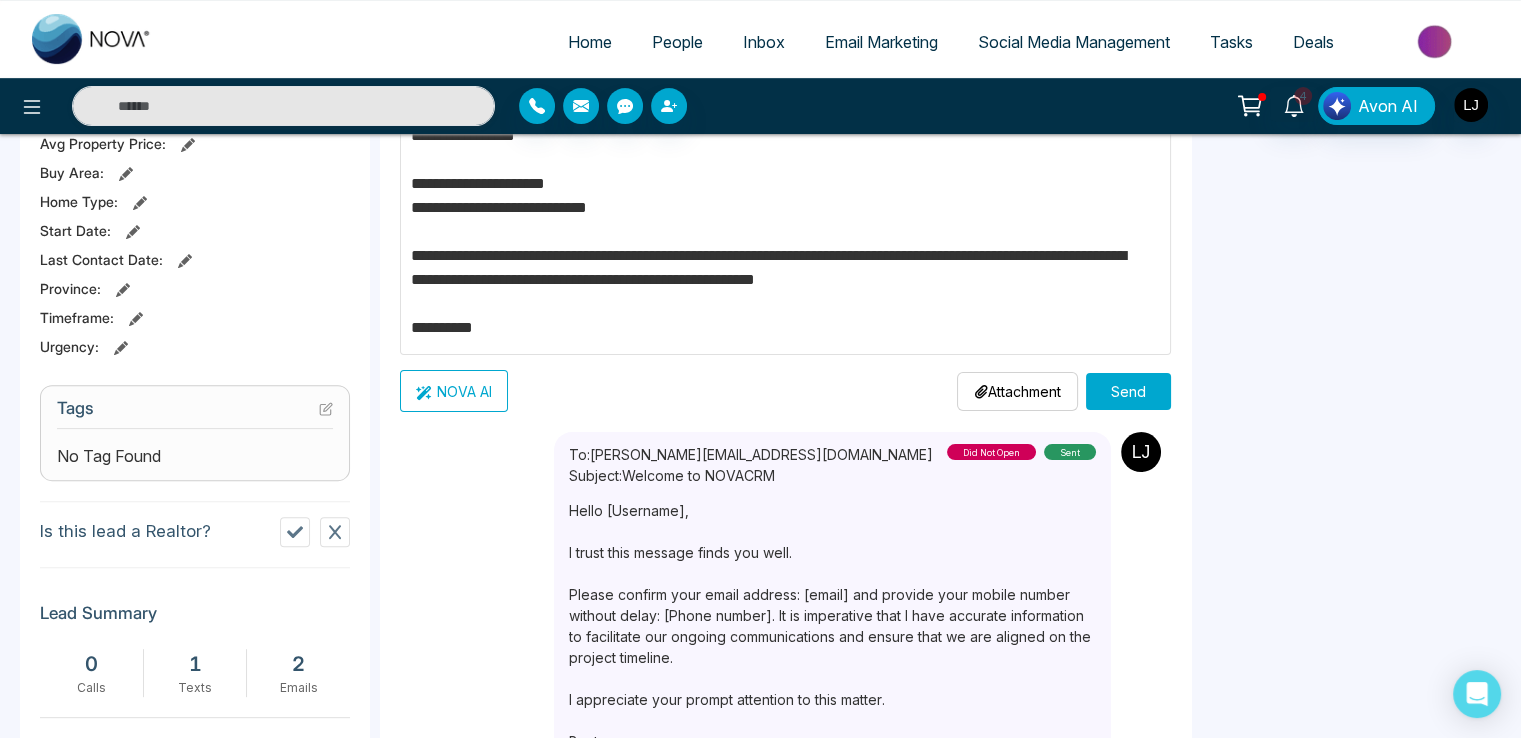 scroll, scrollTop: 604, scrollLeft: 0, axis: vertical 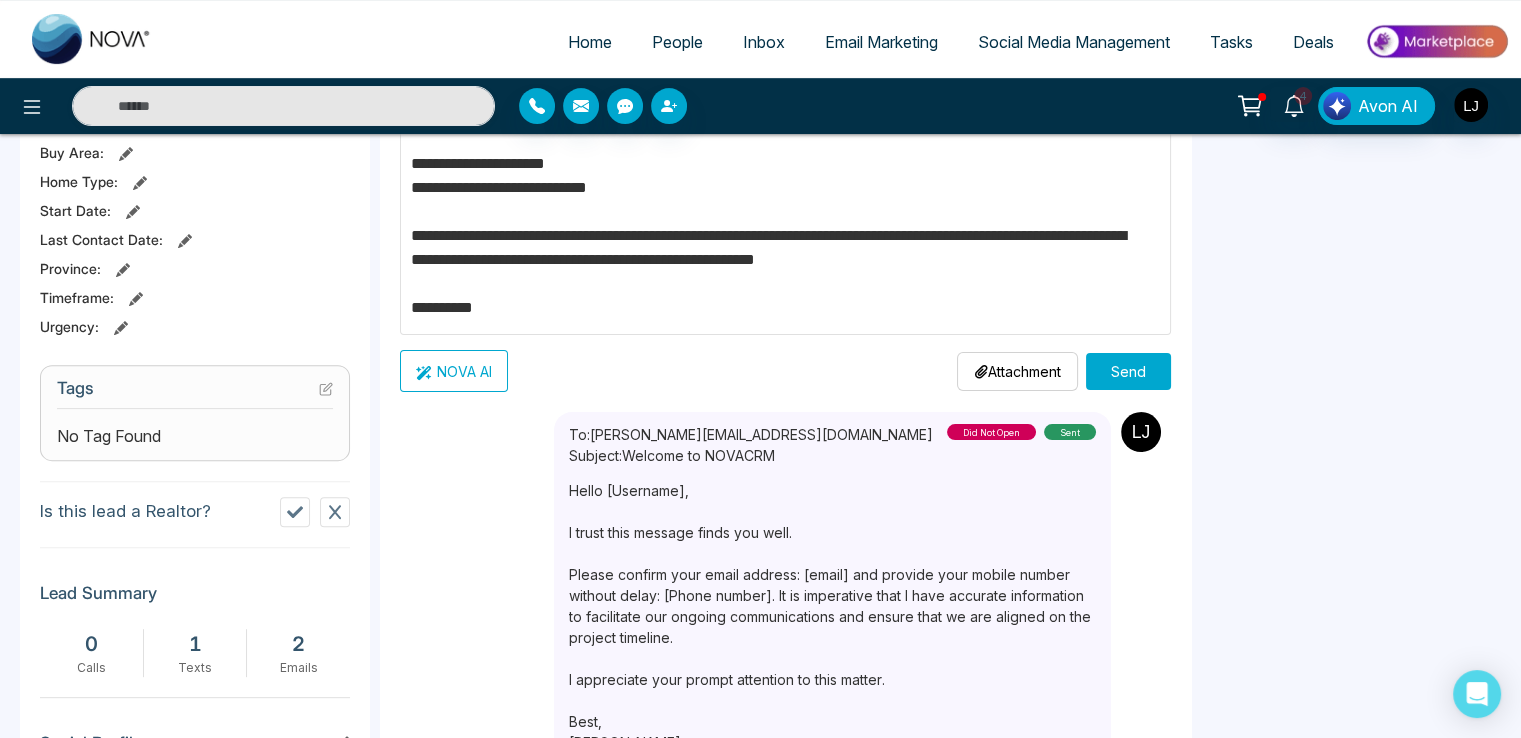 click on "Send" at bounding box center [1128, 371] 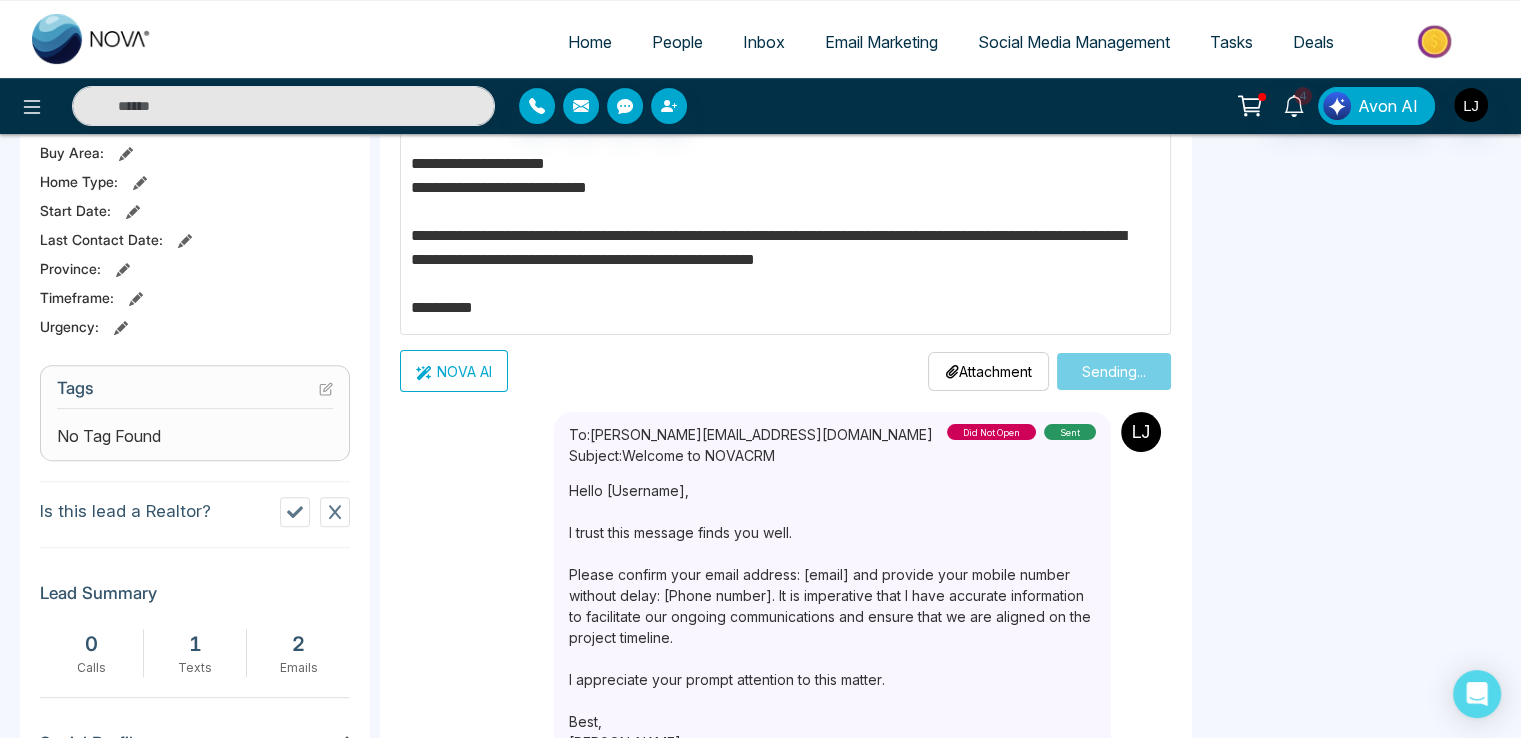 type 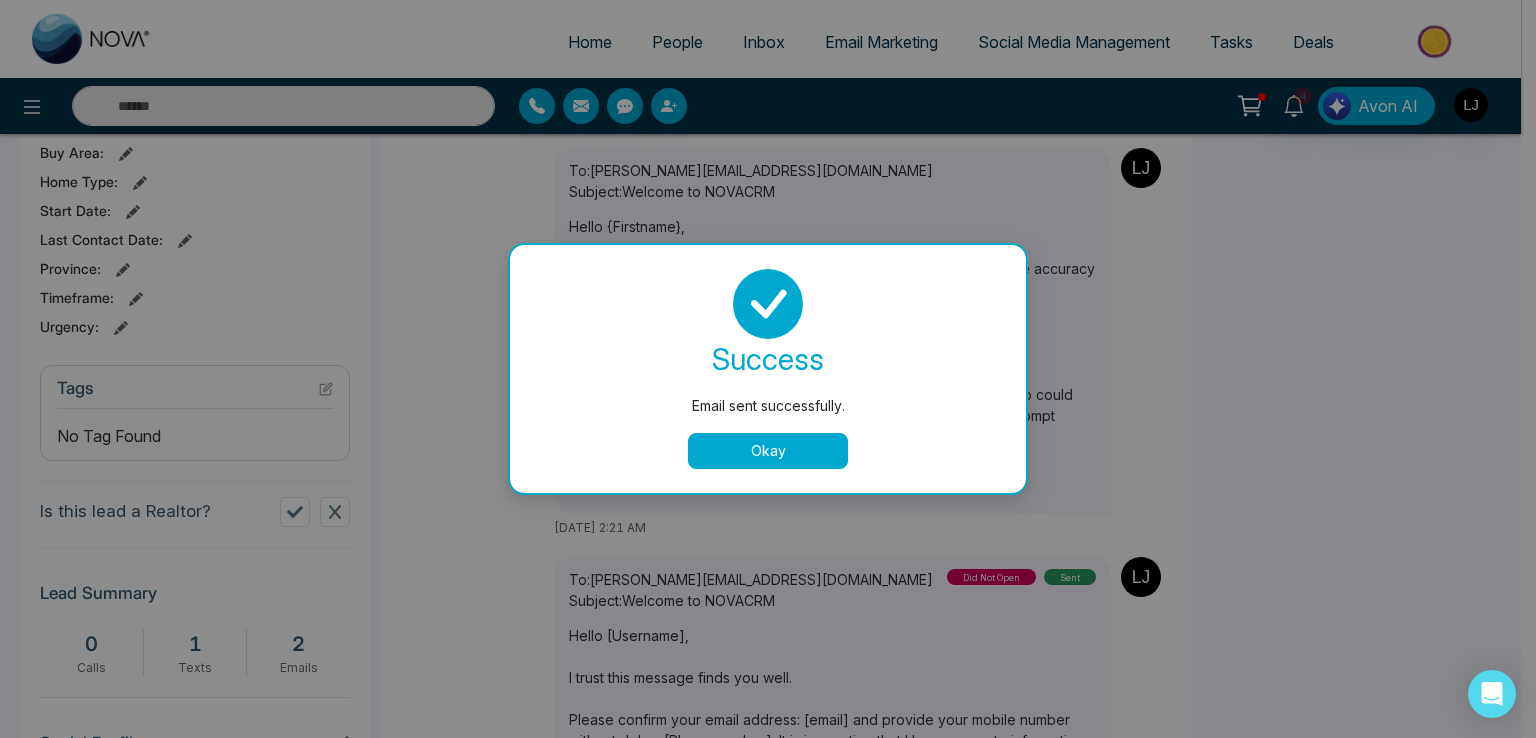 click on "Okay" at bounding box center (768, 451) 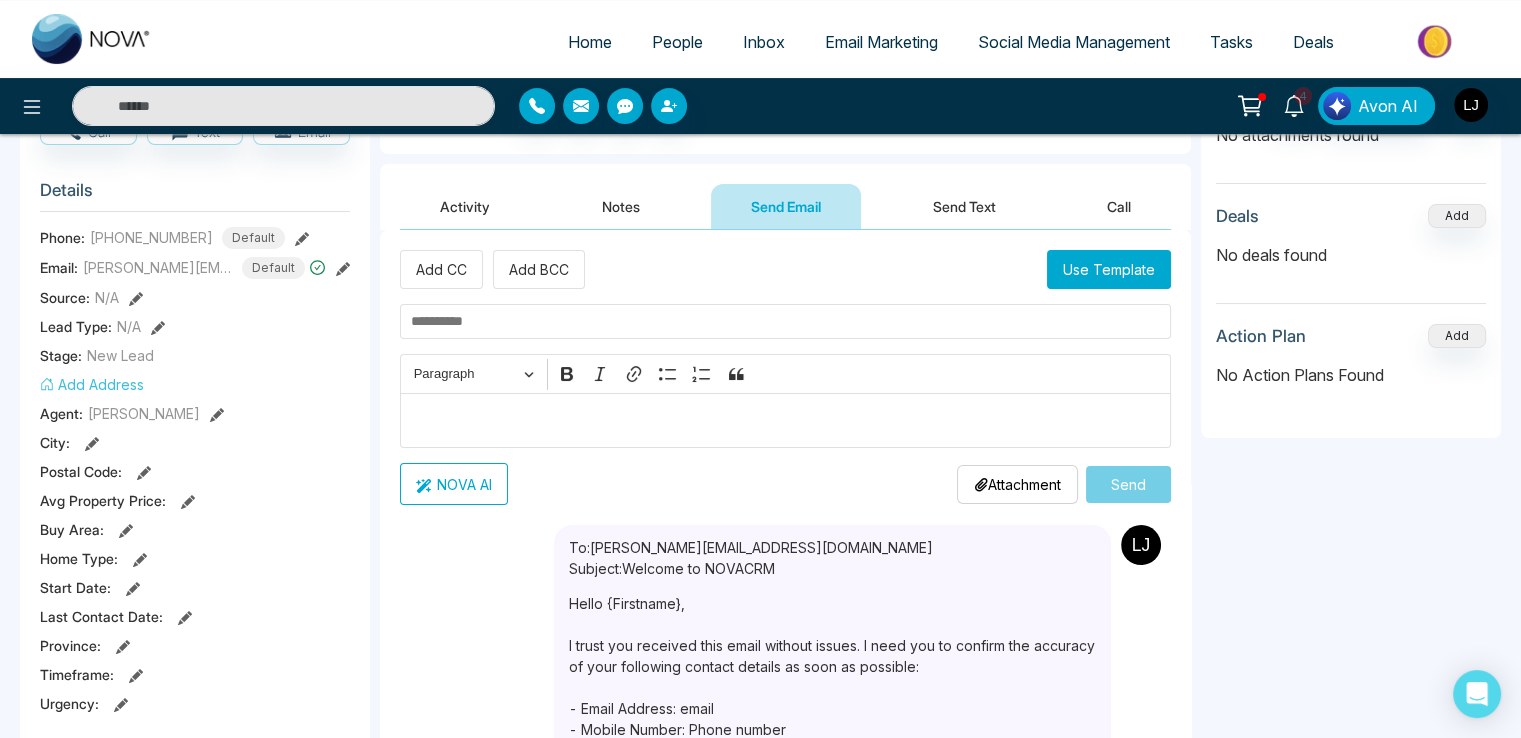 scroll, scrollTop: 204, scrollLeft: 0, axis: vertical 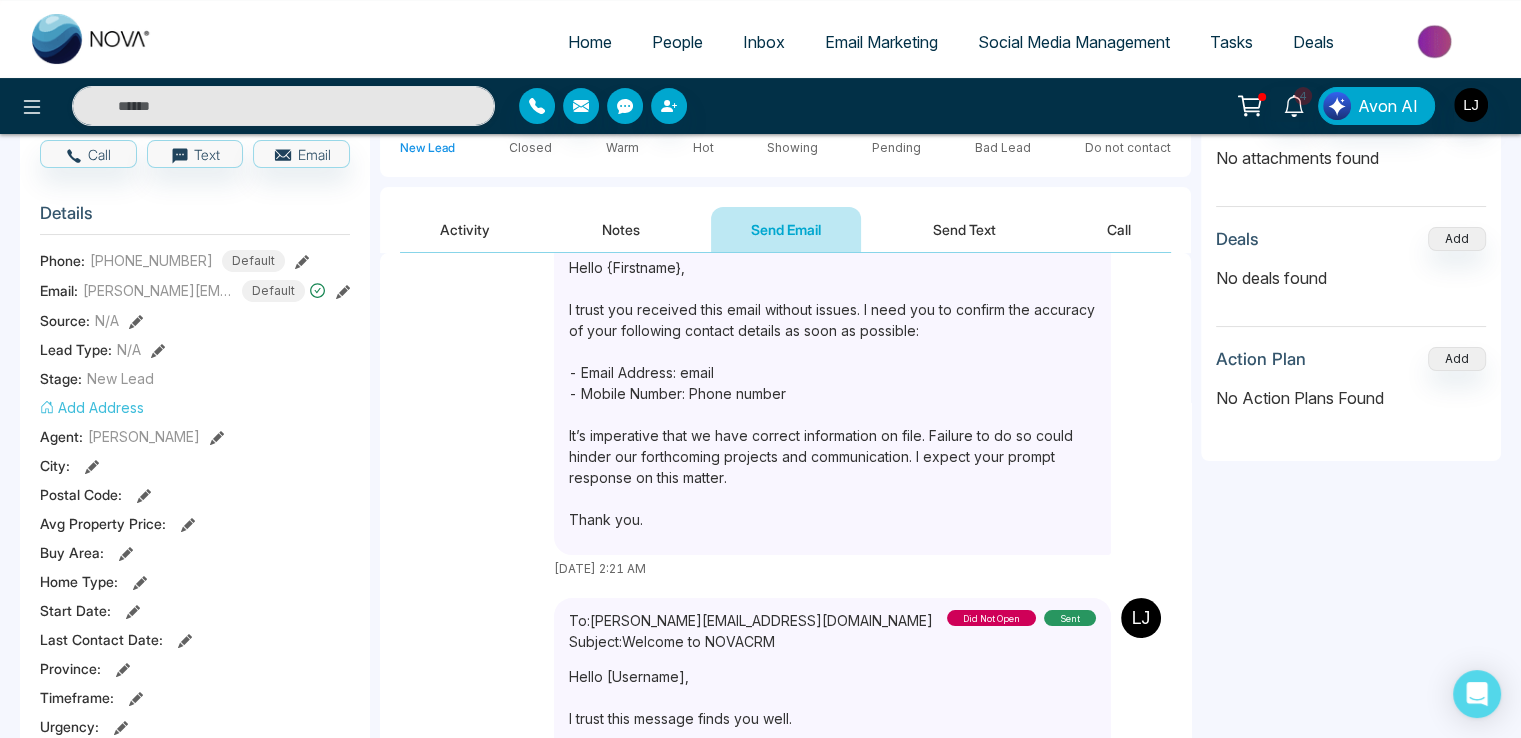 click on "Activity" at bounding box center (465, 229) 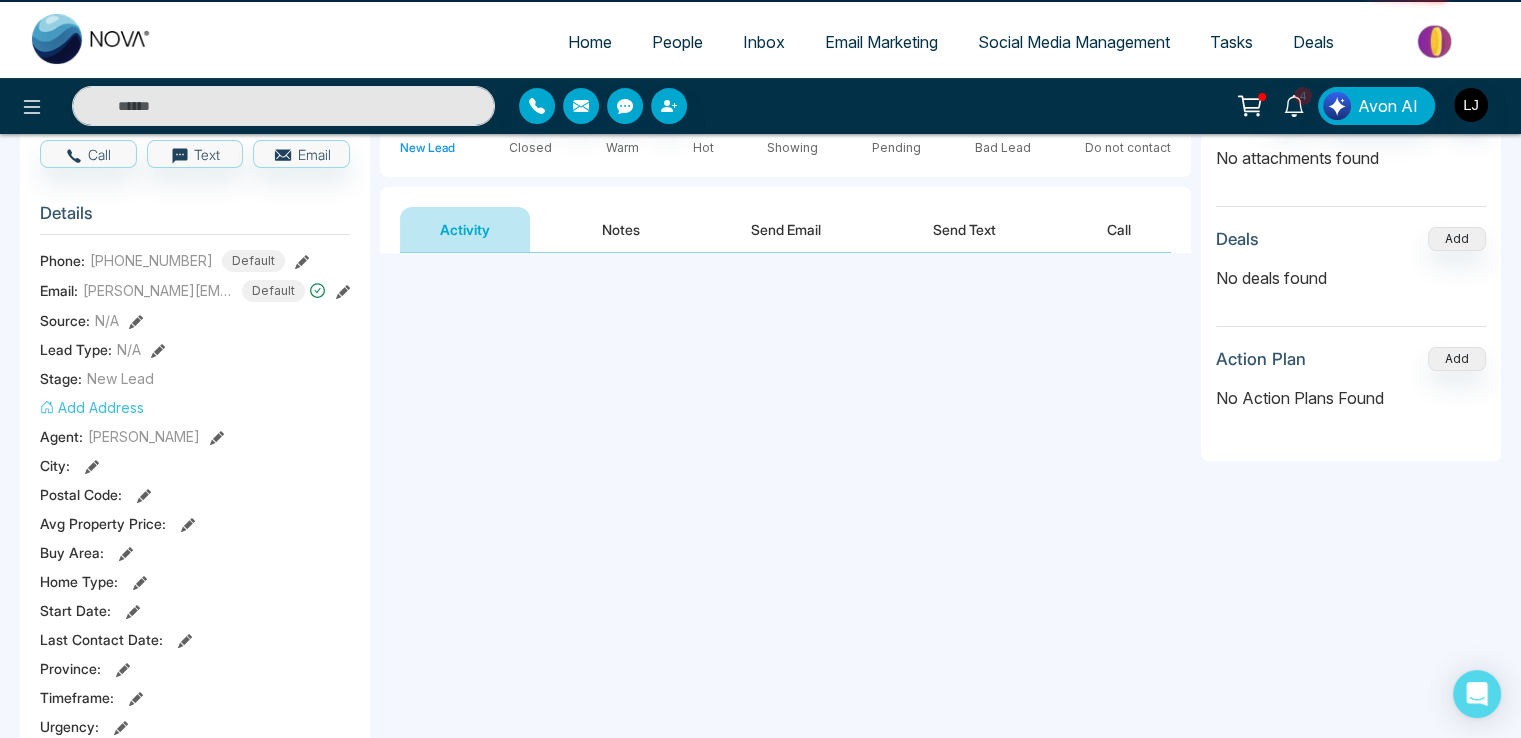 scroll, scrollTop: 0, scrollLeft: 0, axis: both 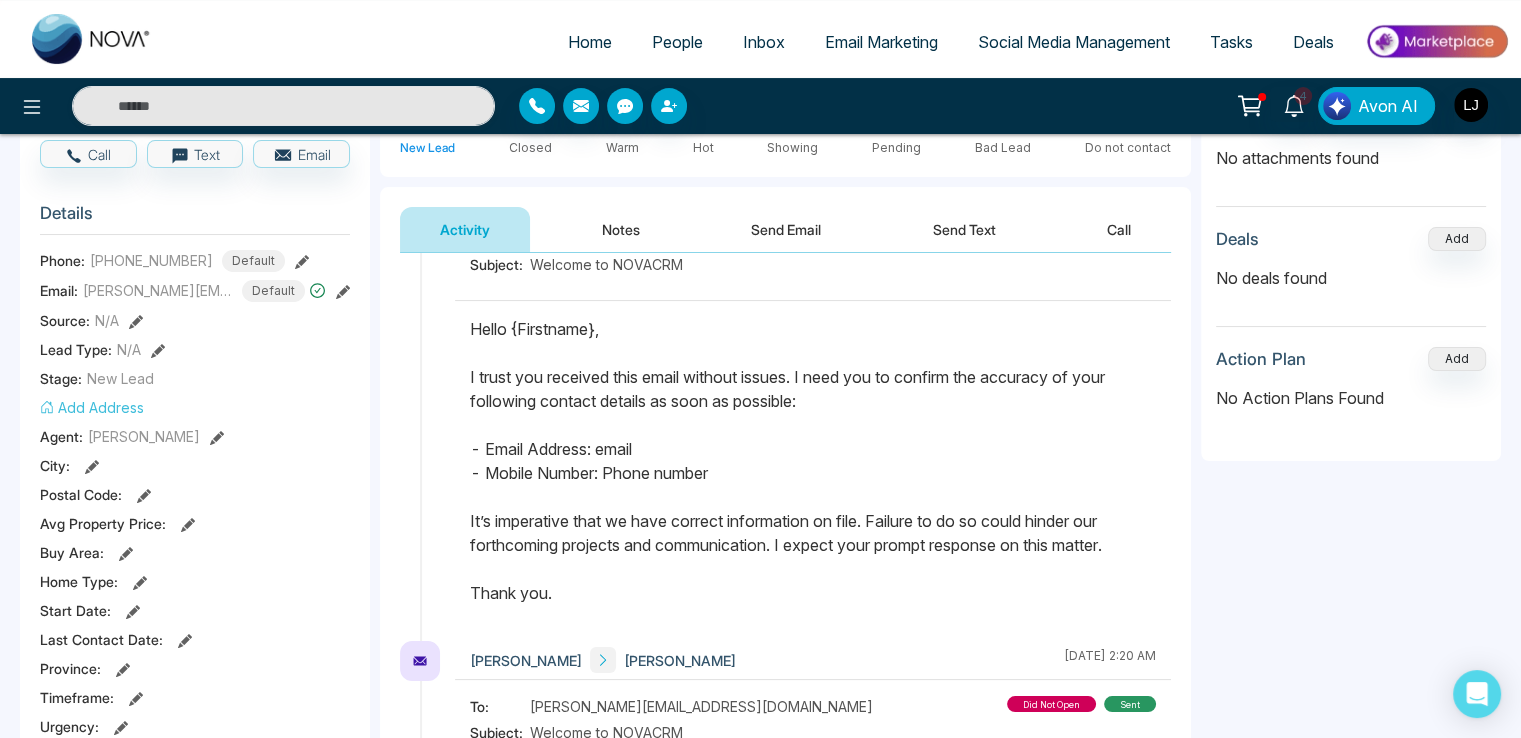 drag, startPoint x: 515, startPoint y: 326, endPoint x: 631, endPoint y: 325, distance: 116.00431 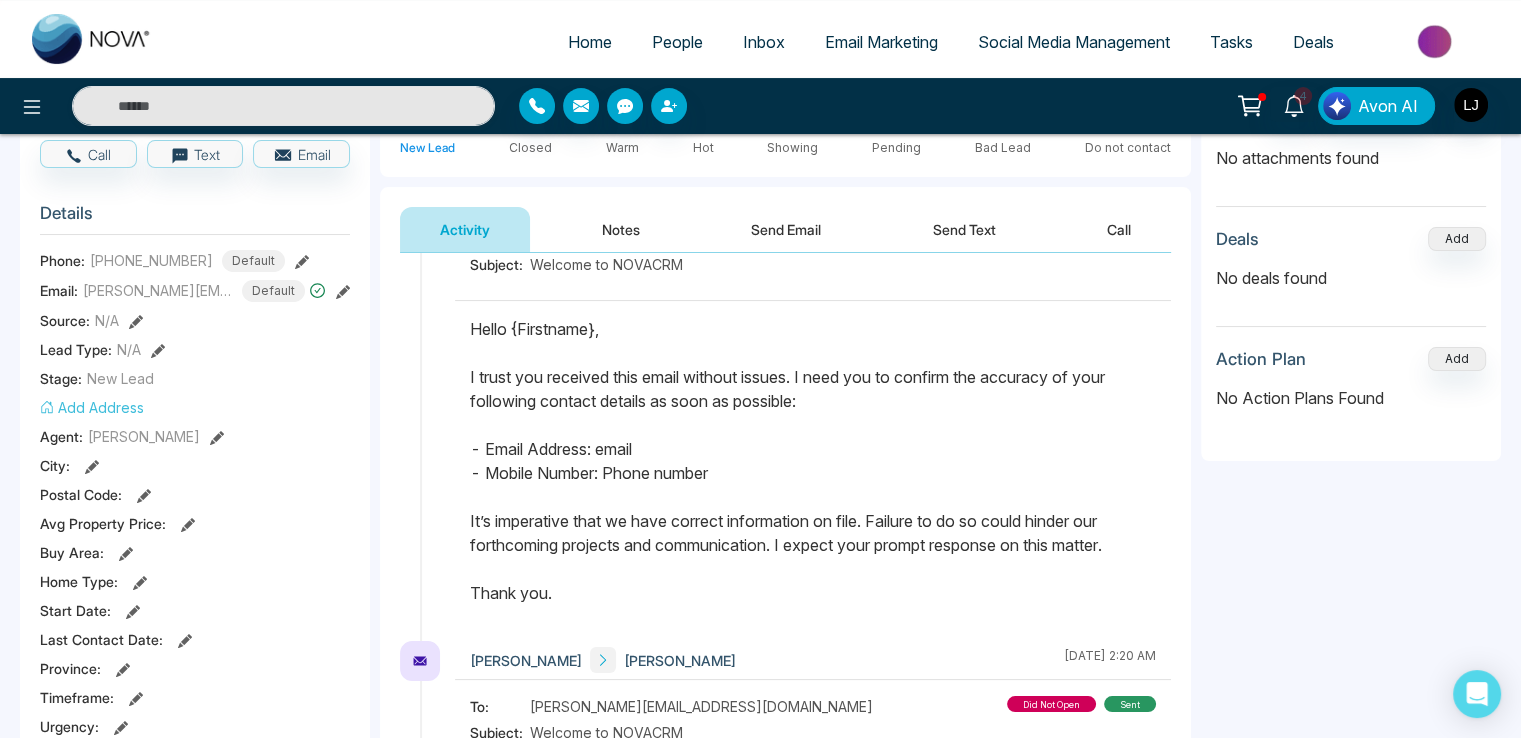 click on "Hello {Firstname}, I trust you received this email without issues. I need you to confirm the accuracy of your following contact details as soon as possible:  - Email Address: email  - Mobile Number: Phone number  It’s imperative that we have correct information on file. Failure to do so could hinder our forthcoming projects and communication. I expect your prompt response on this matter.  Thank you." at bounding box center [813, 461] 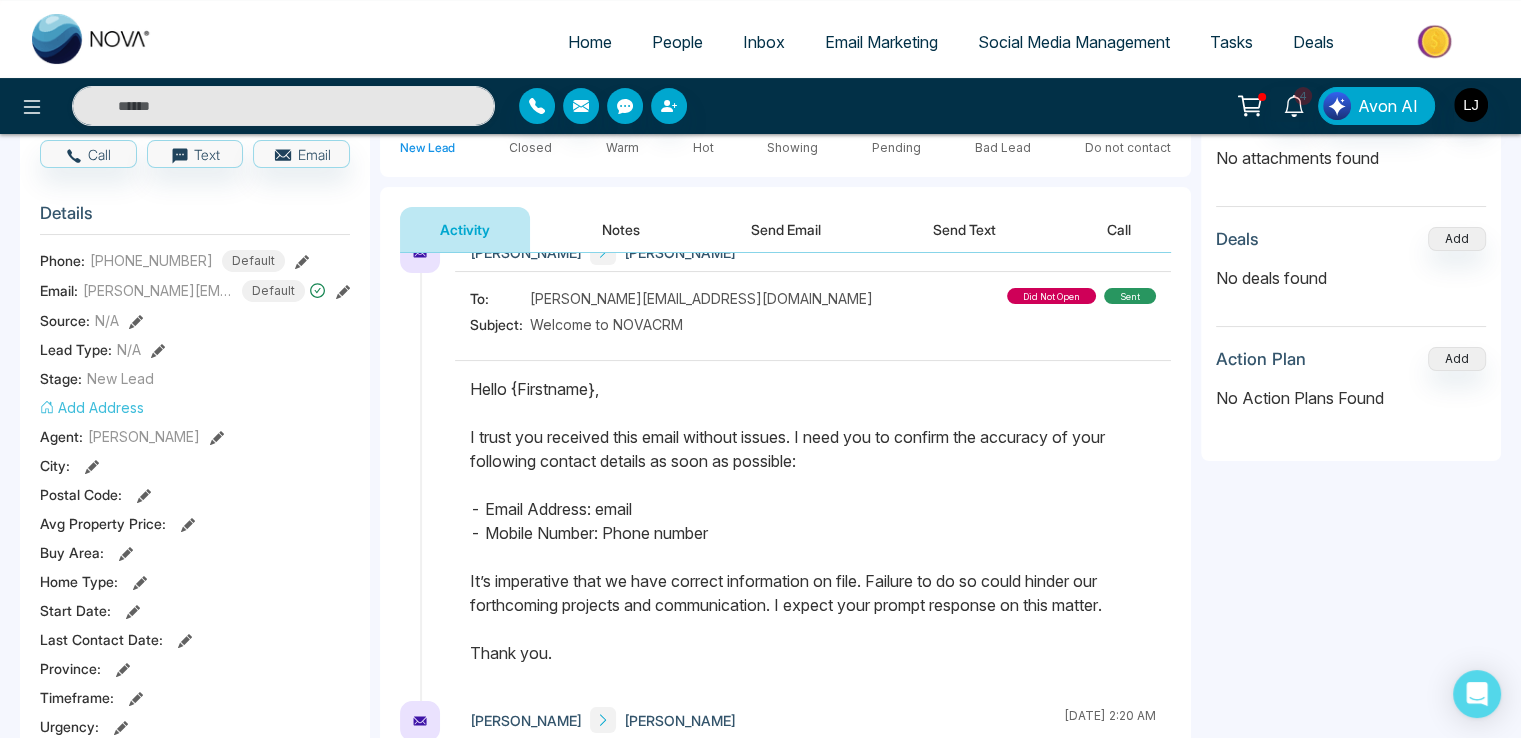 scroll, scrollTop: 0, scrollLeft: 0, axis: both 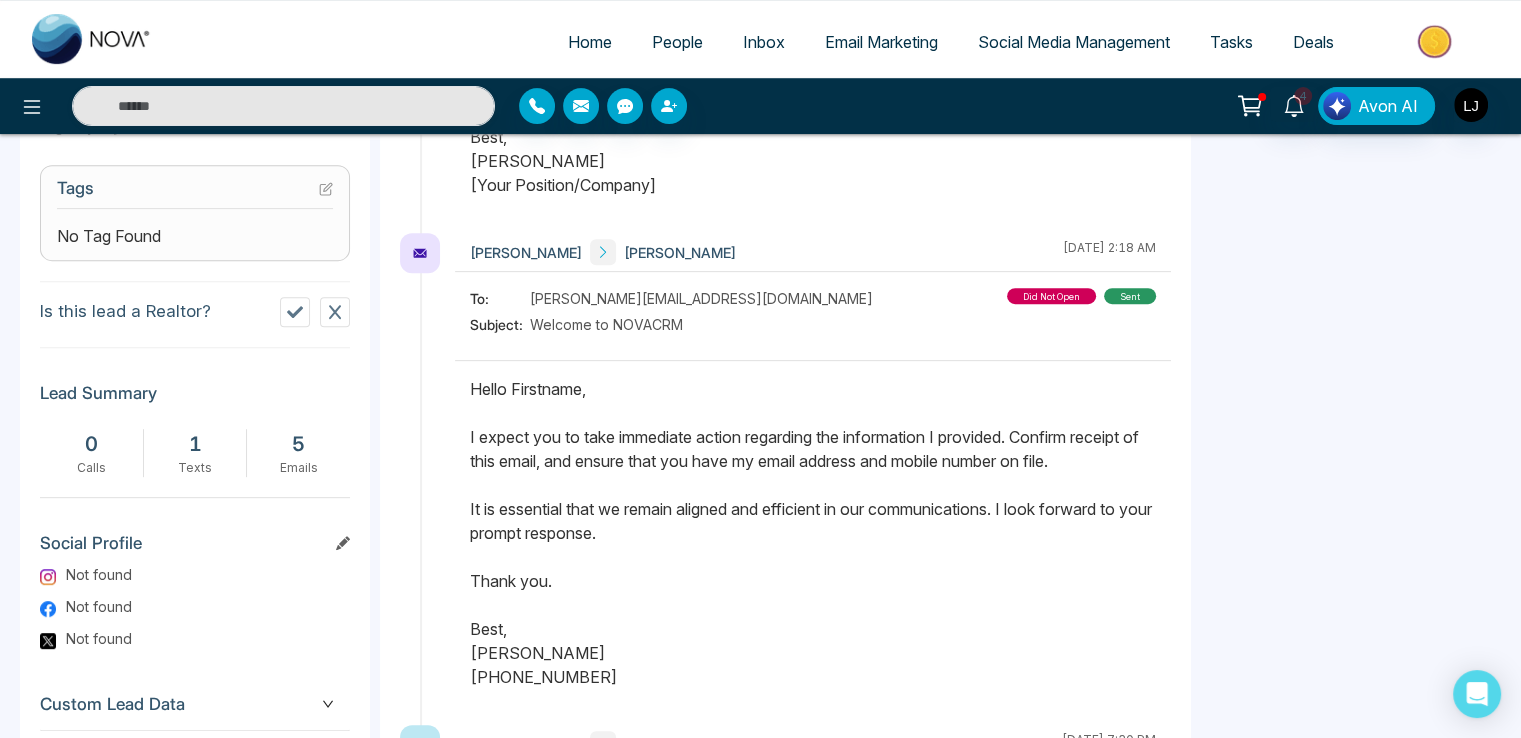 drag, startPoint x: 471, startPoint y: 389, endPoint x: 571, endPoint y: 386, distance: 100.04499 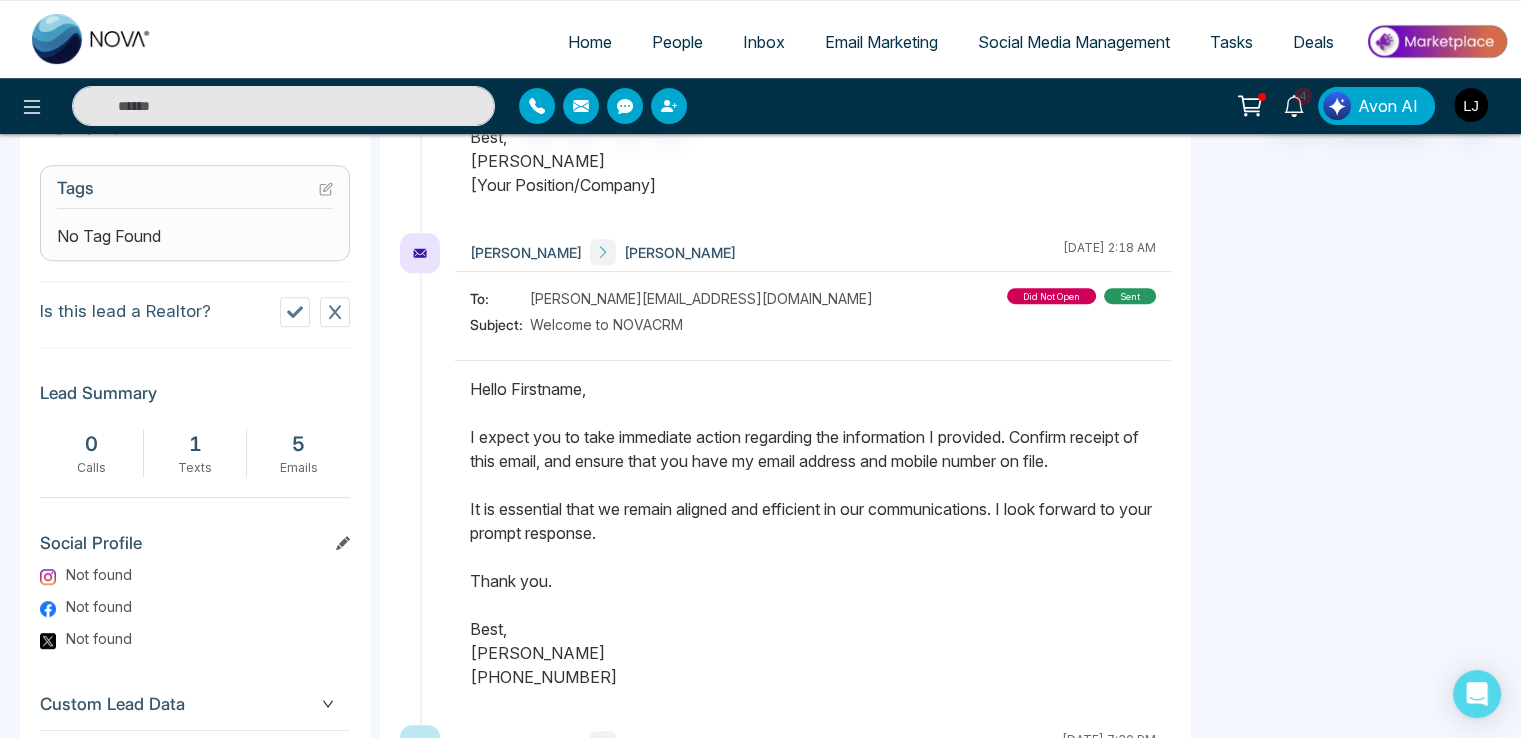 click on "Hello Firstname,  I expect you to take immediate action regarding the information I provided. Confirm receipt of this email, and ensure that you have my email address and mobile number on file.  It is essential that we remain aligned and efficient in our communications. I look forward to your prompt response.  Thank you.  Best,  [PERSON_NAME]  [PHONE_NUMBER]" at bounding box center [813, 533] 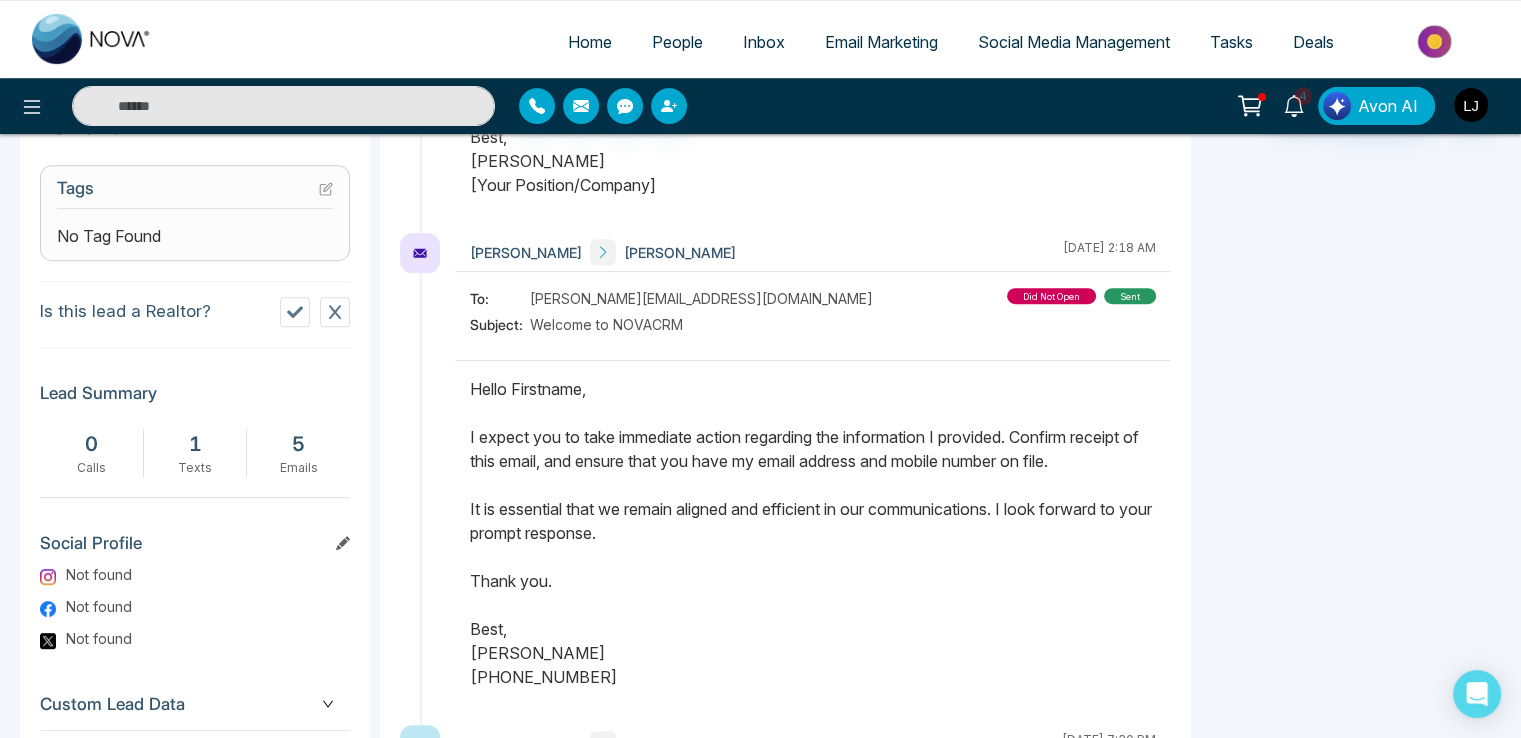 click on "Hello Firstname,  I expect you to take immediate action regarding the information I provided. Confirm receipt of this email, and ensure that you have my email address and mobile number on file.  It is essential that we remain aligned and efficient in our communications. I look forward to your prompt response.  Thank you.  Best,  [PERSON_NAME]  [PHONE_NUMBER]" at bounding box center (813, 533) 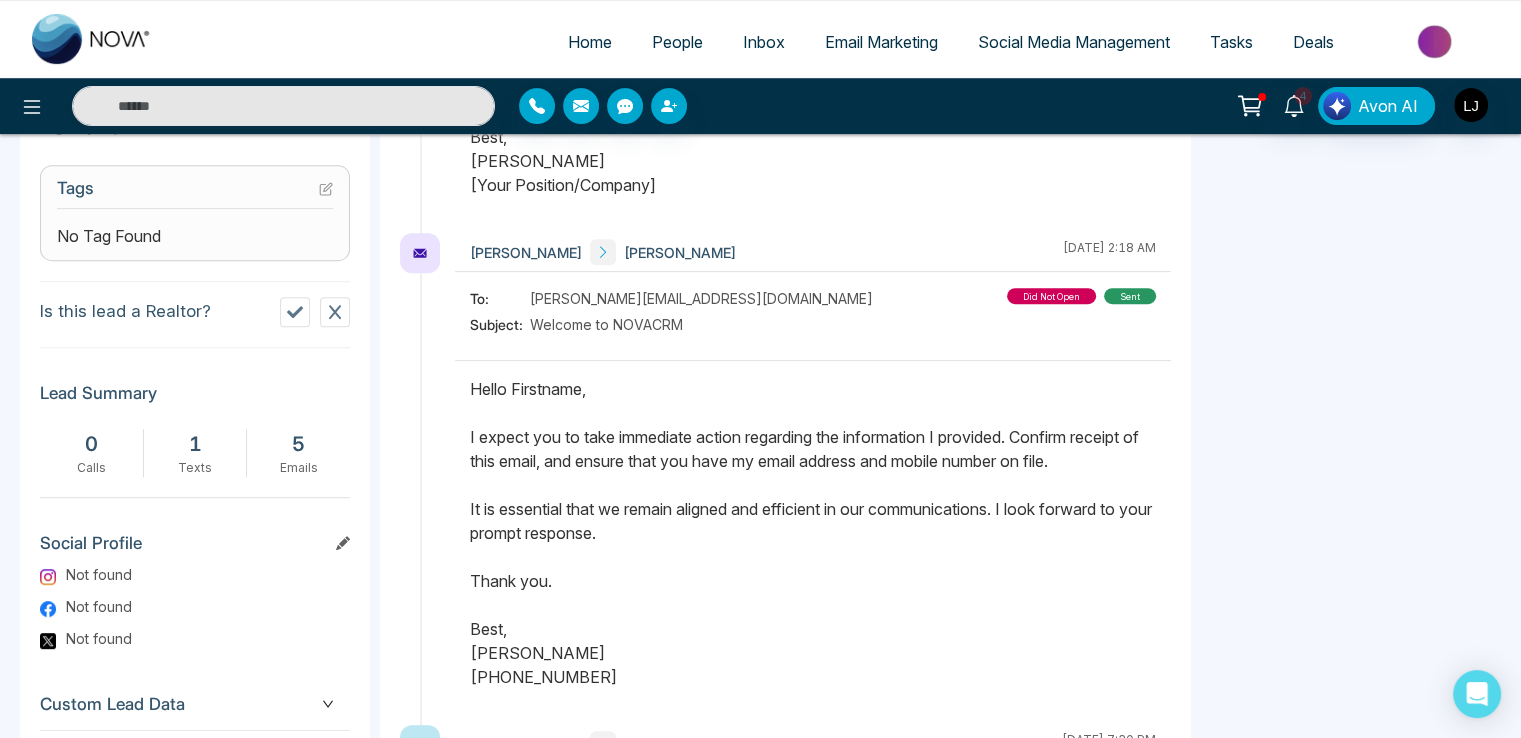 drag, startPoint x: 521, startPoint y: 381, endPoint x: 551, endPoint y: 383, distance: 30.066593 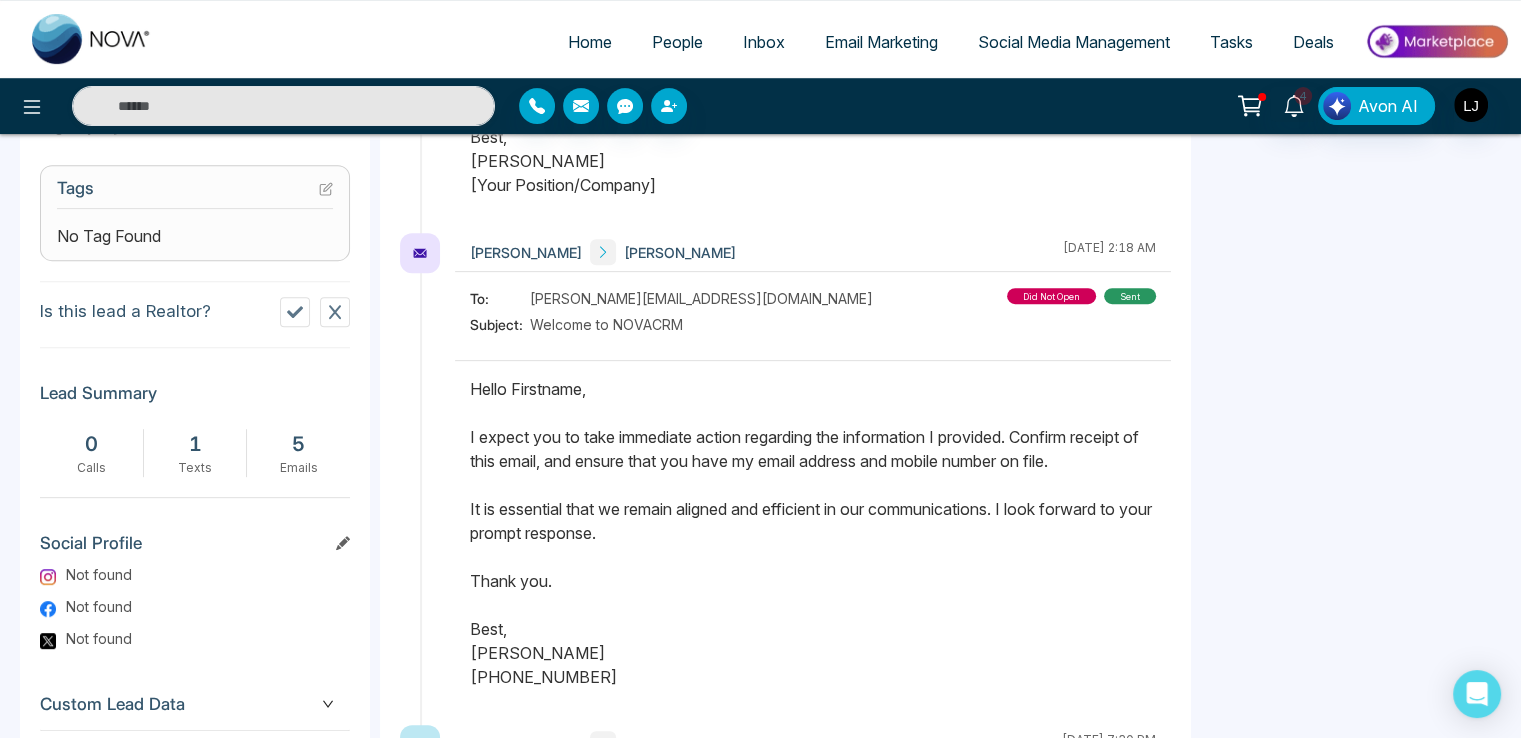 click on "Hello Firstname,  I expect you to take immediate action regarding the information I provided. Confirm receipt of this email, and ensure that you have my email address and mobile number on file.  It is essential that we remain aligned and efficient in our communications. I look forward to your prompt response.  Thank you.  Best,  [PERSON_NAME]  [PHONE_NUMBER]" at bounding box center [813, 533] 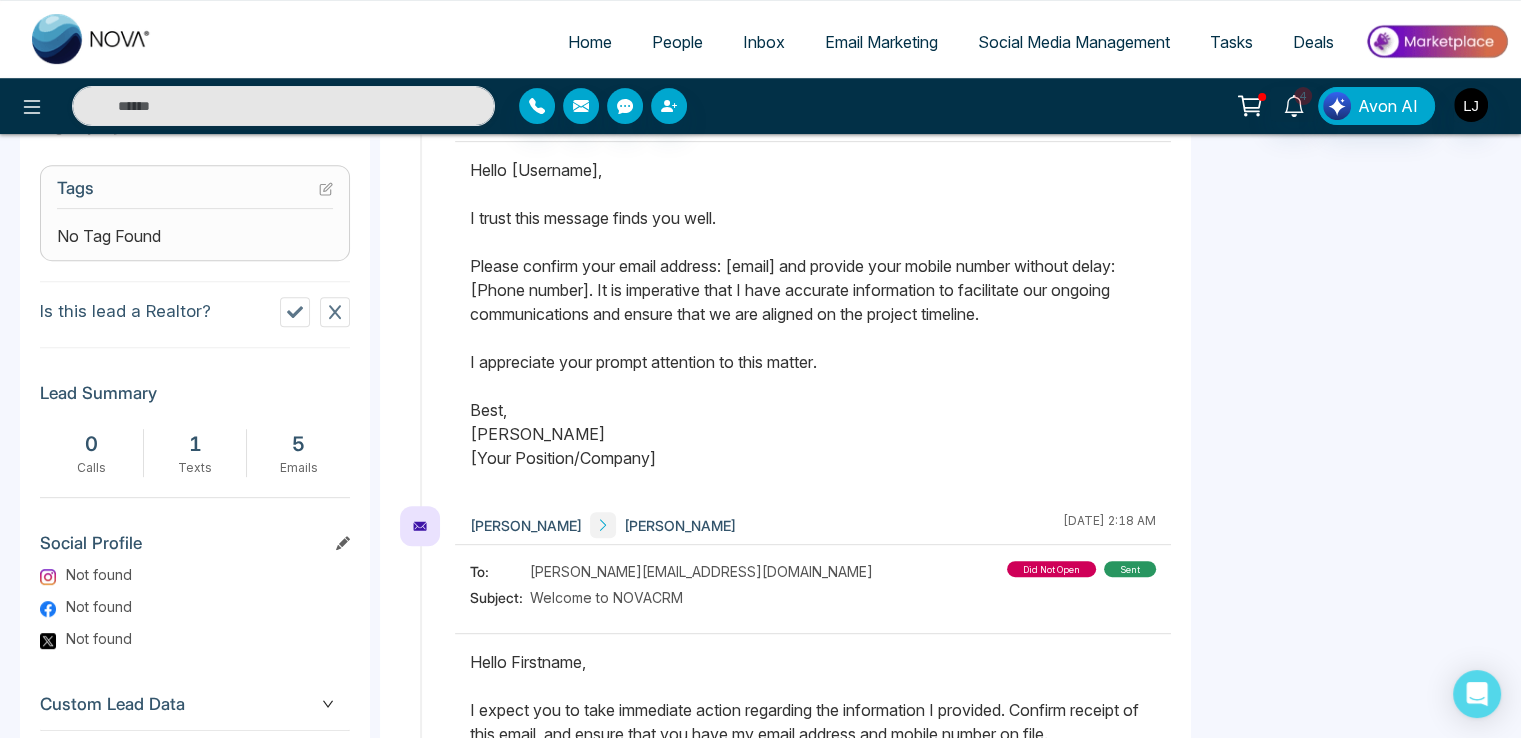 scroll, scrollTop: 0, scrollLeft: 0, axis: both 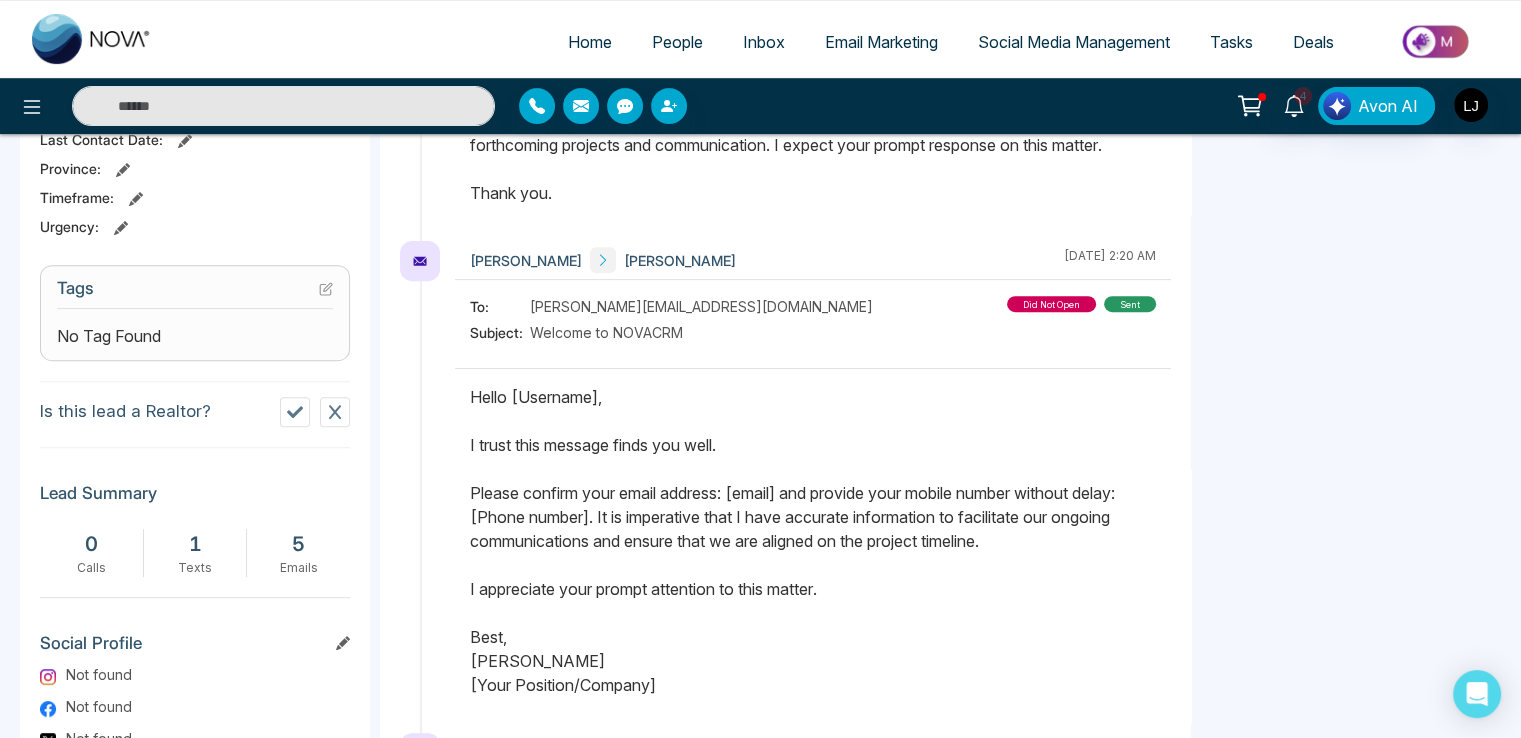 drag, startPoint x: 506, startPoint y: 398, endPoint x: 654, endPoint y: 395, distance: 148.0304 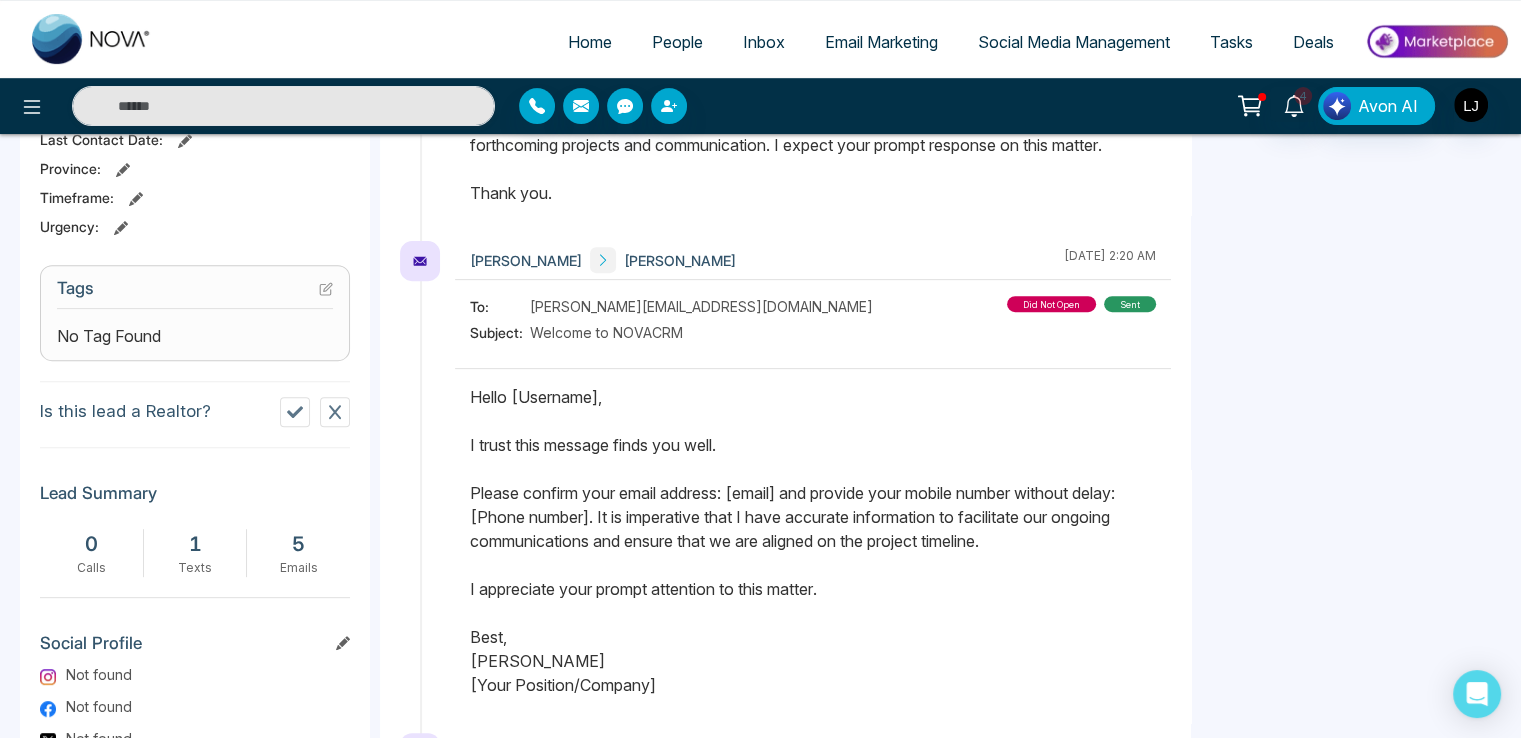 click on "Hello [Username], I trust this message finds you well.  Please confirm your email address: [email] and provide your mobile number without delay: [Phone number]. It is imperative that I have accurate information to facilitate our ongoing communications and ensure that we are aligned on the project timeline. I appreciate your prompt attention to this matter.  Best,  [PERSON_NAME]  [Your Position/Company]" at bounding box center [813, 541] 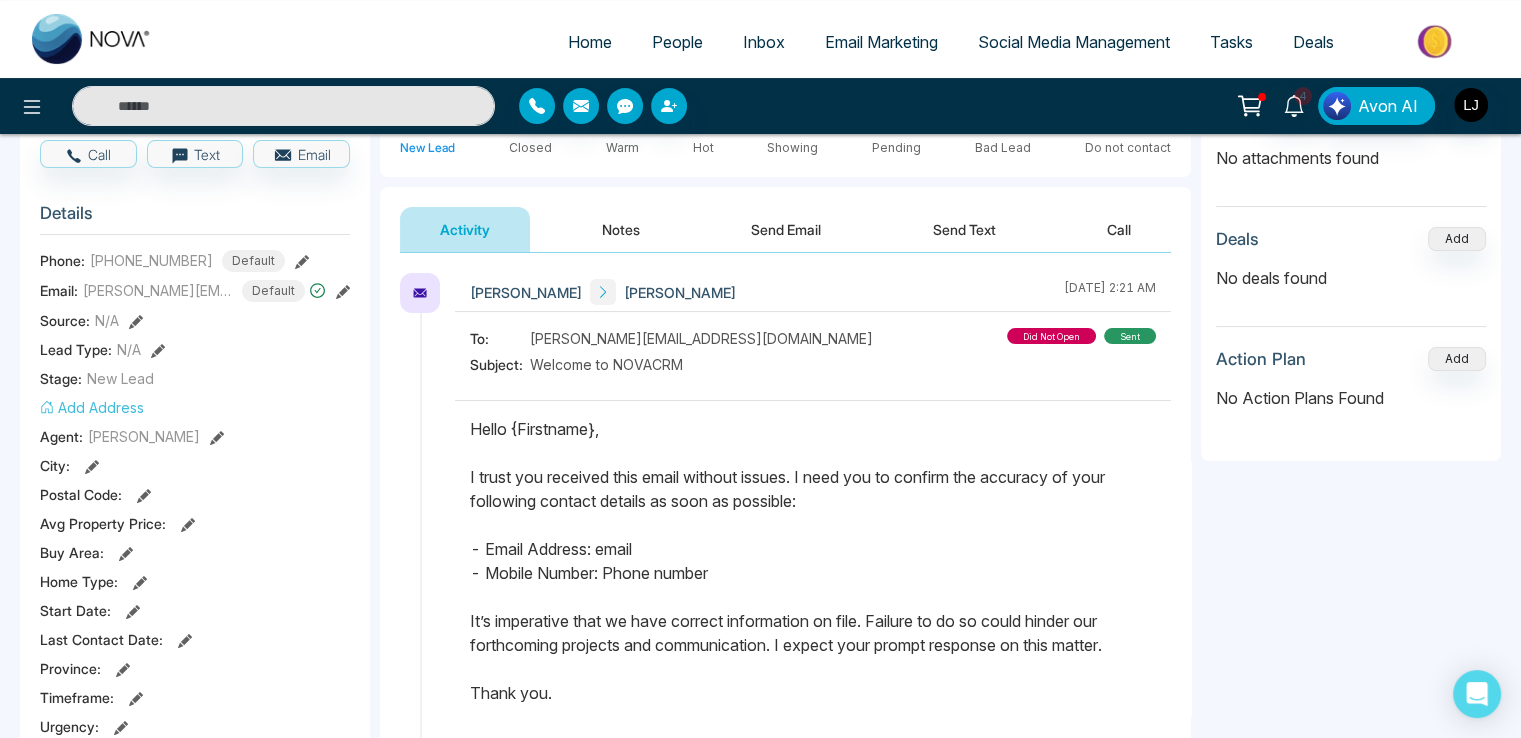 scroll, scrollTop: 4, scrollLeft: 0, axis: vertical 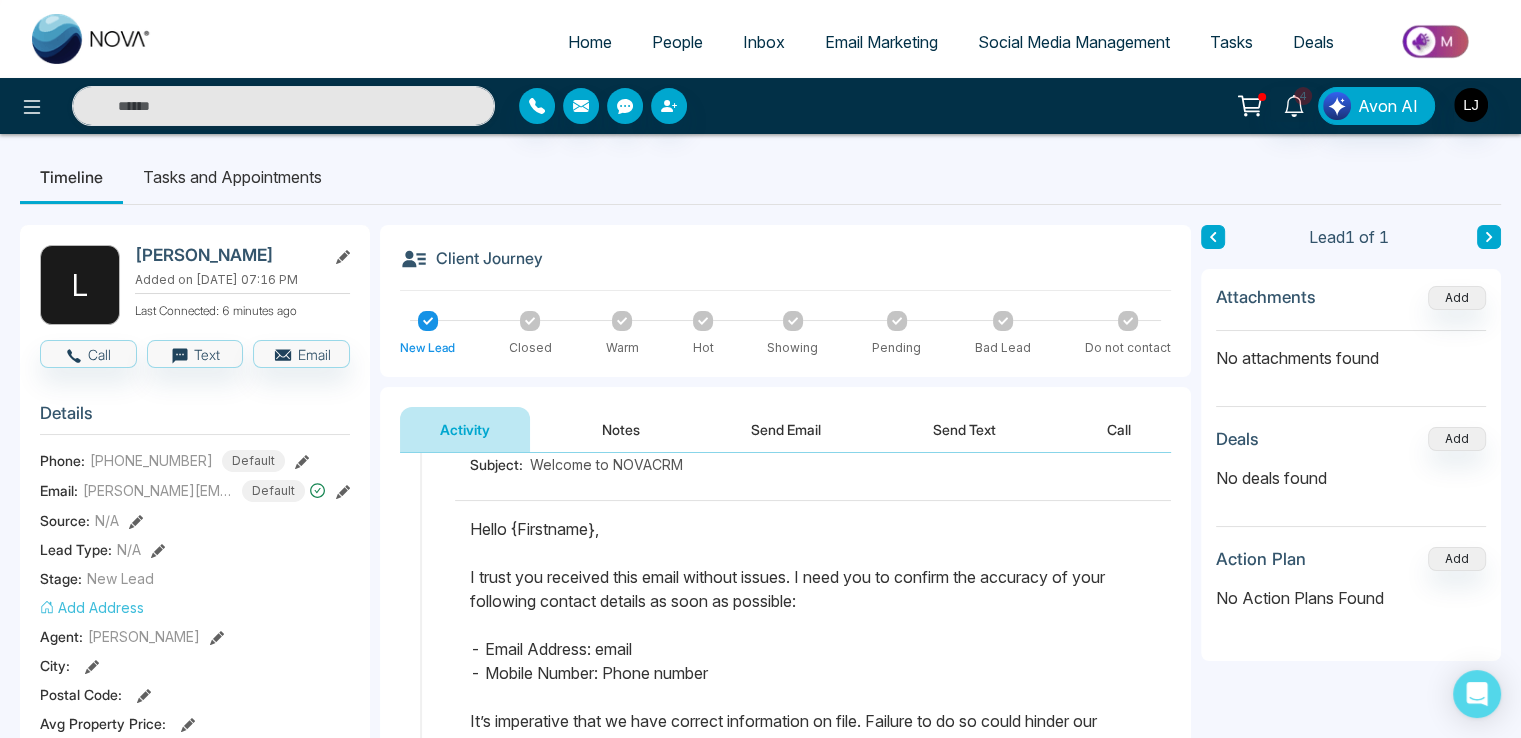 drag, startPoint x: 512, startPoint y: 517, endPoint x: 616, endPoint y: 522, distance: 104.120125 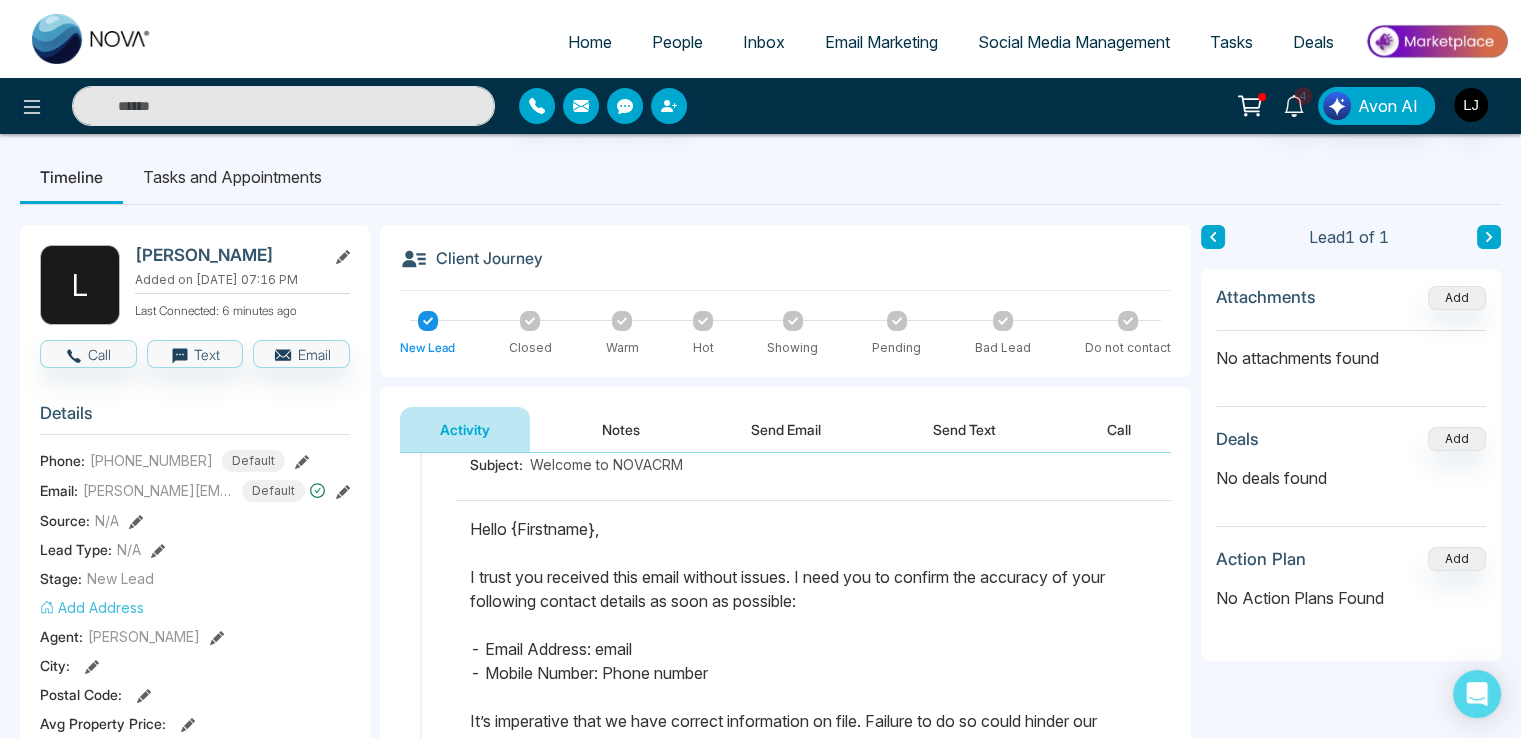 click on "Hello {Firstname}, I trust you received this email without issues. I need you to confirm the accuracy of your following contact details as soon as possible:  - Email Address: email  - Mobile Number: Phone number  It’s imperative that we have correct information on file. Failure to do so could hinder our forthcoming projects and communication. I expect your prompt response on this matter.  Thank you." at bounding box center [813, 661] 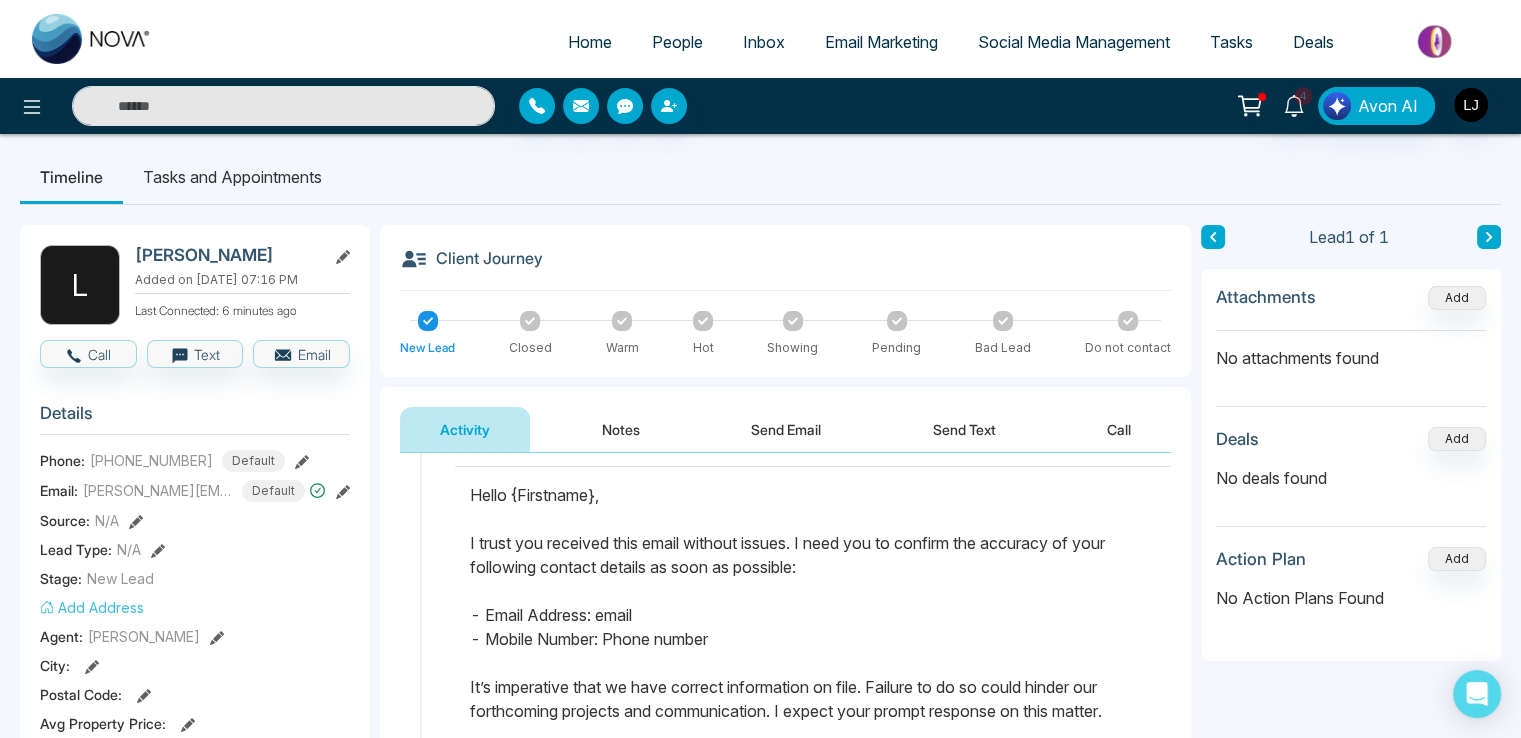 scroll, scrollTop: 100, scrollLeft: 0, axis: vertical 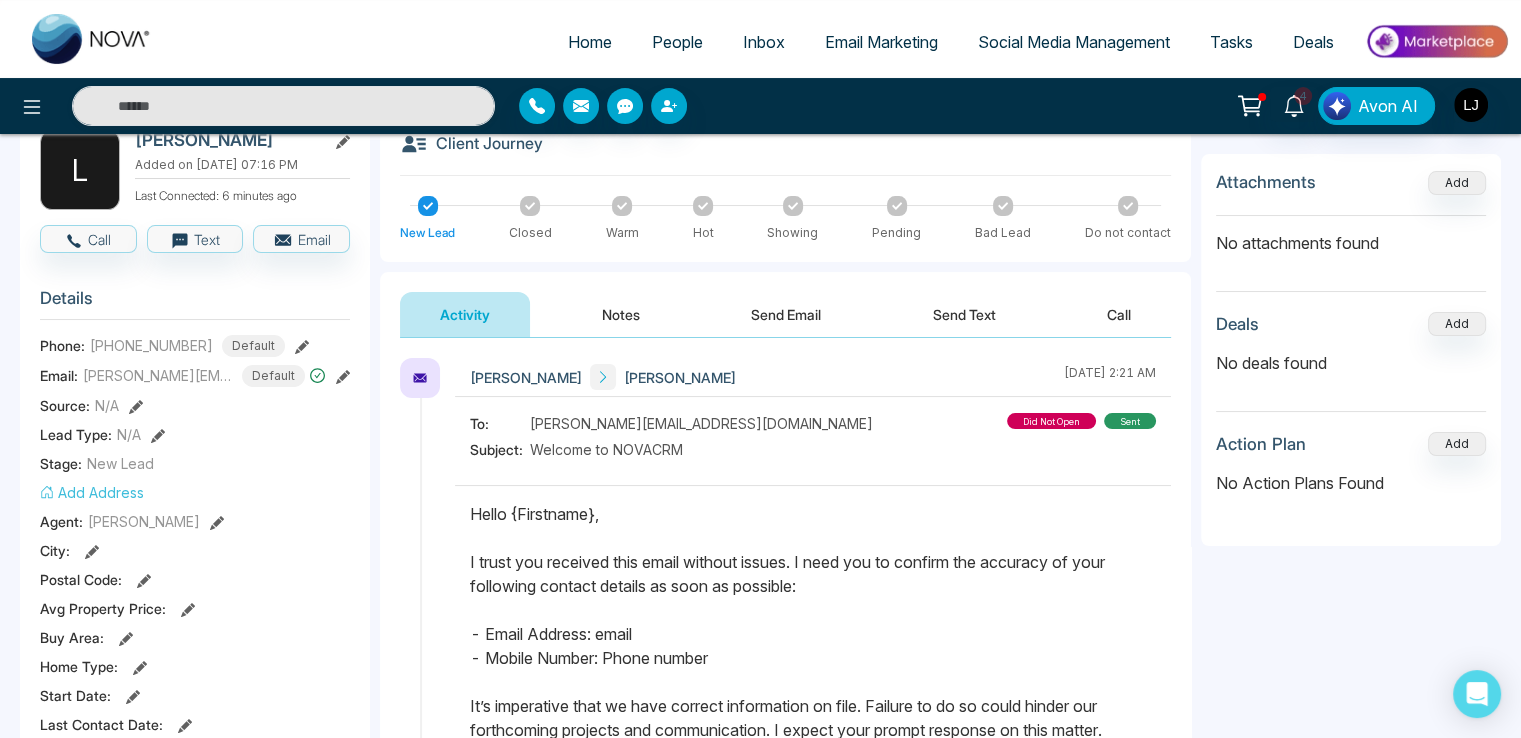 click on "Hello {Firstname}, I trust you received this email without issues. I need you to confirm the accuracy of your following contact details as soon as possible:  - Email Address: email  - Mobile Number: Phone number  It’s imperative that we have correct information on file. Failure to do so could hinder our forthcoming projects and communication. I expect your prompt response on this matter.  Thank you." at bounding box center [813, 646] 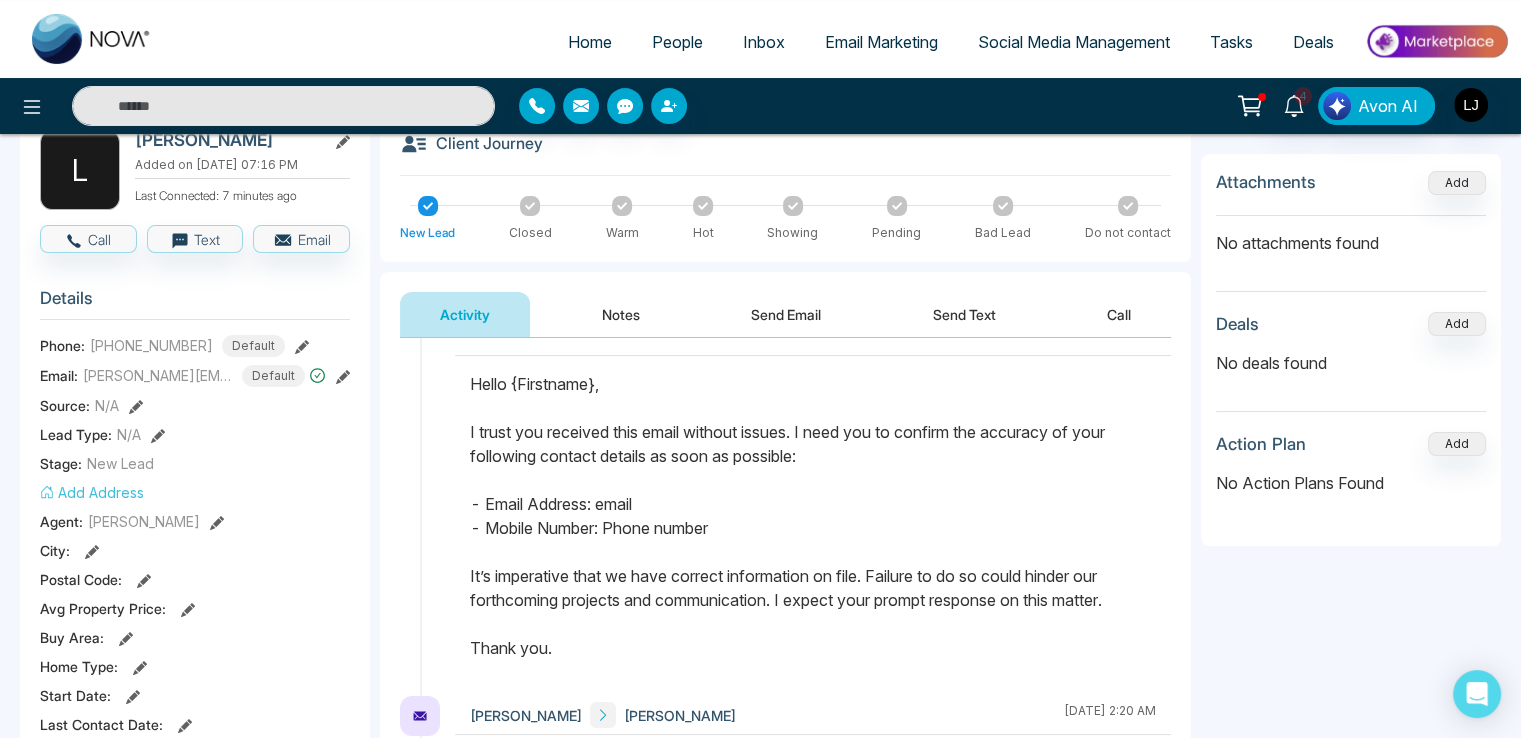 scroll, scrollTop: 0, scrollLeft: 0, axis: both 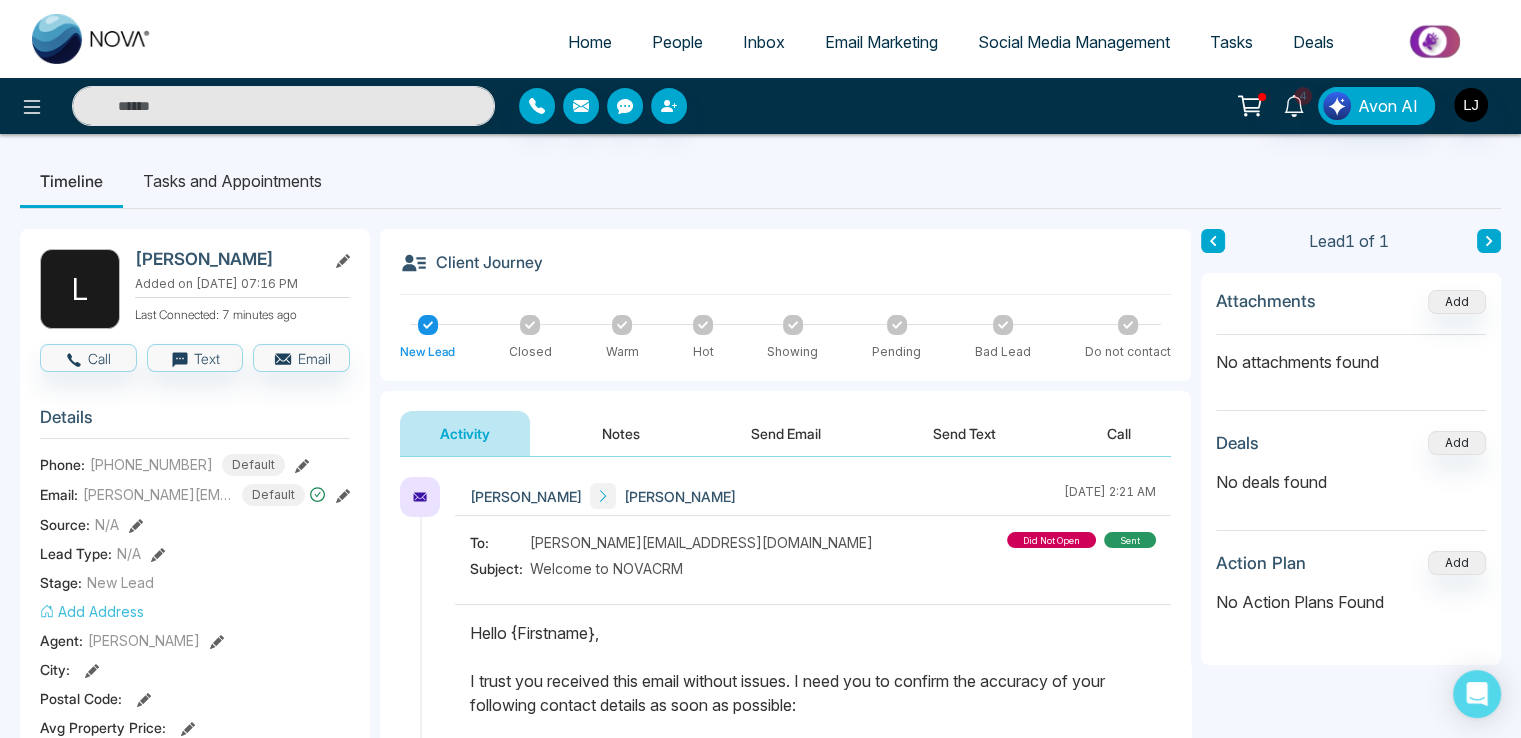 click on "People" at bounding box center [677, 42] 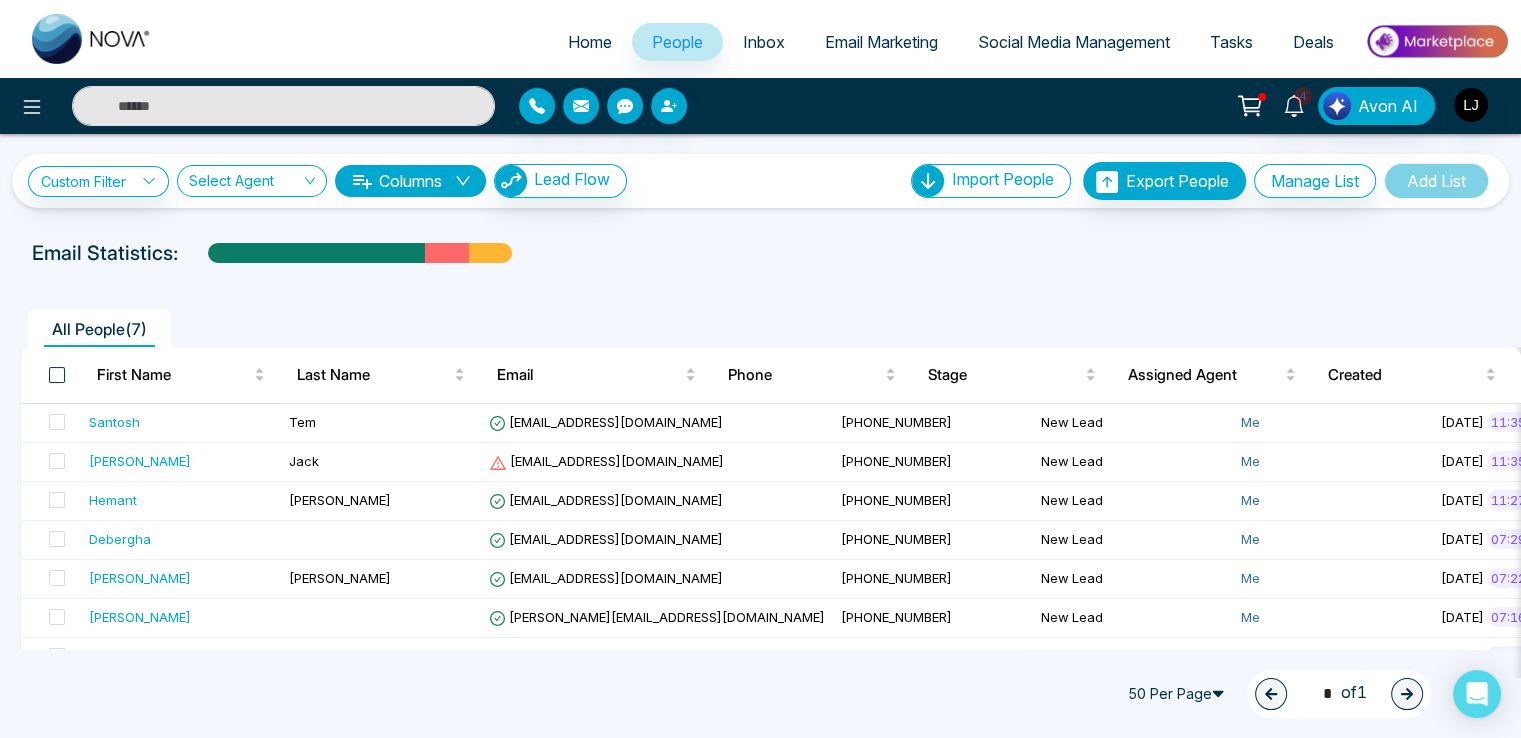 click at bounding box center [57, 375] 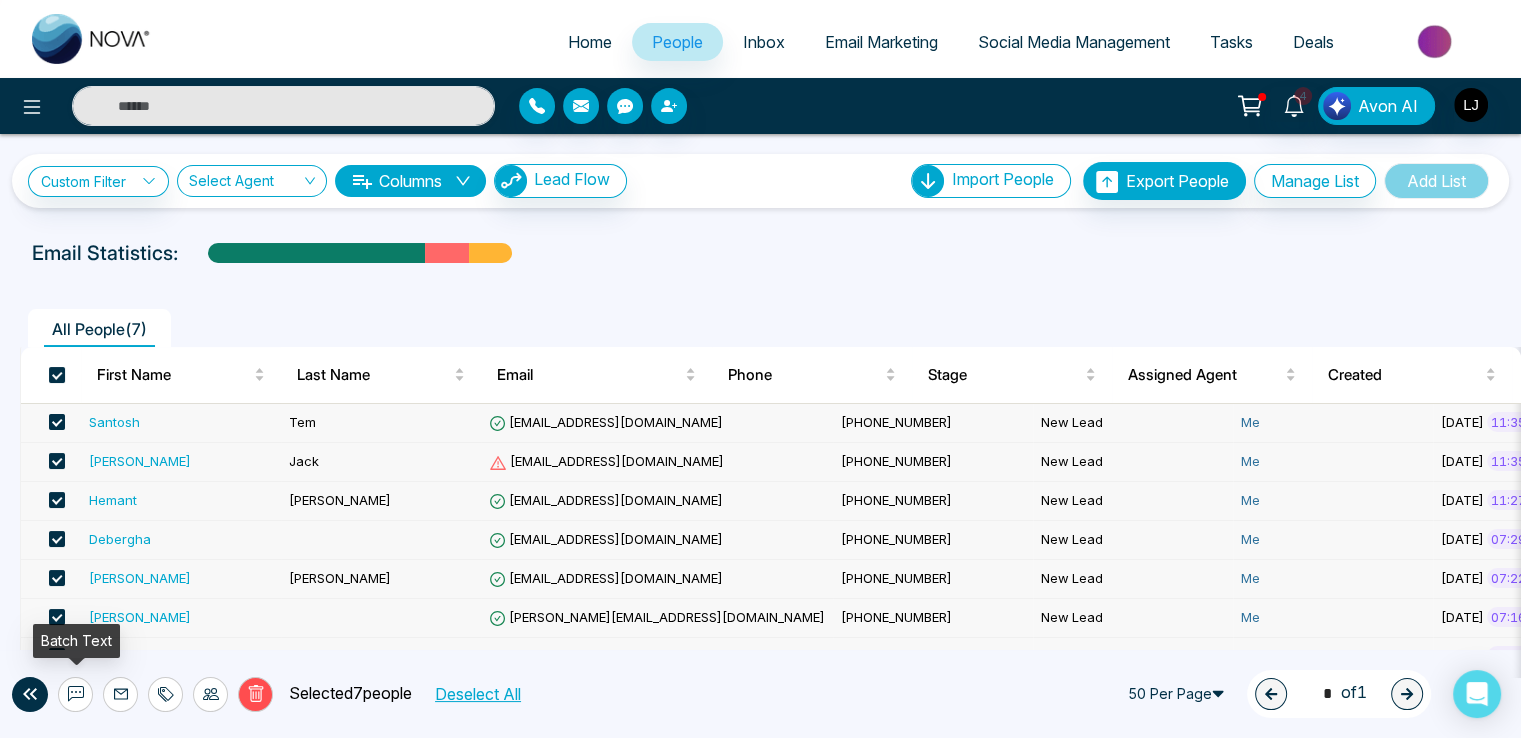 click 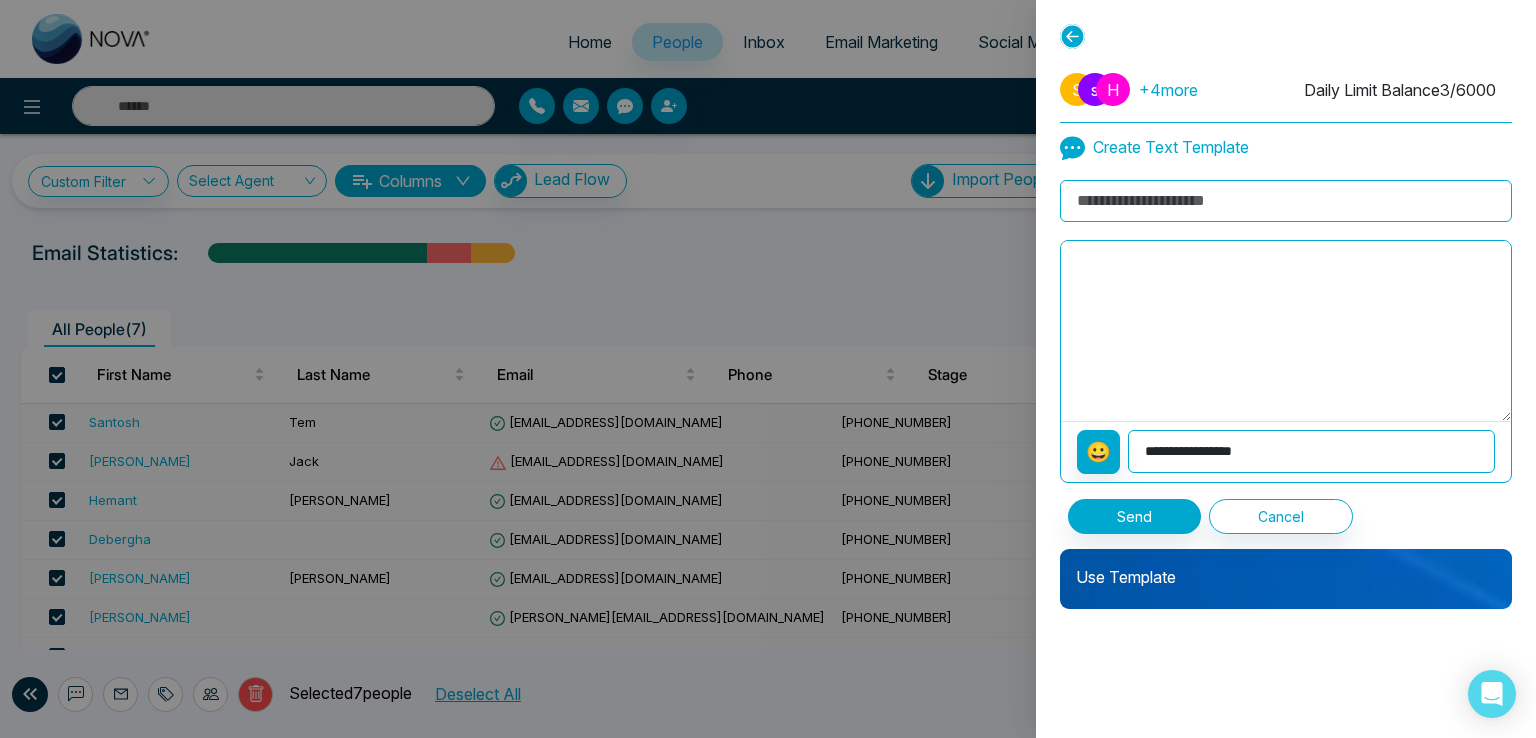 click on "**********" at bounding box center [1311, 451] 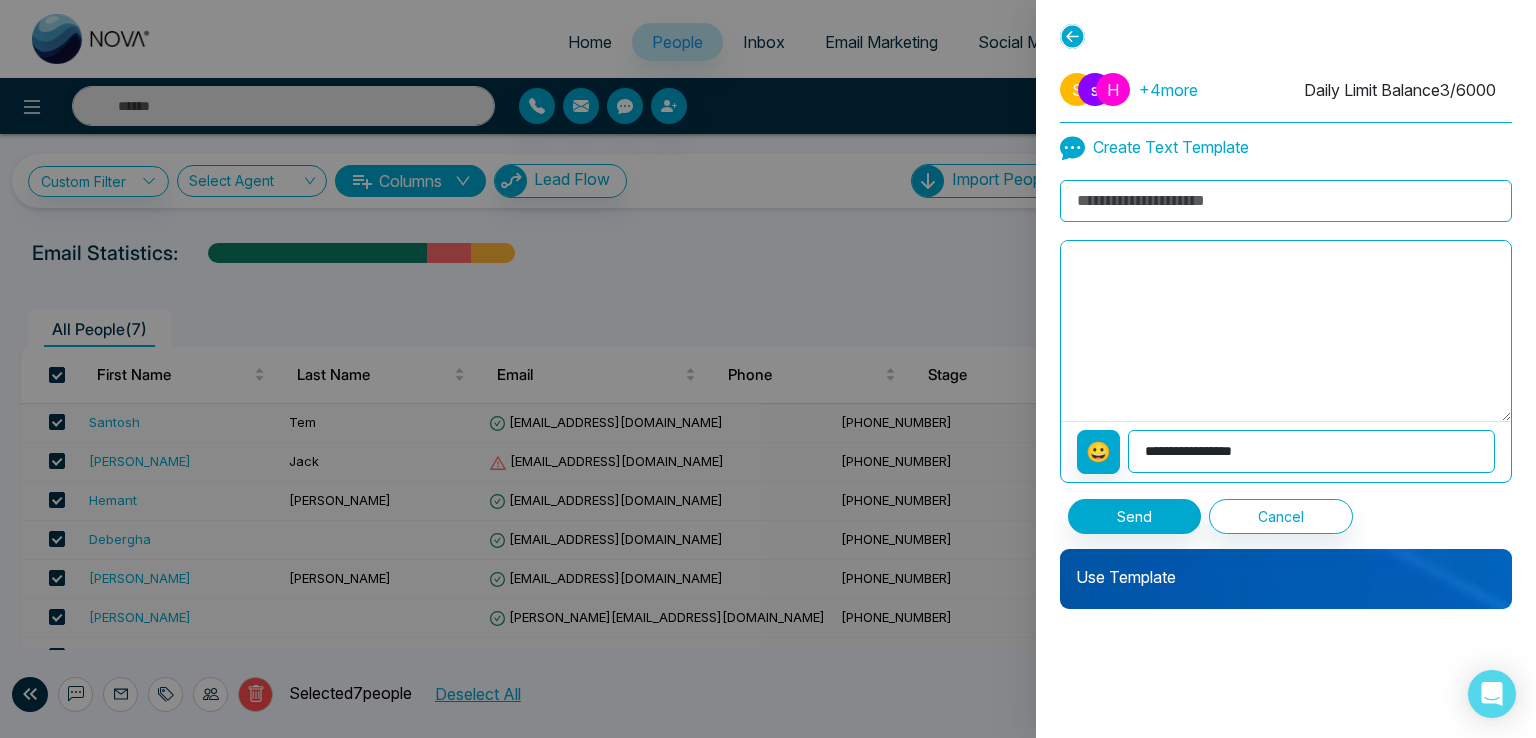 select on "**********" 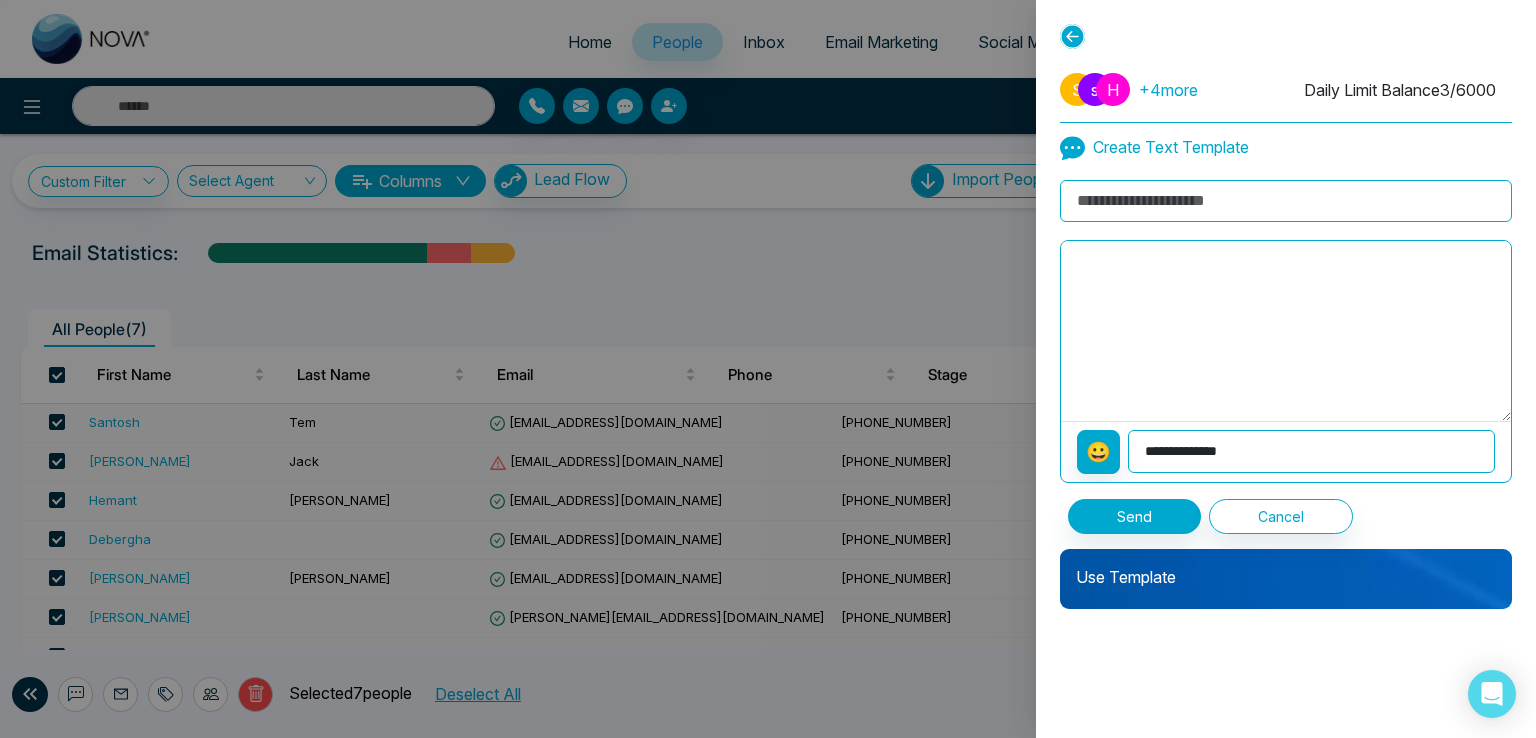 click on "**********" at bounding box center (1311, 451) 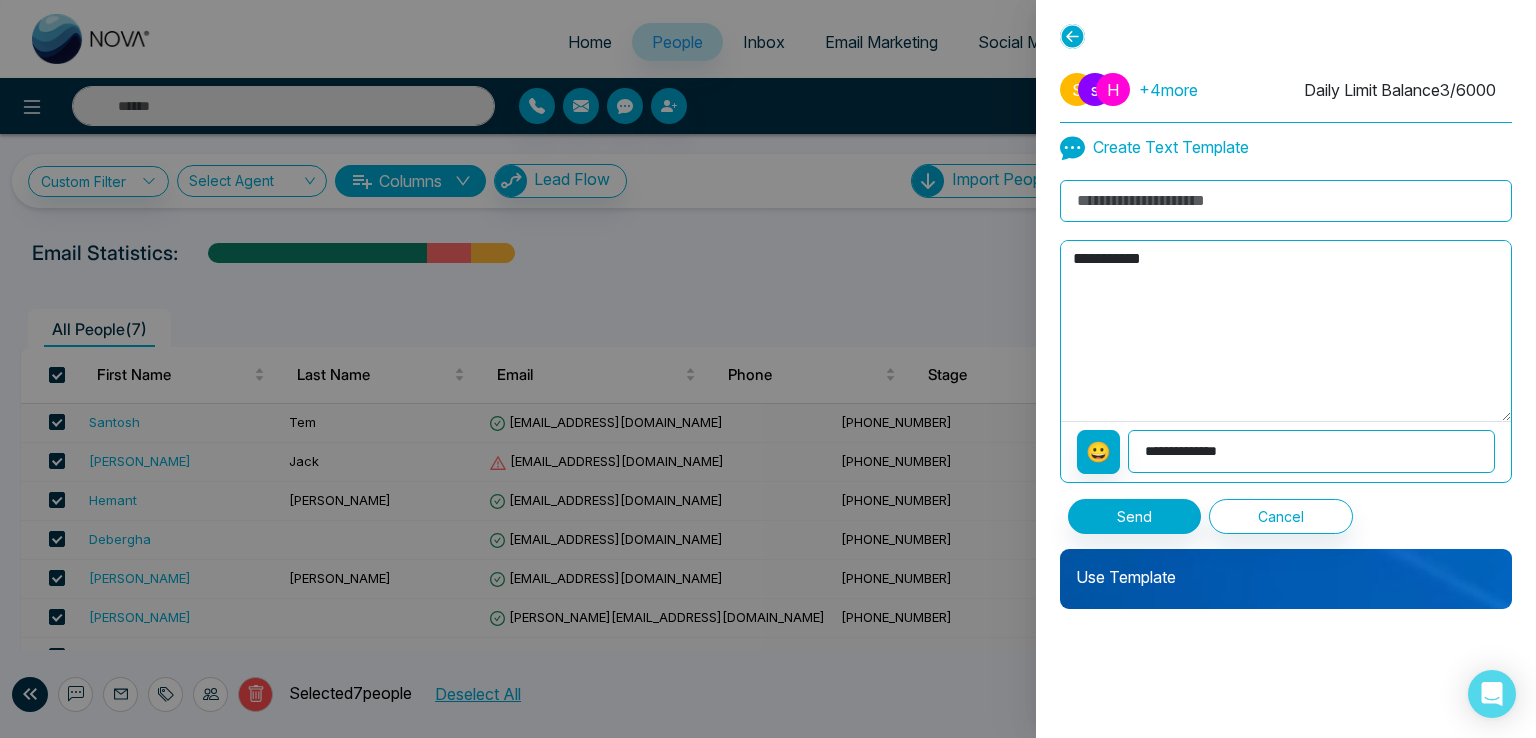 drag, startPoint x: 1072, startPoint y: 259, endPoint x: 1171, endPoint y: 258, distance: 99.00505 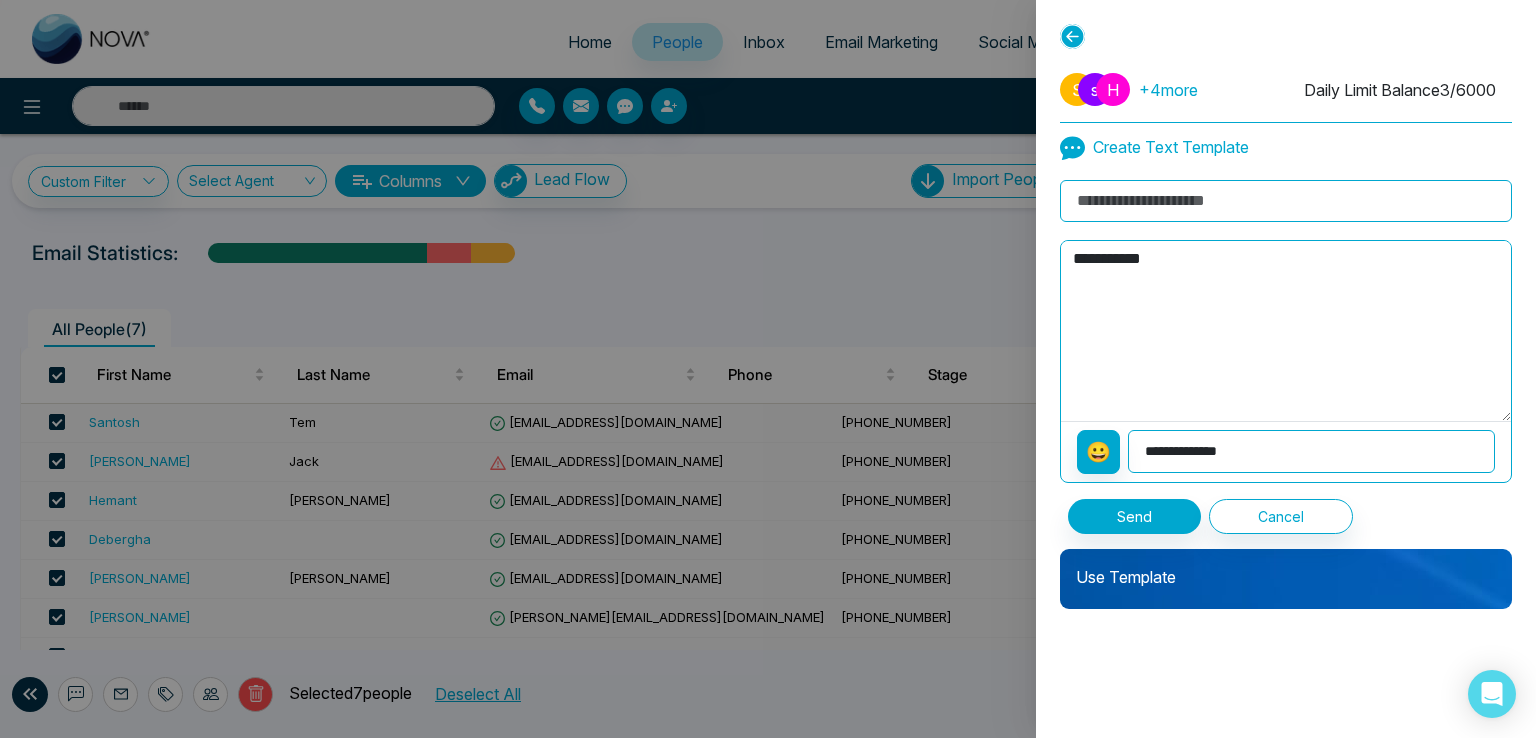 select on "**********" 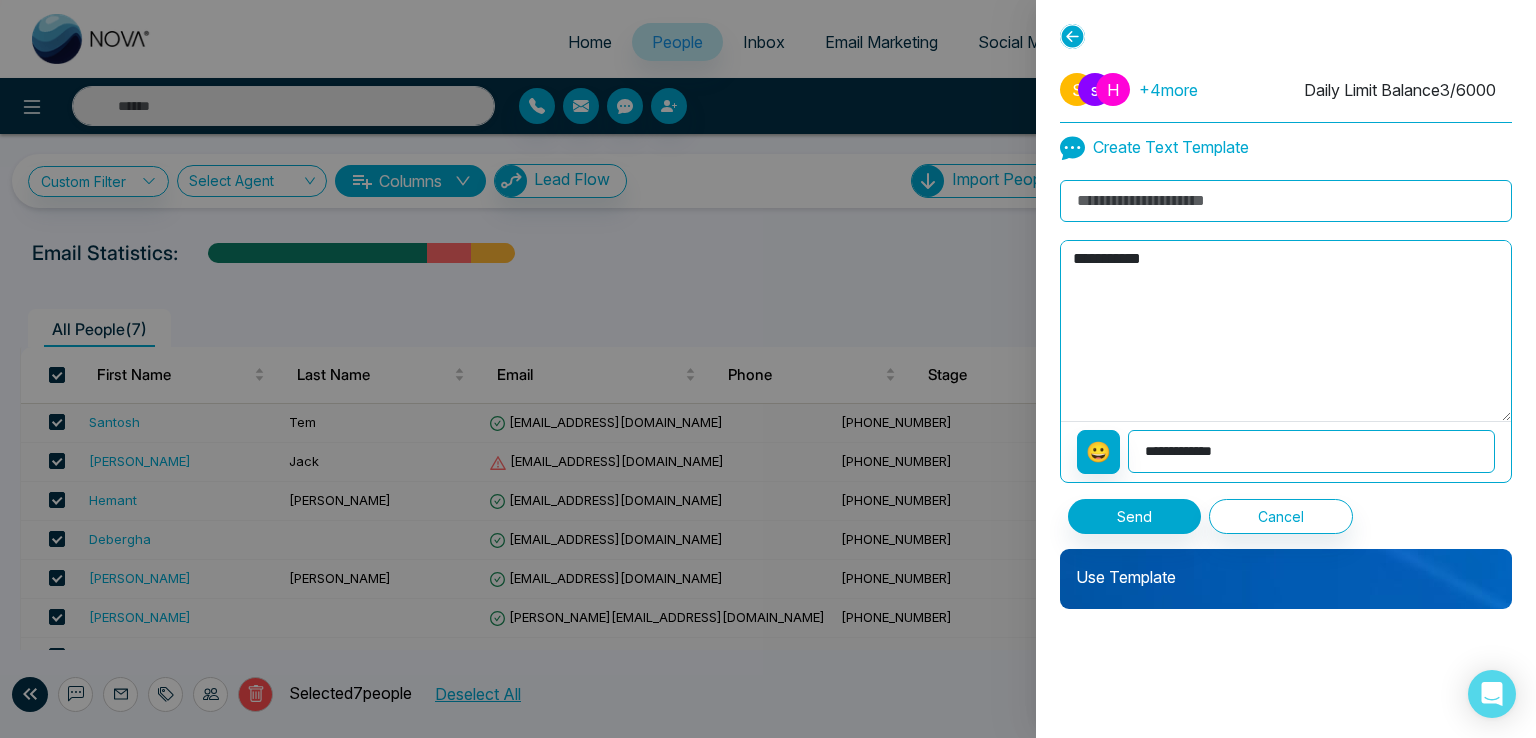 click on "**********" at bounding box center [1311, 451] 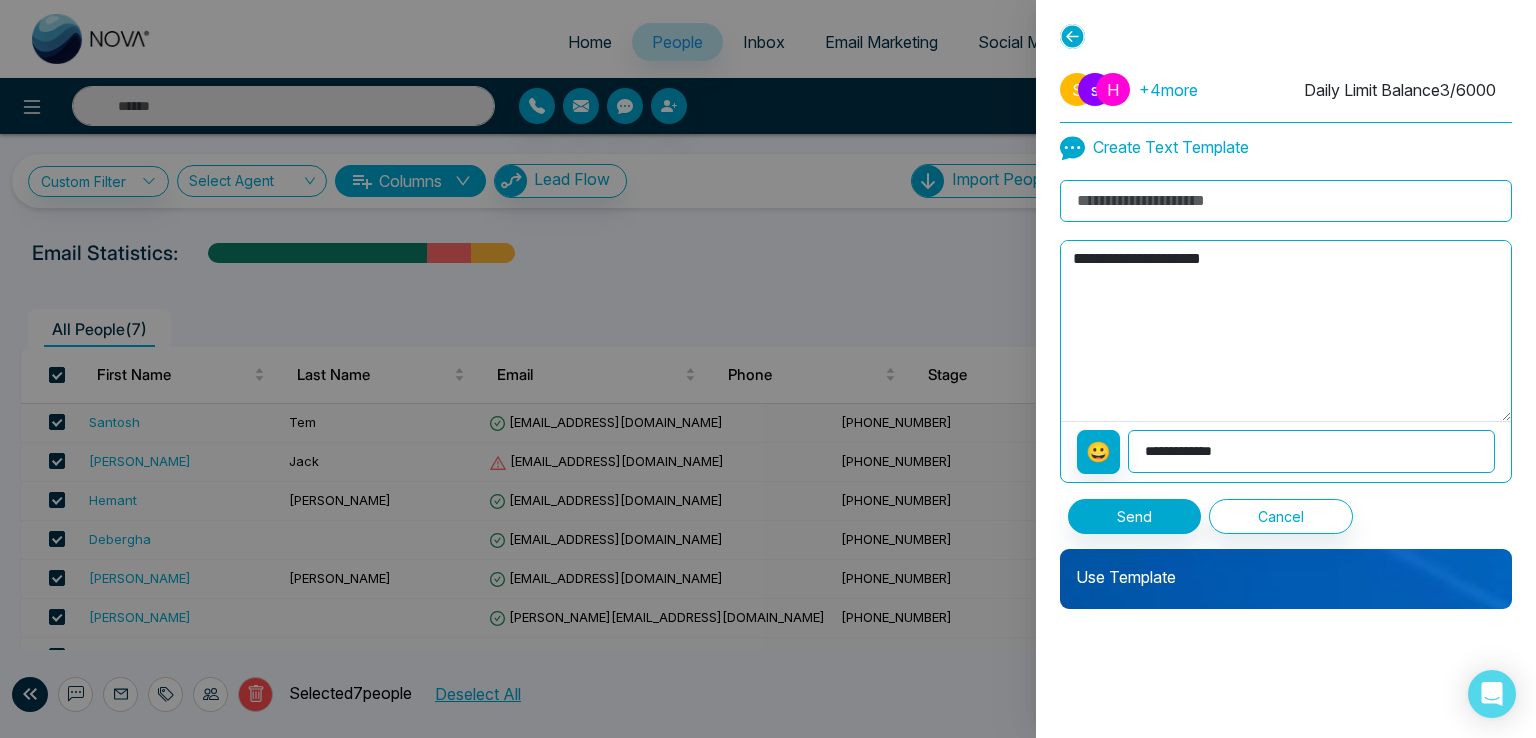 drag, startPoint x: 1163, startPoint y: 260, endPoint x: 1212, endPoint y: 253, distance: 49.497475 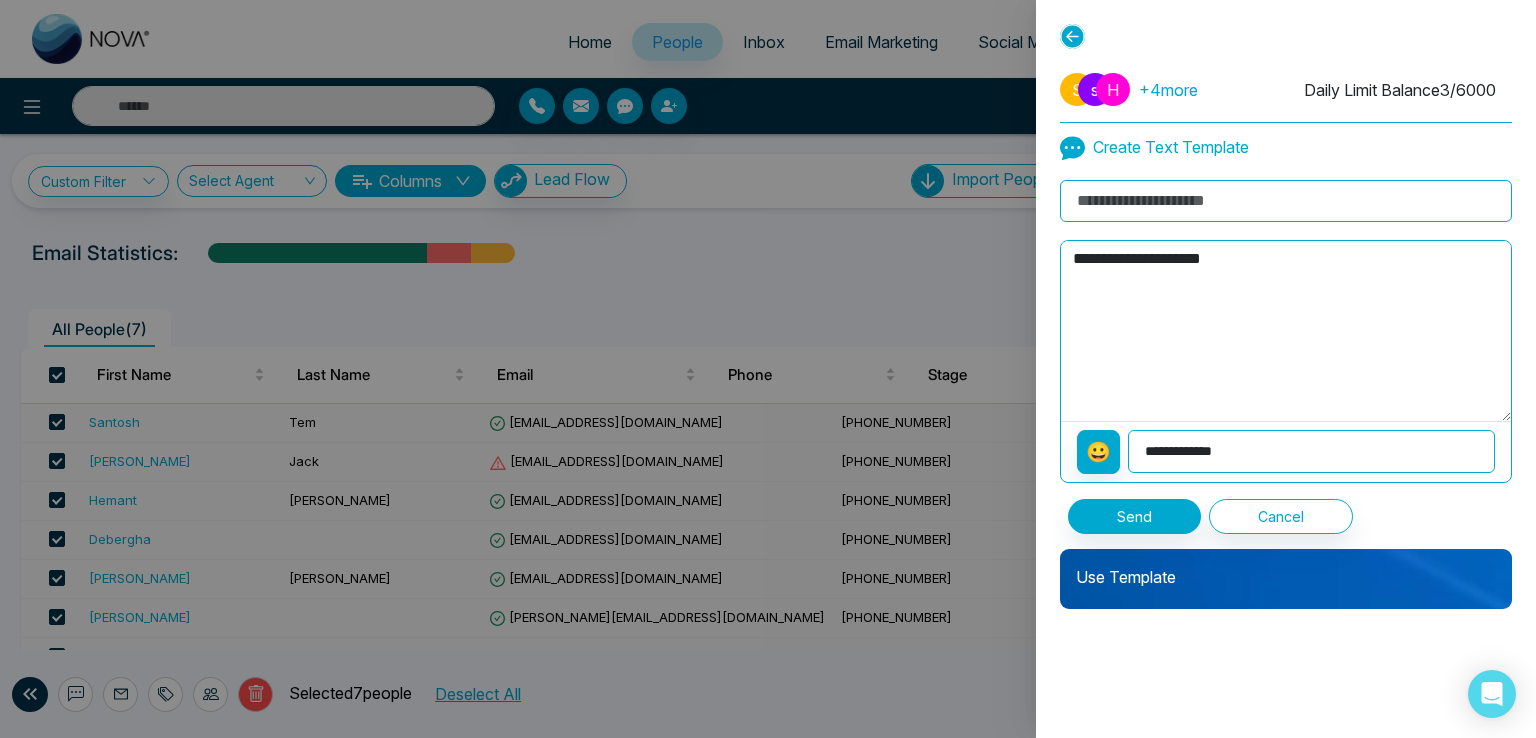 select on "*********" 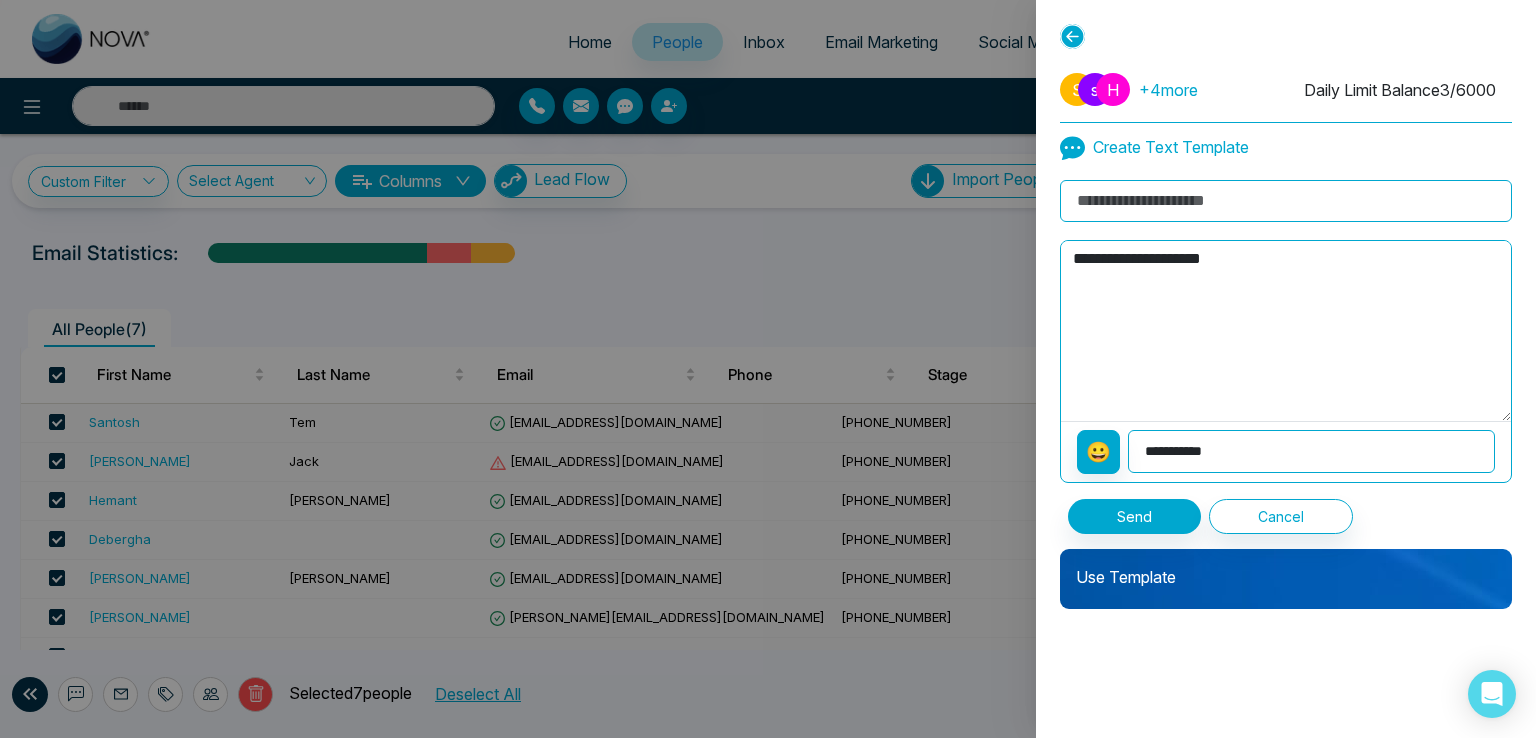 click on "**********" at bounding box center [1311, 451] 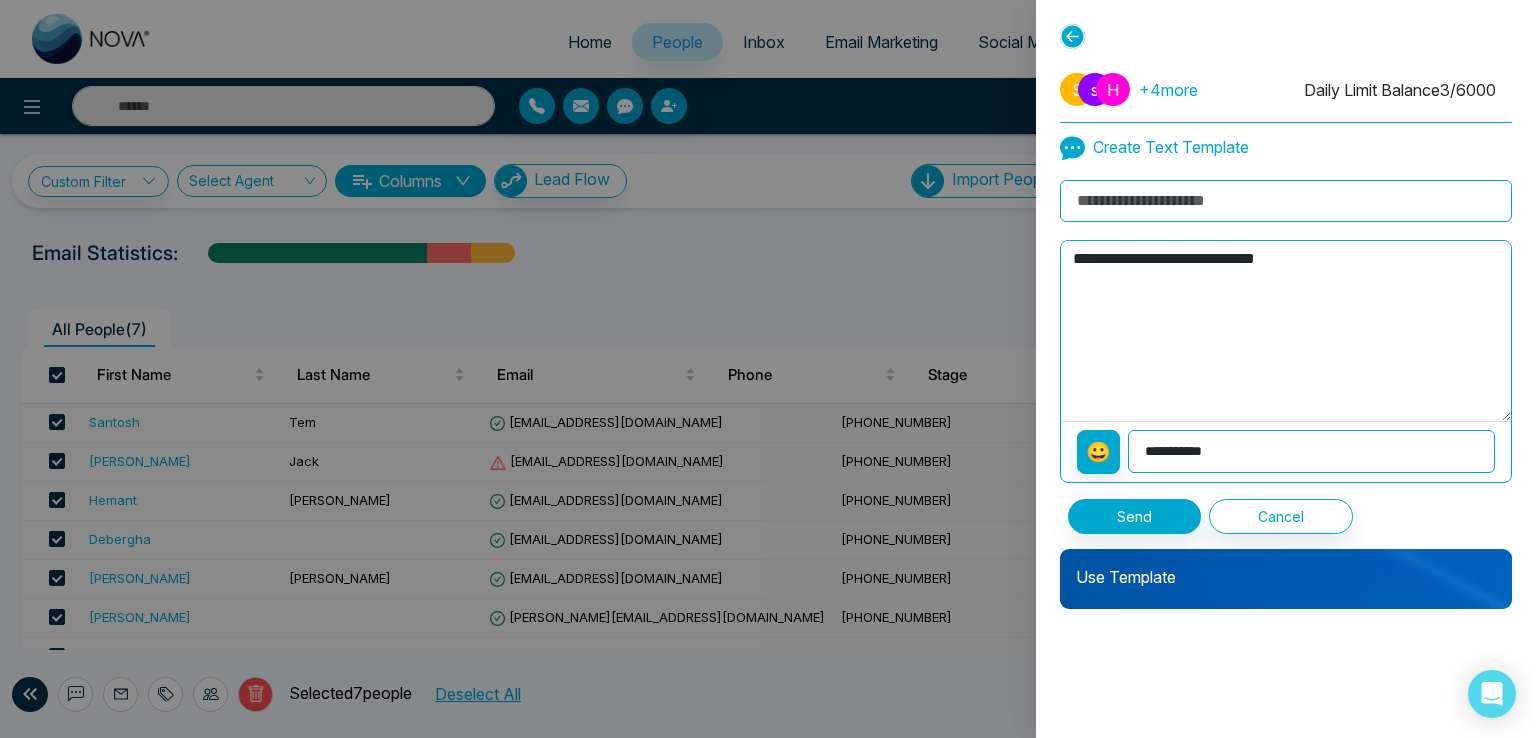 click on "**********" at bounding box center [1311, 451] 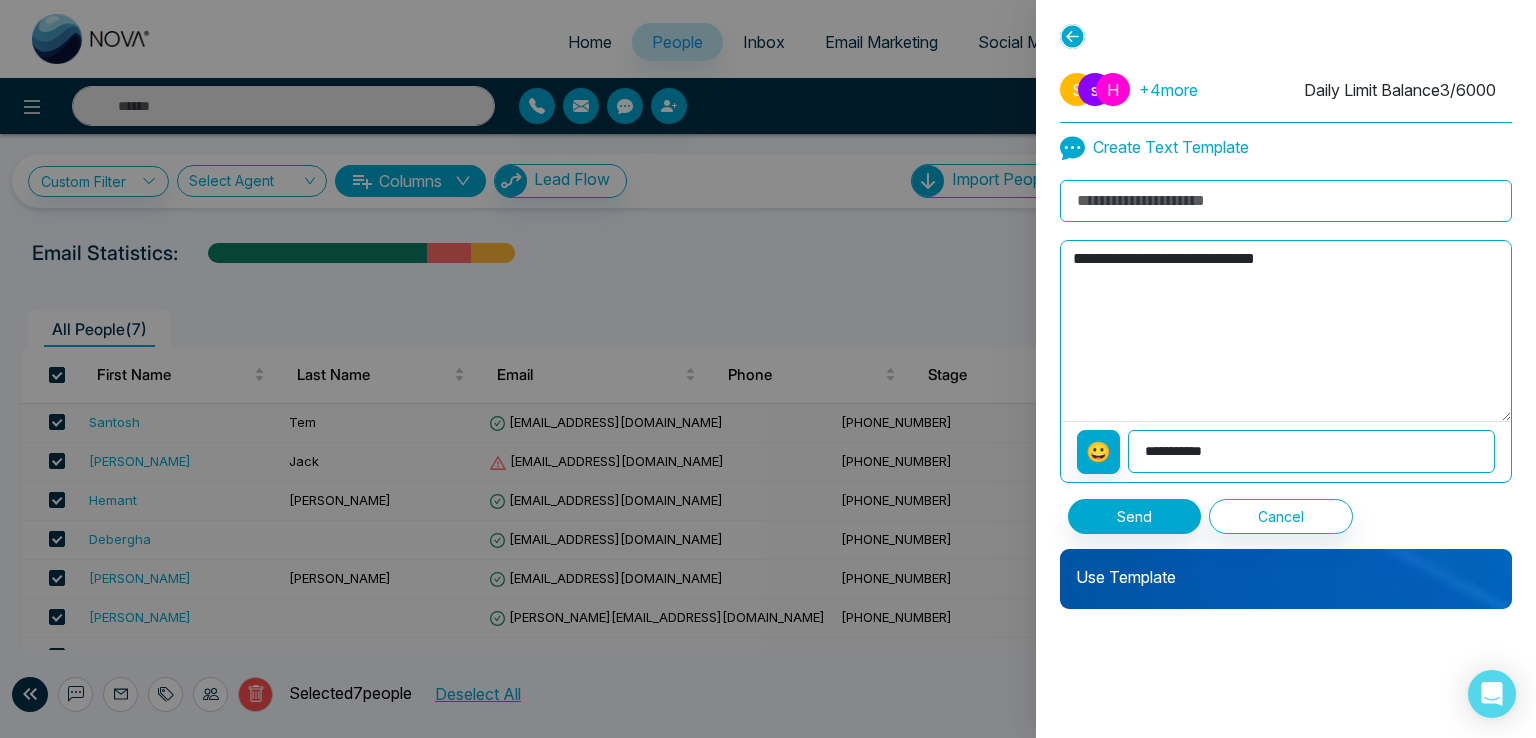 select on "*******" 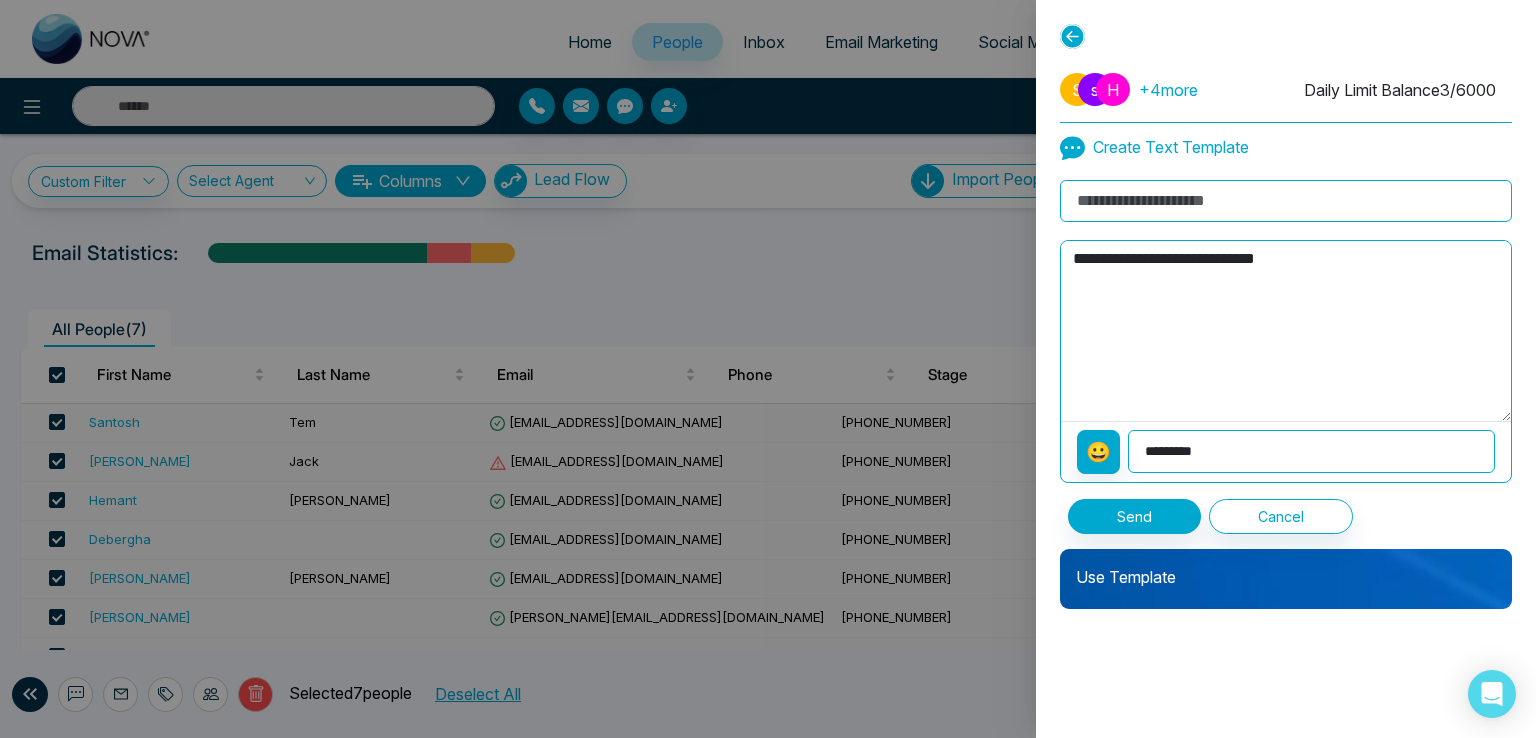 click on "**********" at bounding box center (1311, 451) 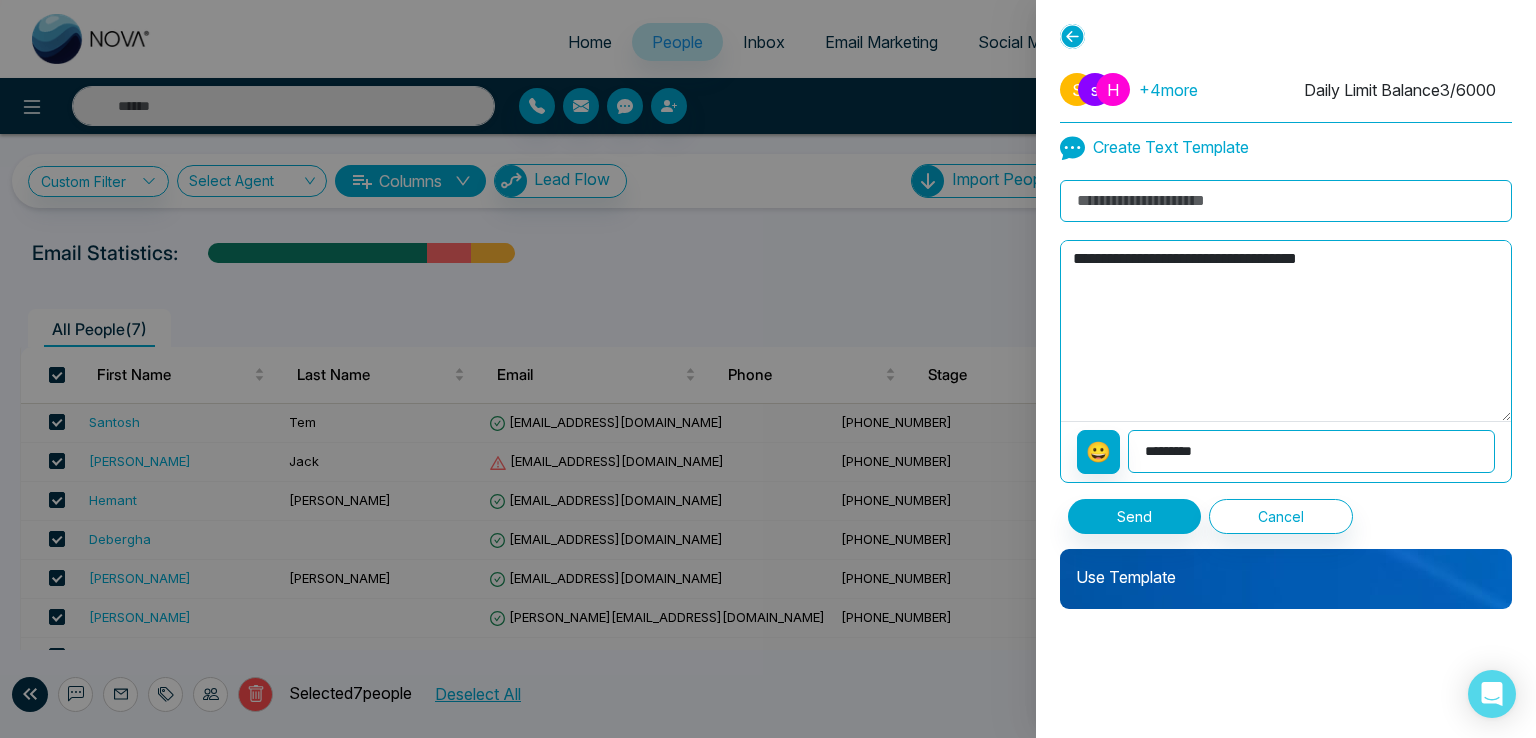 click on "**********" at bounding box center (1311, 451) 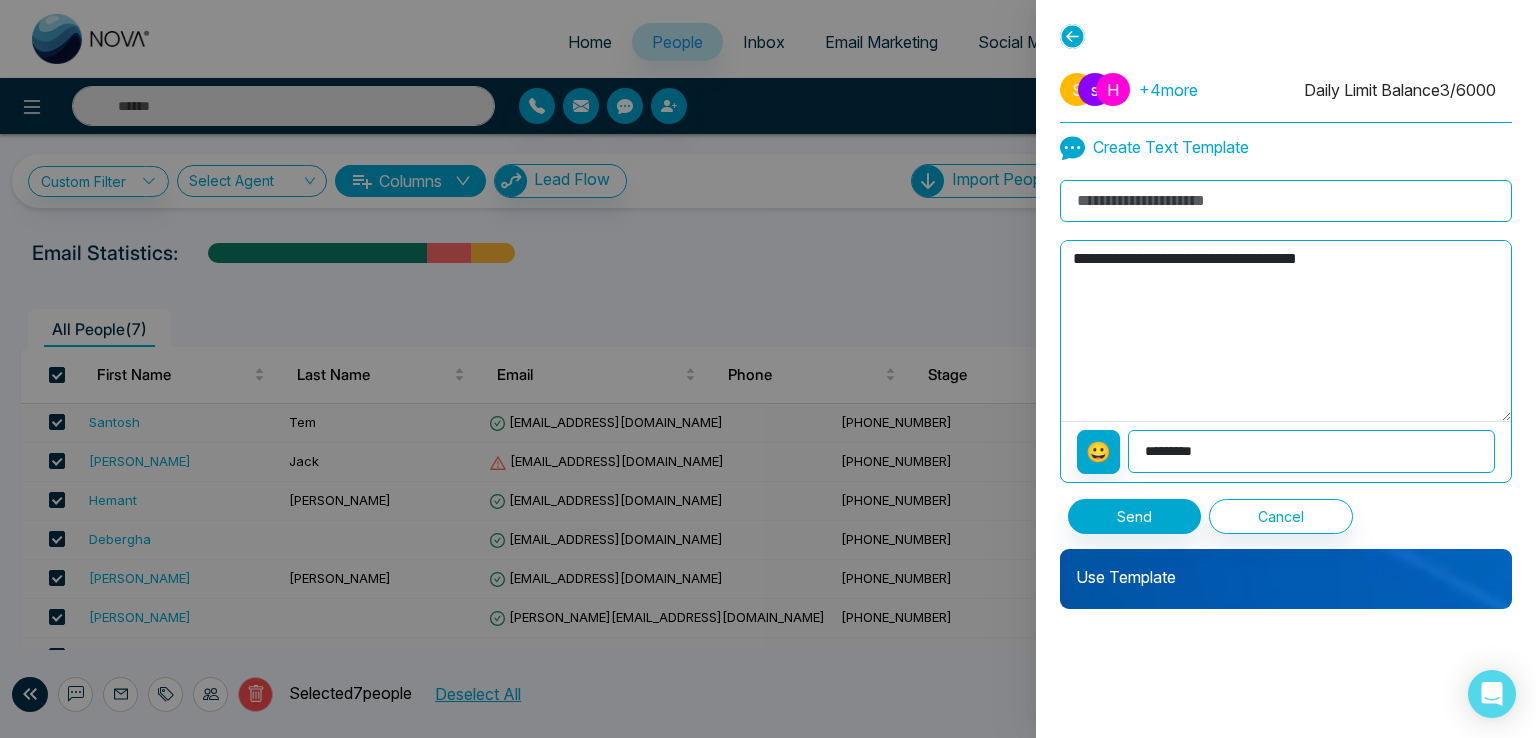 select on "********" 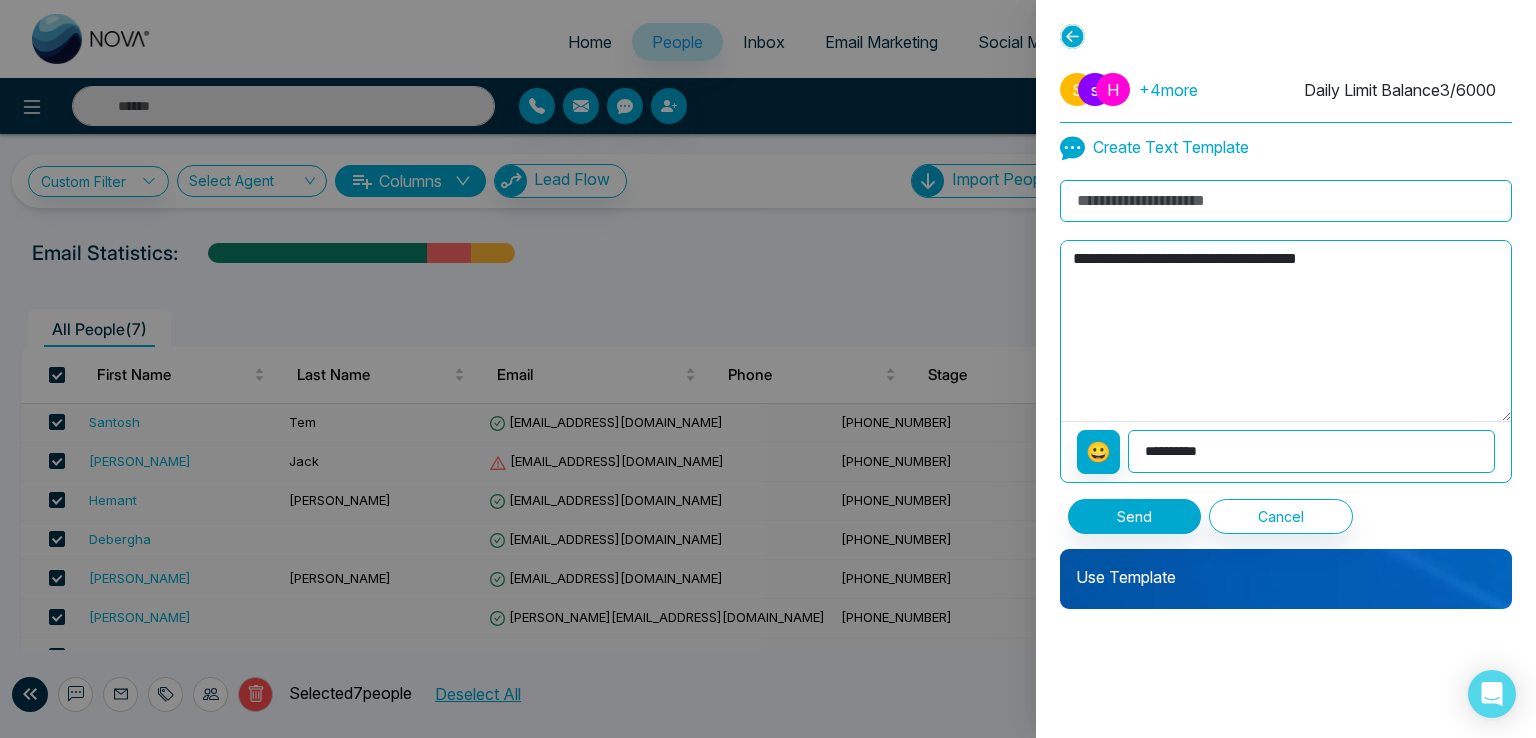 click on "**********" at bounding box center [1311, 451] 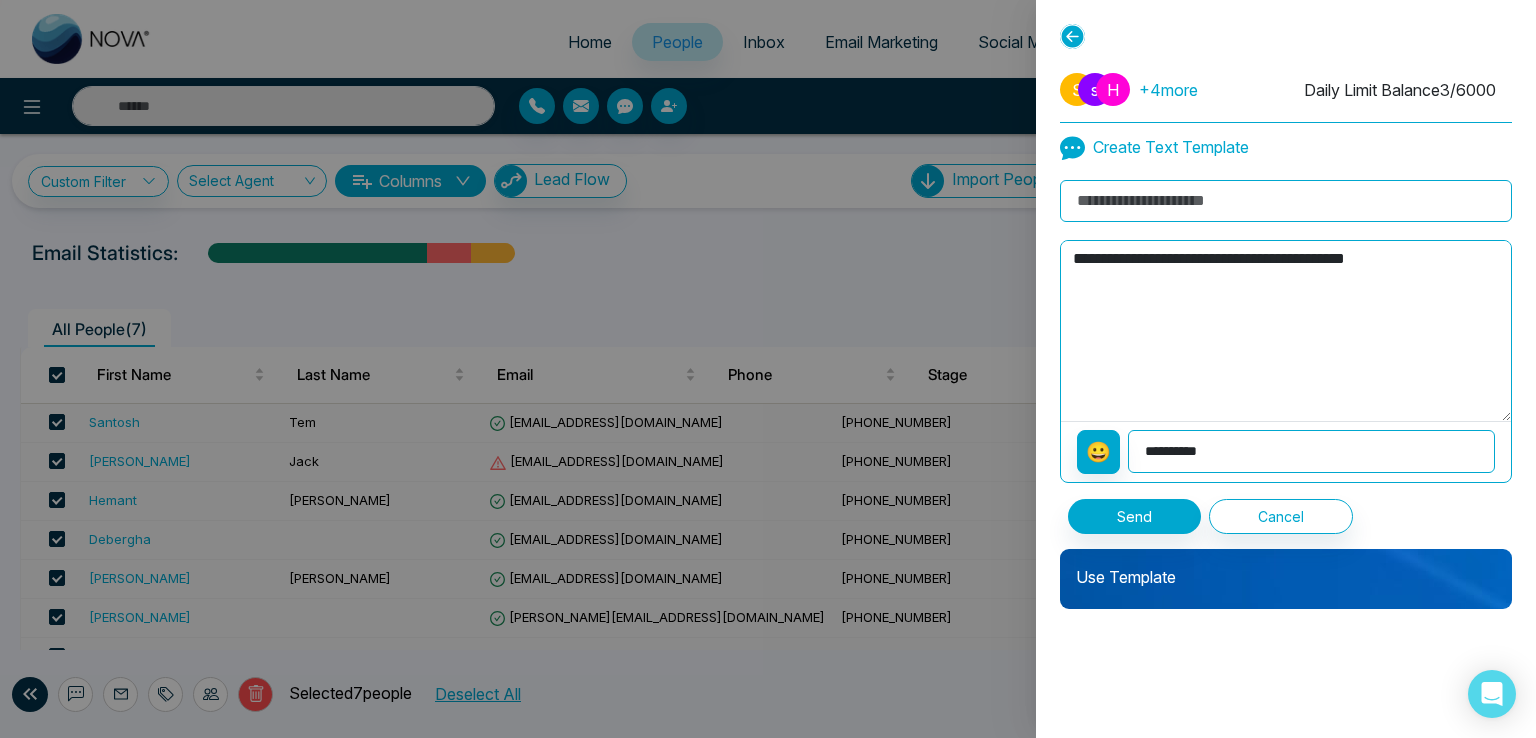 click on "**********" at bounding box center [1286, 331] 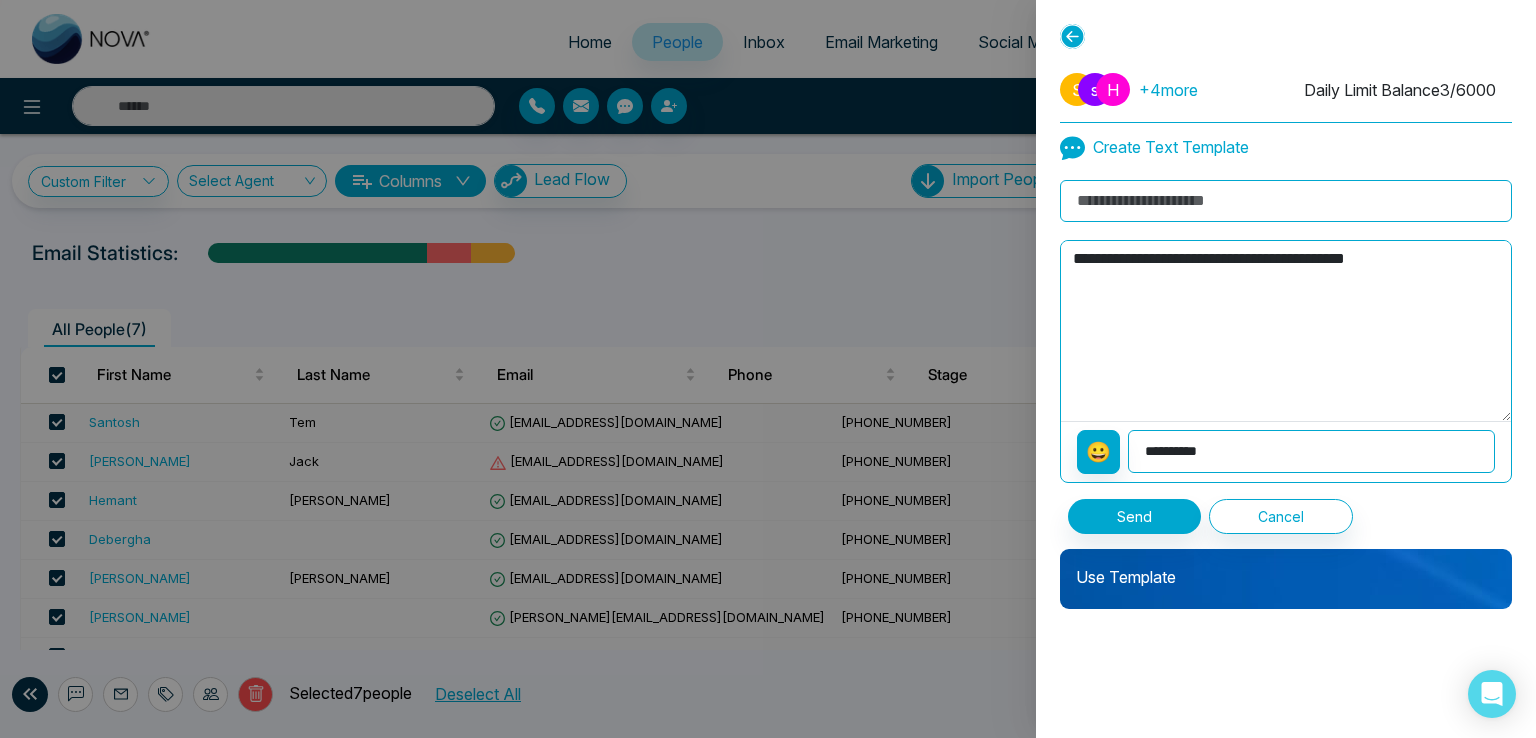 select on "*******" 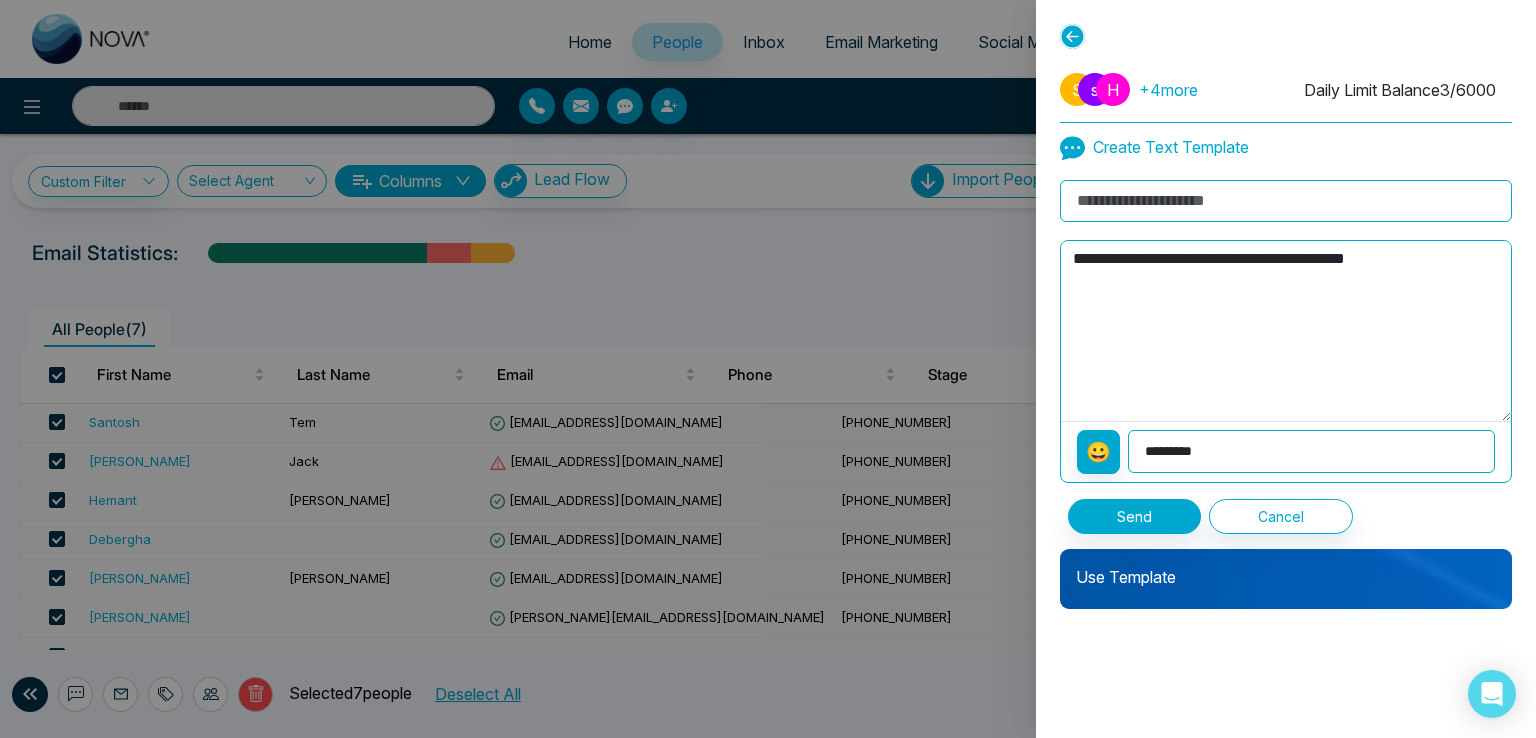 click on "**********" at bounding box center (1311, 451) 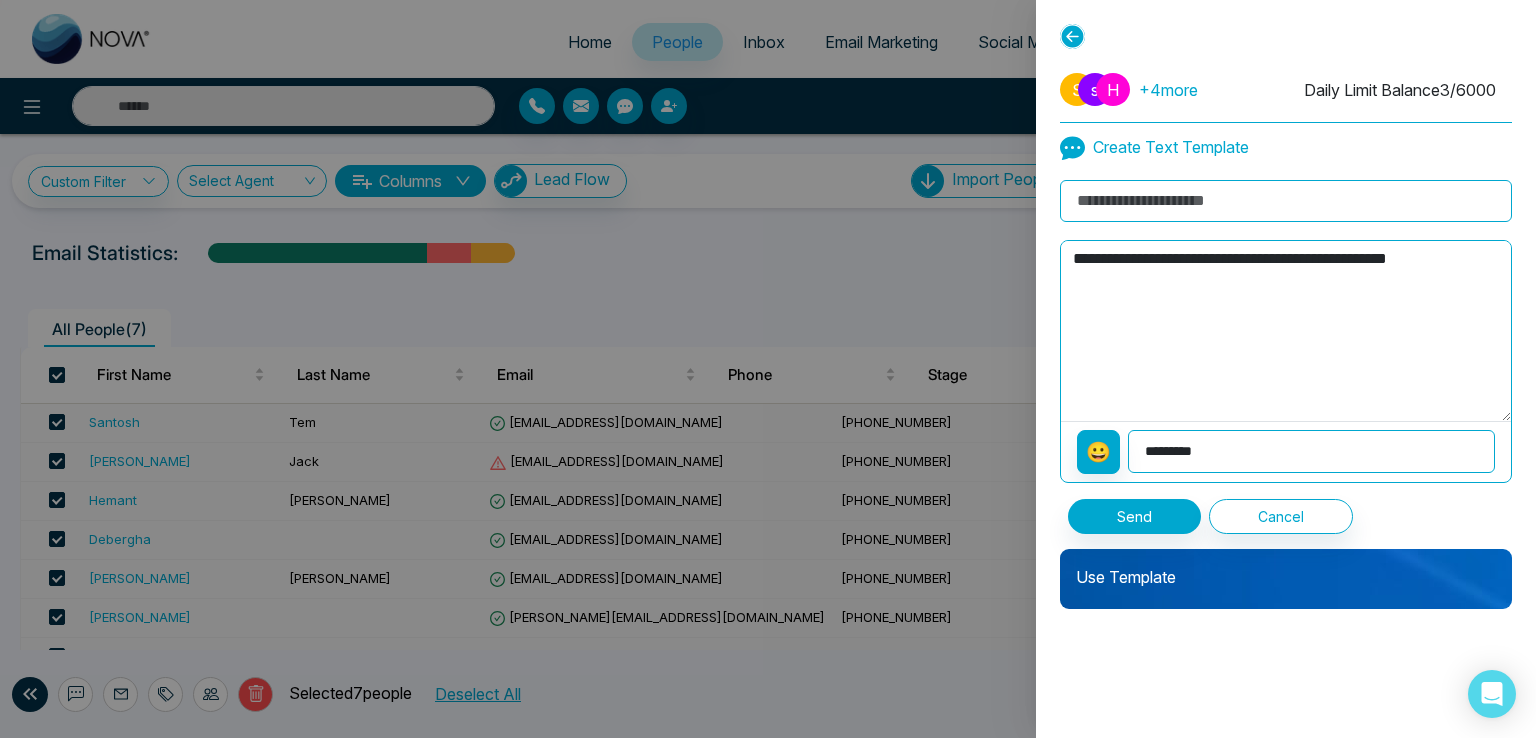click on "**********" at bounding box center [1311, 451] 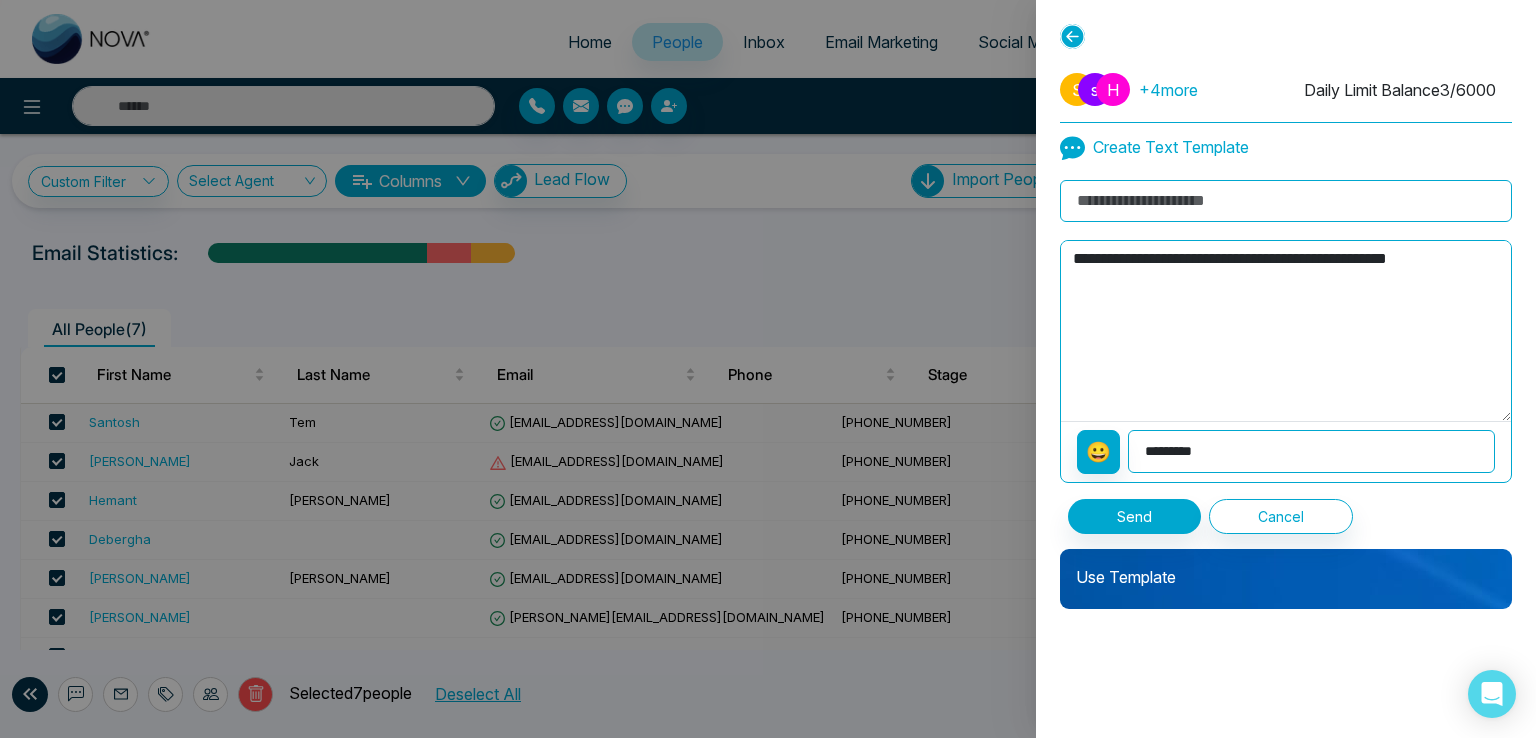 select on "**********" 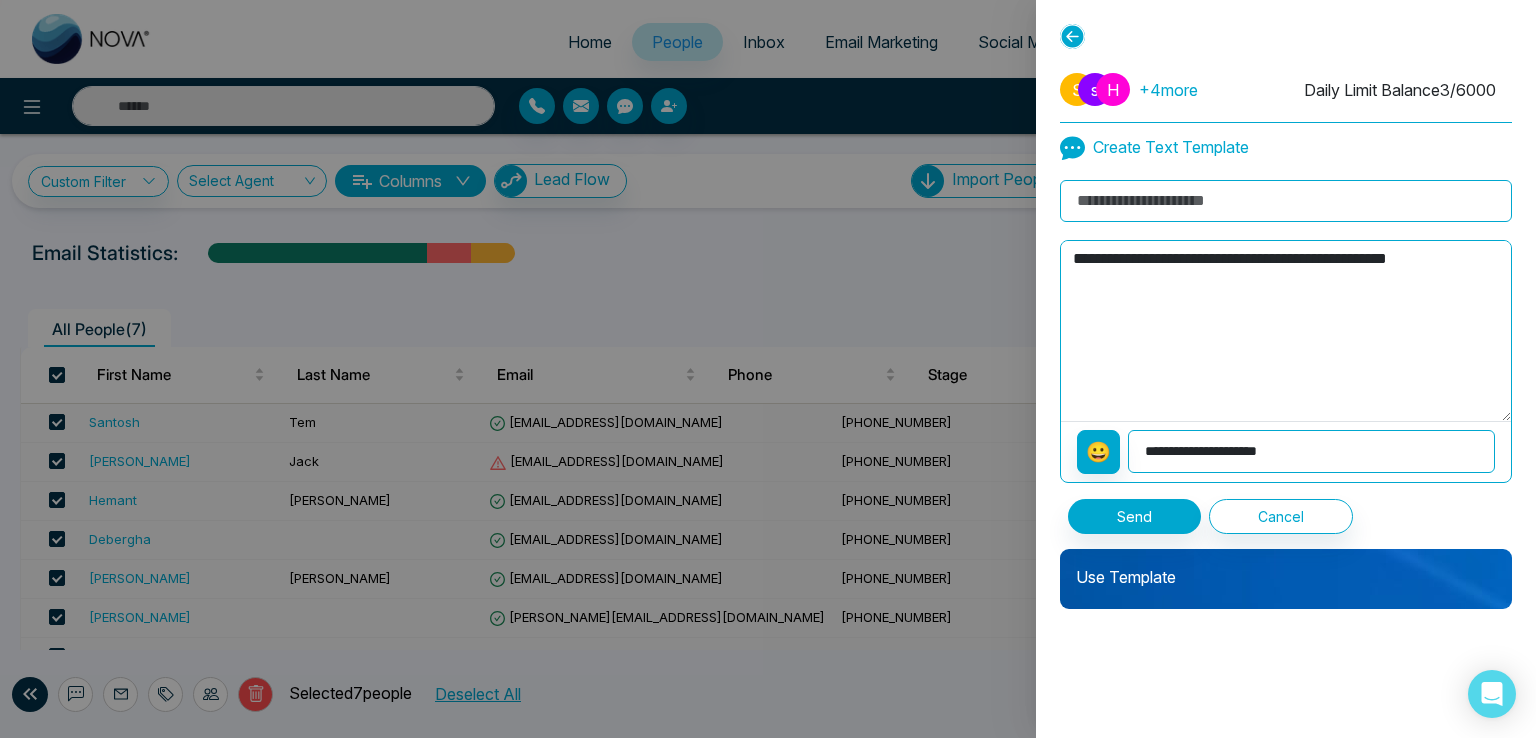 click on "**********" at bounding box center (1311, 451) 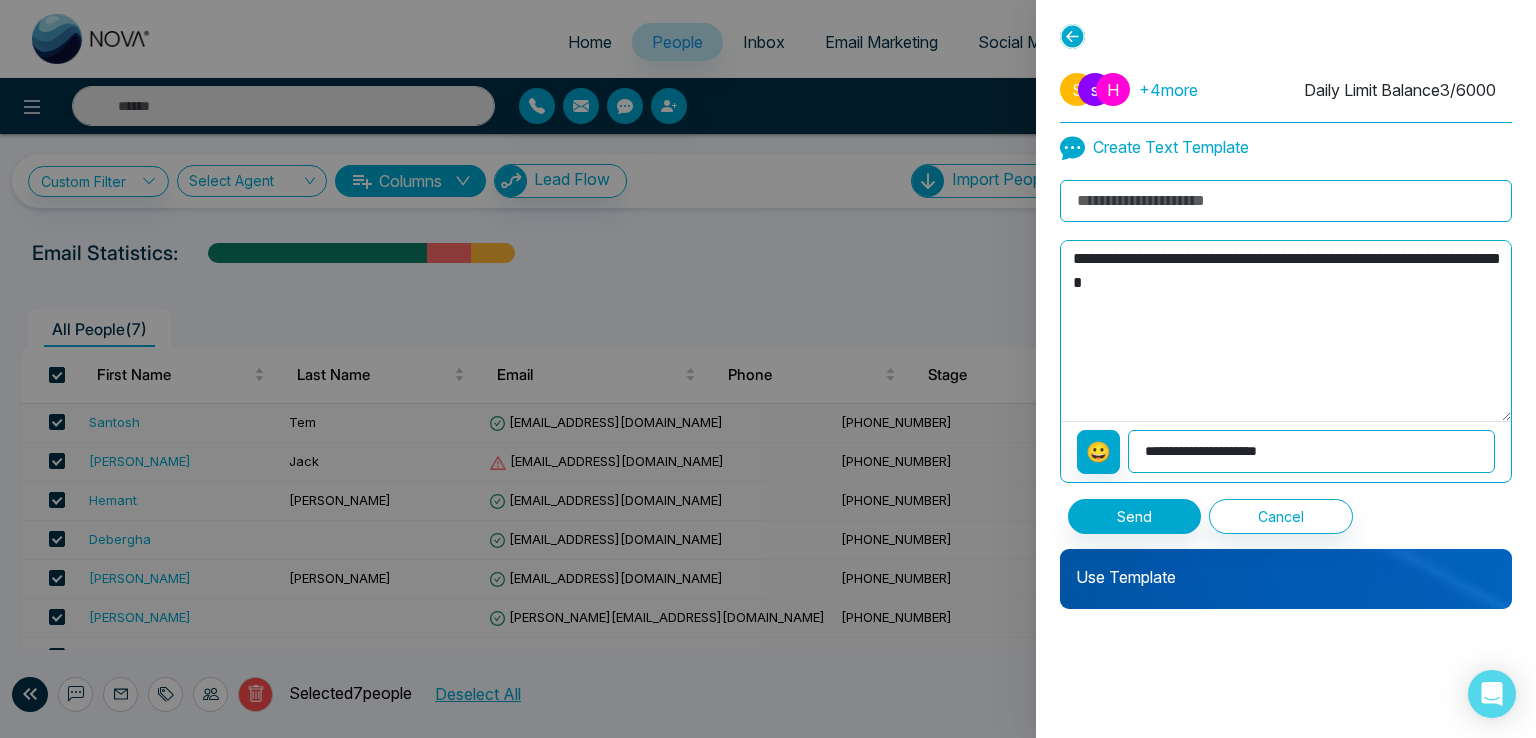 drag, startPoint x: 1228, startPoint y: 257, endPoint x: 1069, endPoint y: 252, distance: 159.0786 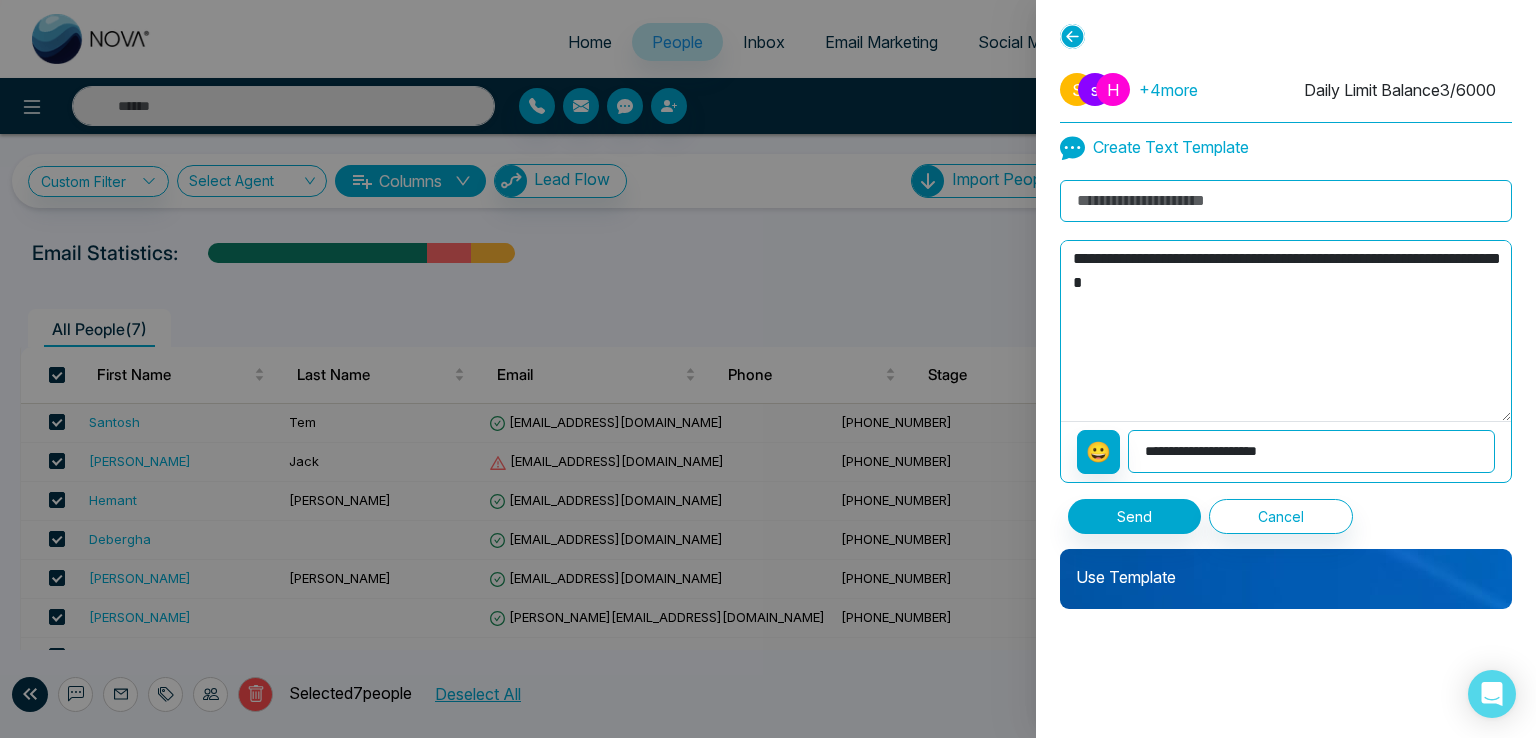 click on "**********" at bounding box center (1286, 331) 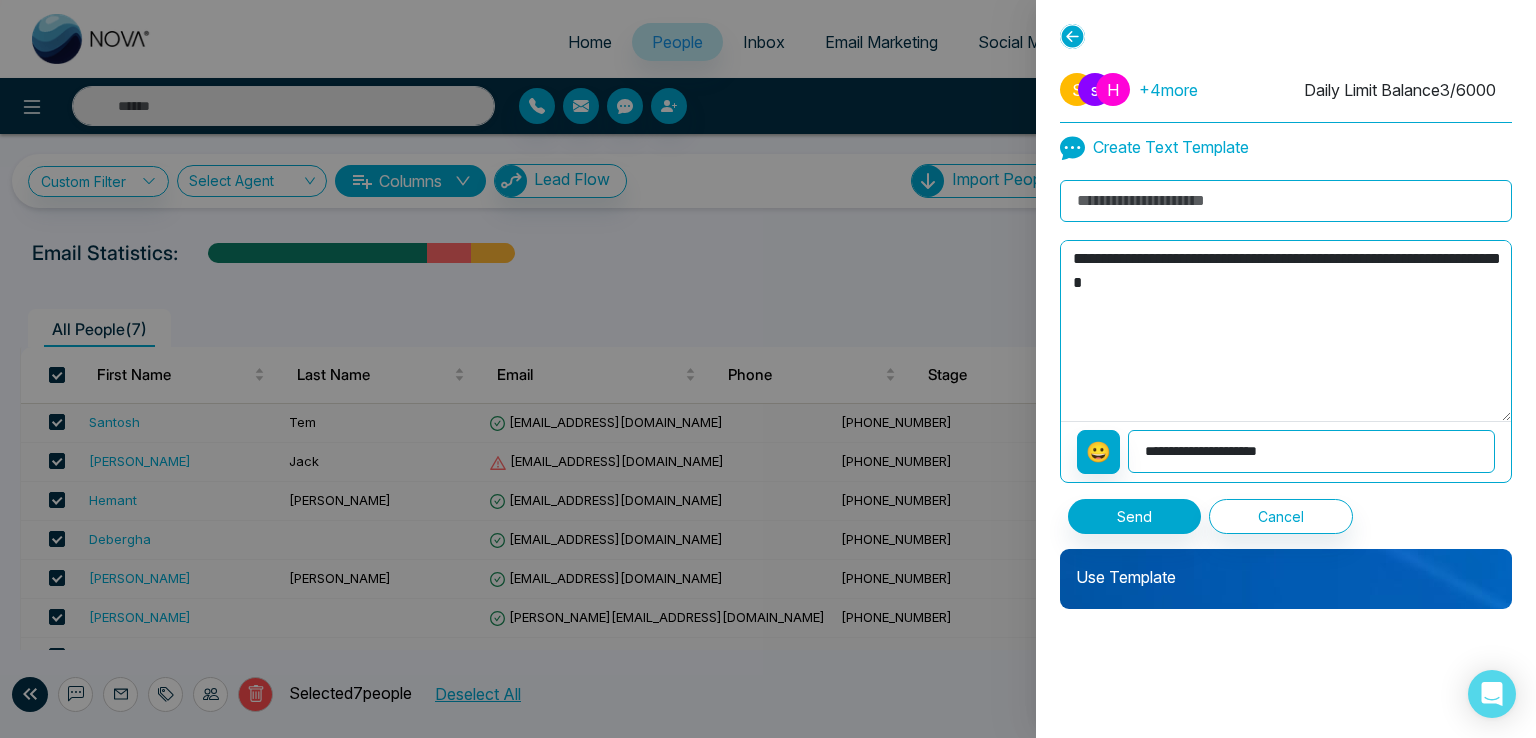 drag, startPoint x: 1231, startPoint y: 281, endPoint x: 1056, endPoint y: 254, distance: 177.0706 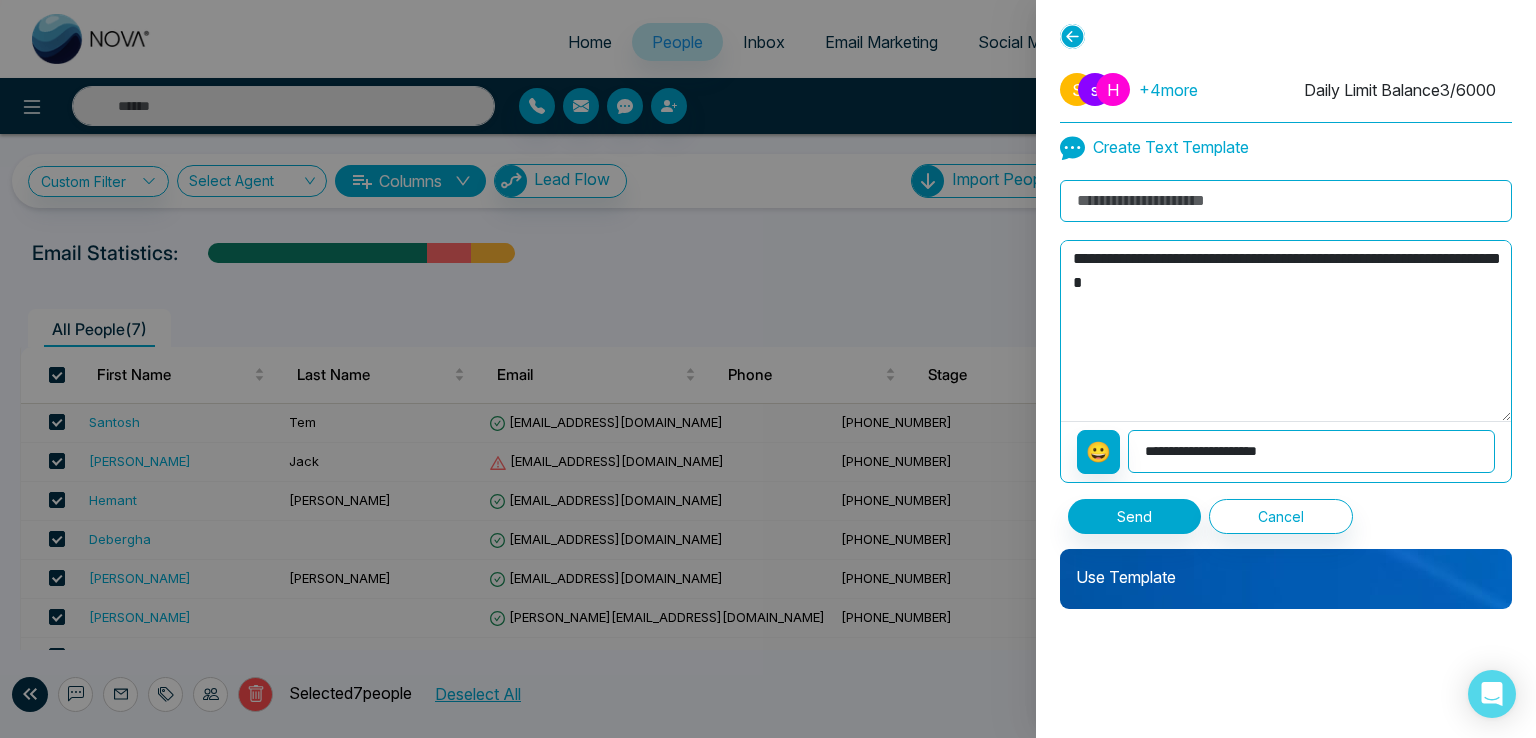 click on "**********" at bounding box center (1286, 369) 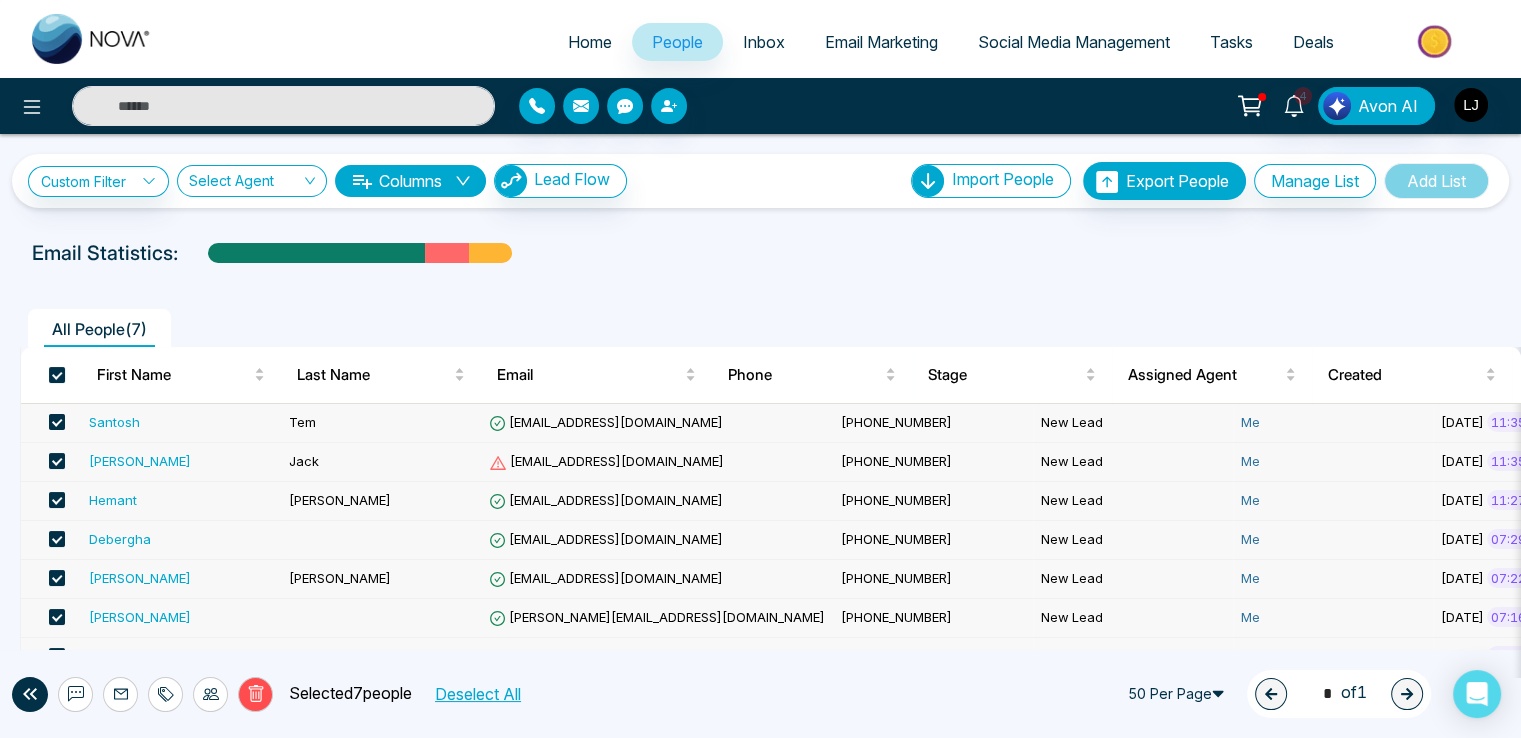 click on "[EMAIL_ADDRESS][DOMAIN_NAME]" at bounding box center (606, 461) 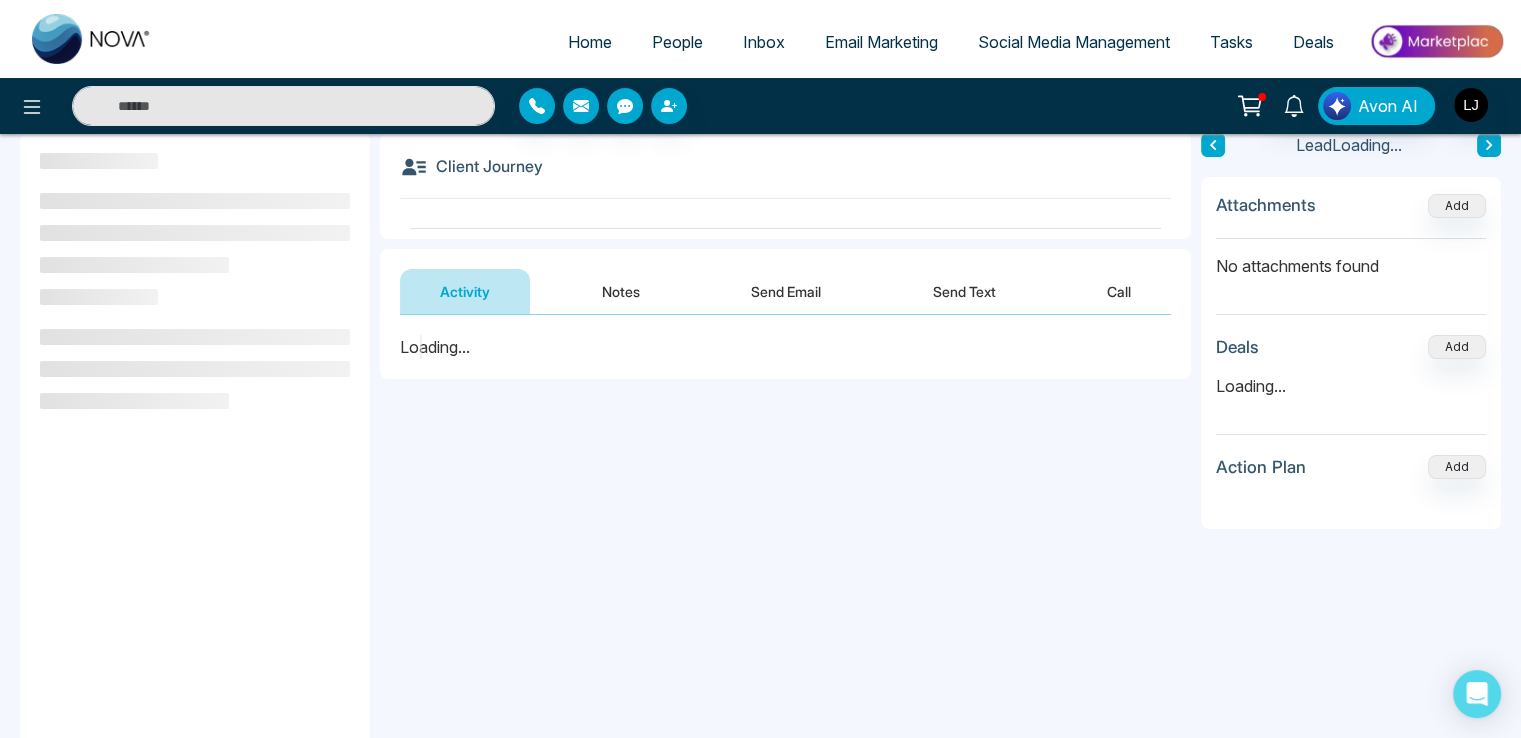 scroll, scrollTop: 268, scrollLeft: 0, axis: vertical 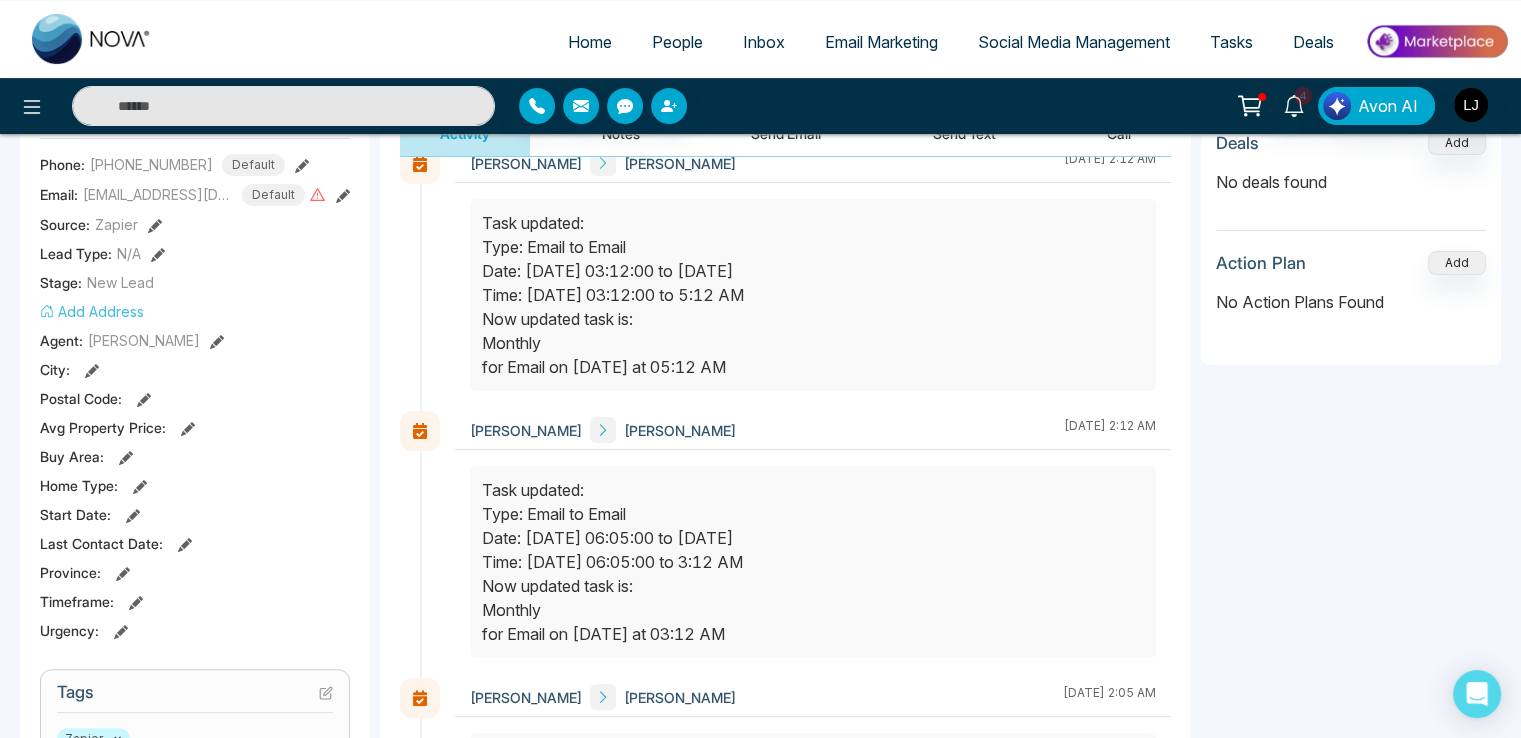 click on "People" at bounding box center [677, 42] 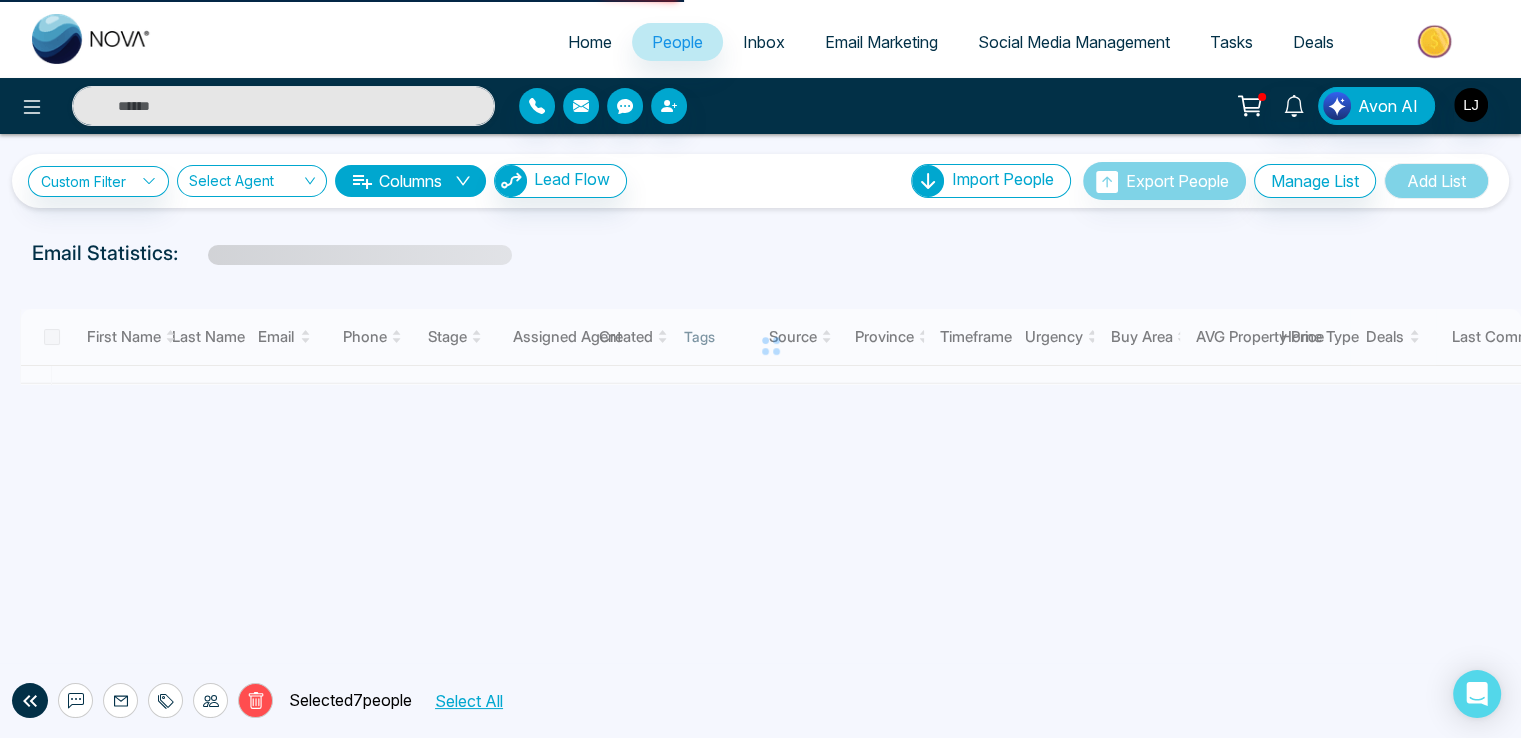 scroll, scrollTop: 0, scrollLeft: 0, axis: both 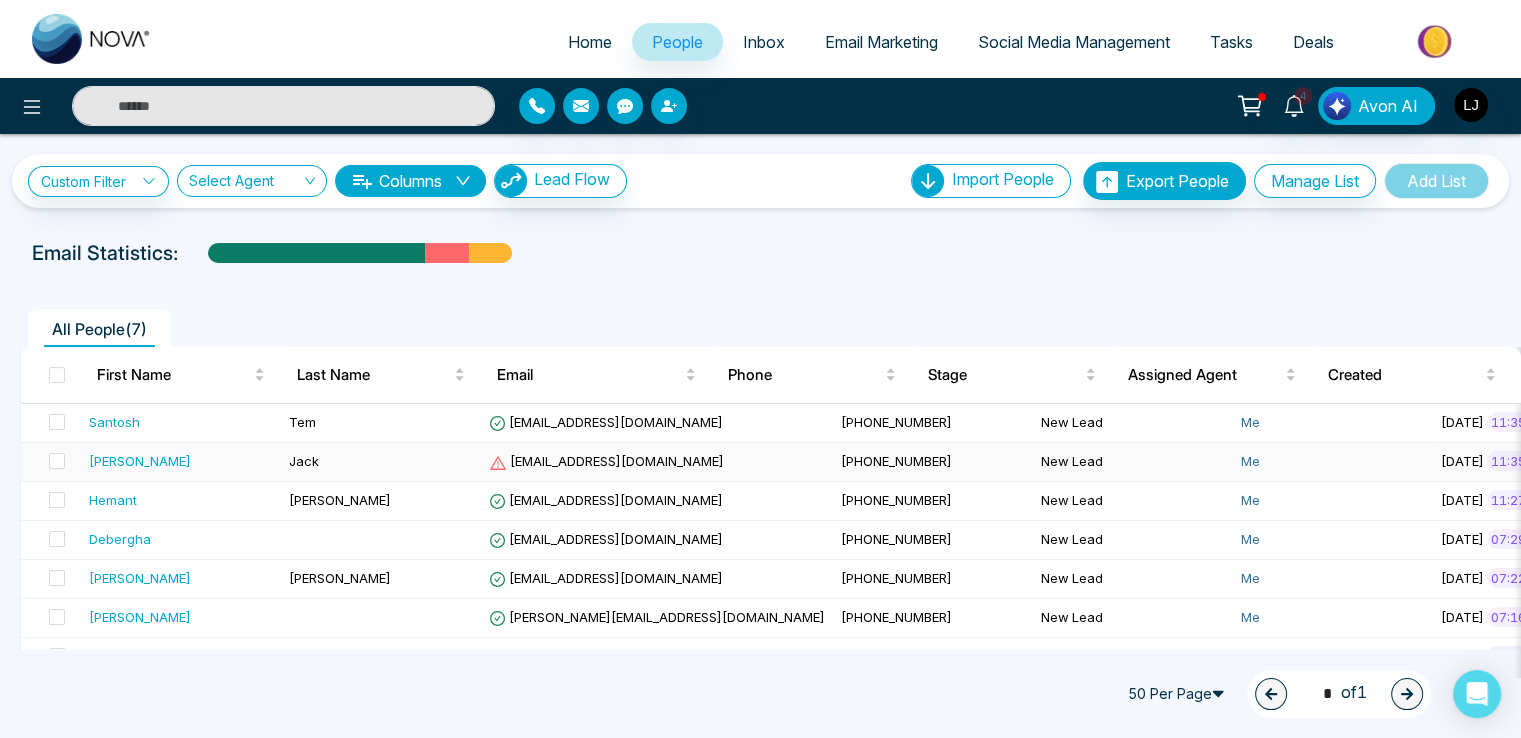click on "[EMAIL_ADDRESS][DOMAIN_NAME]" at bounding box center (606, 461) 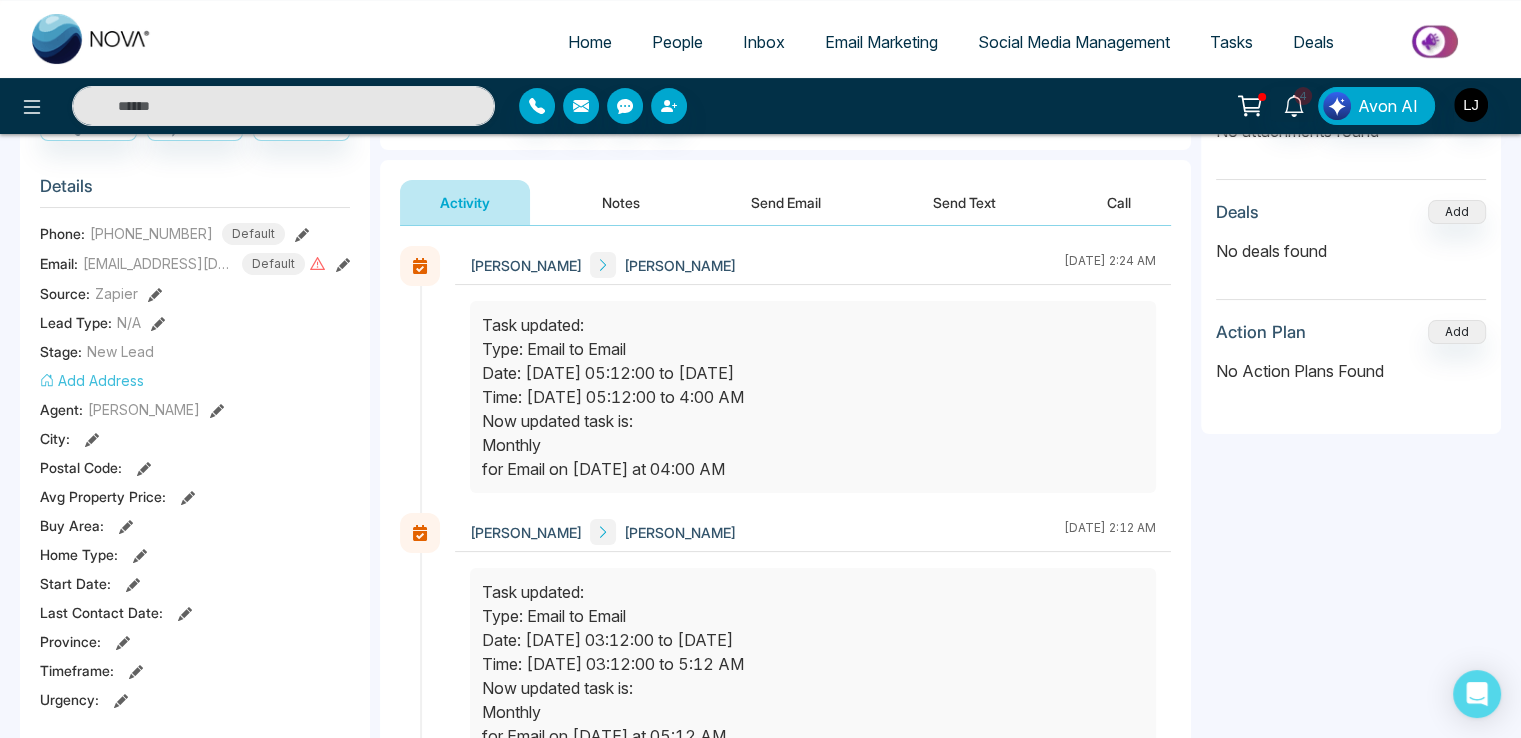scroll, scrollTop: 600, scrollLeft: 0, axis: vertical 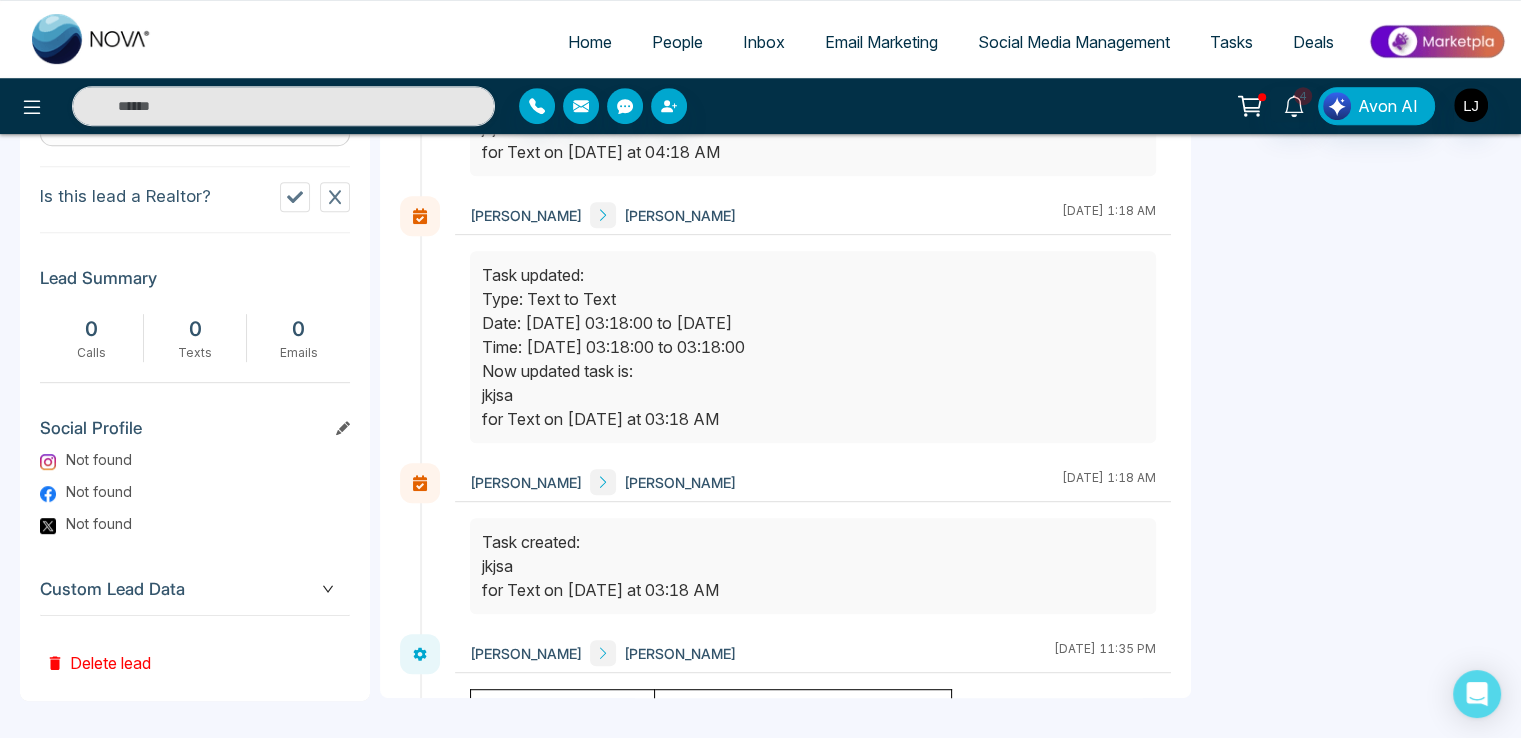 click on "People" at bounding box center (677, 42) 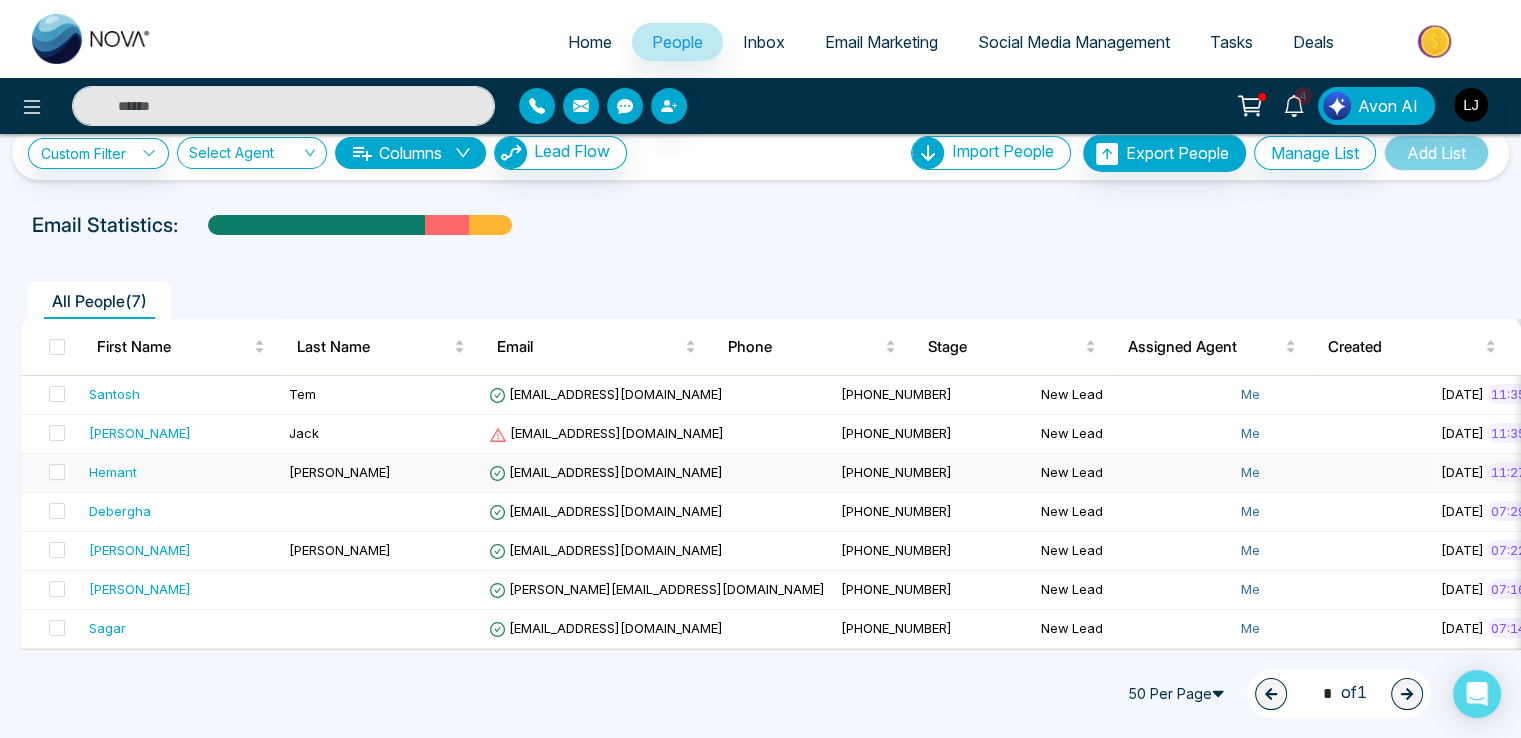 scroll, scrollTop: 40, scrollLeft: 0, axis: vertical 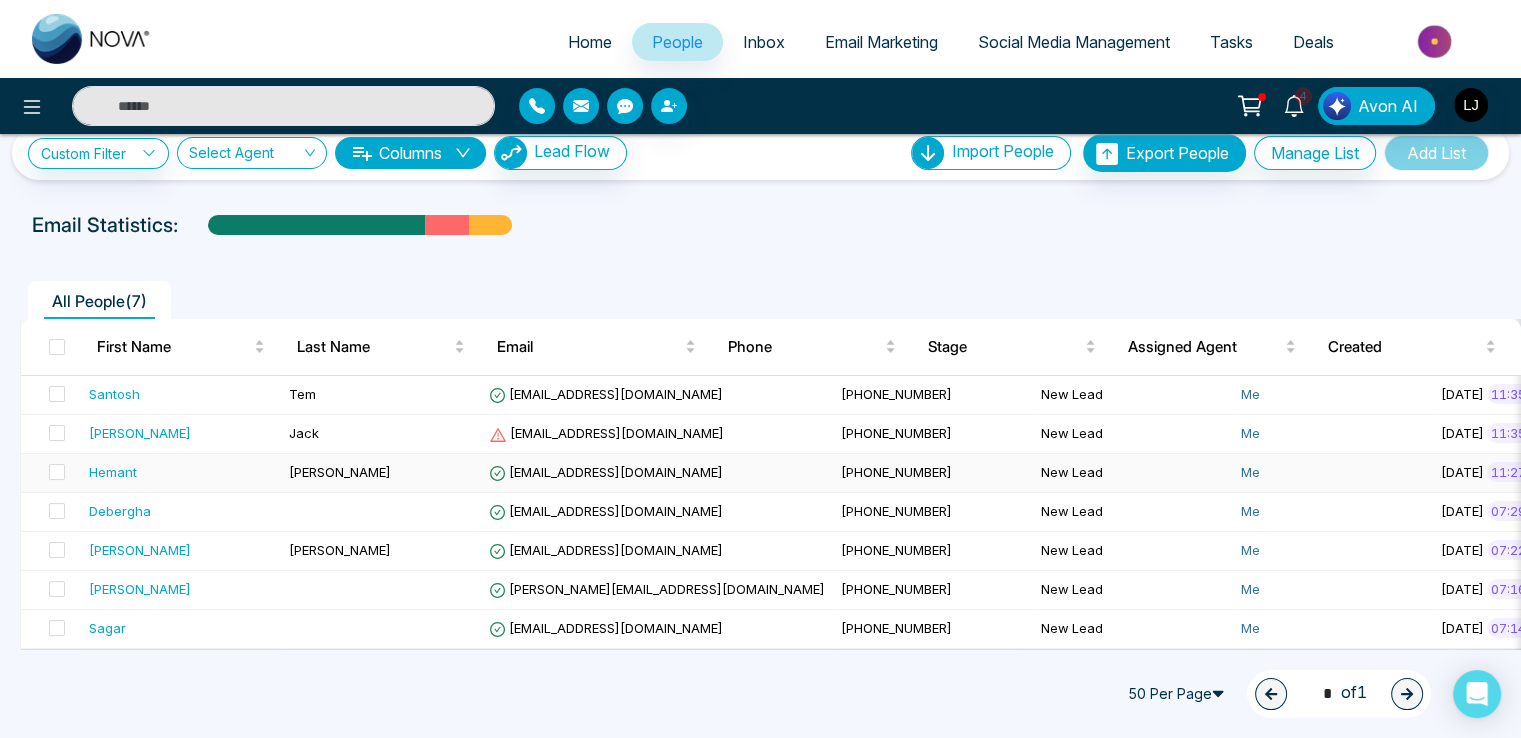 click on "[EMAIL_ADDRESS][DOMAIN_NAME]" at bounding box center (606, 472) 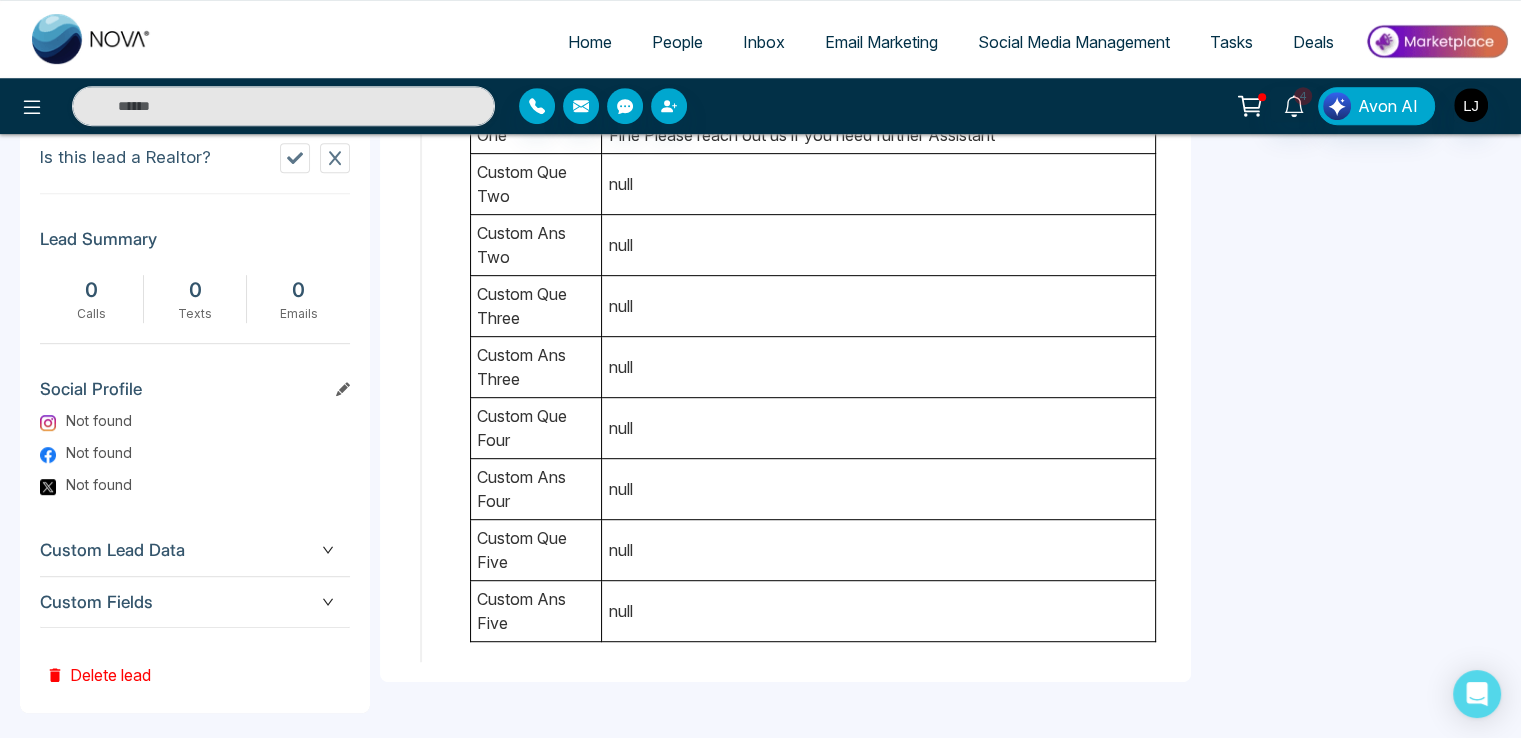 scroll, scrollTop: 968, scrollLeft: 0, axis: vertical 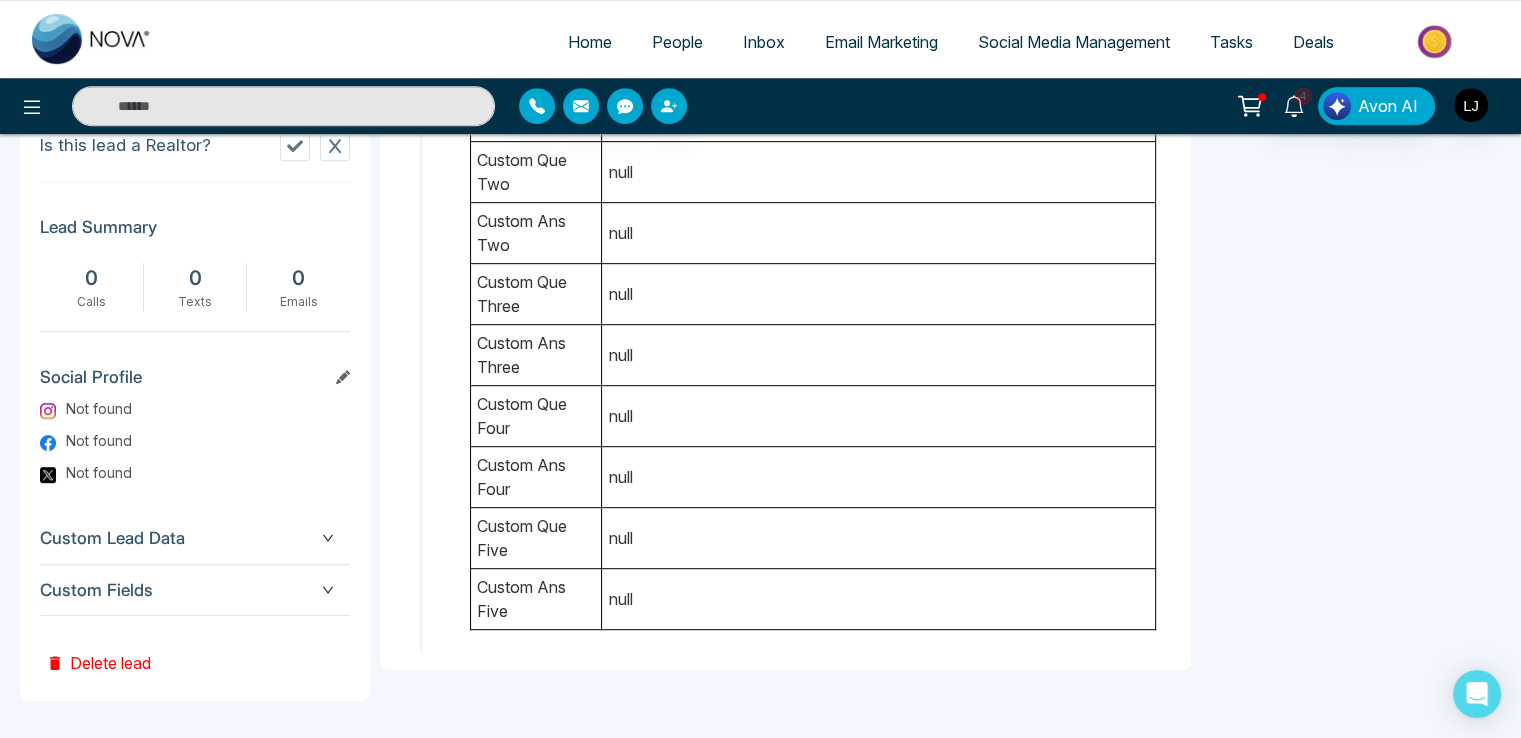 click on "Custom Fields" at bounding box center [195, 590] 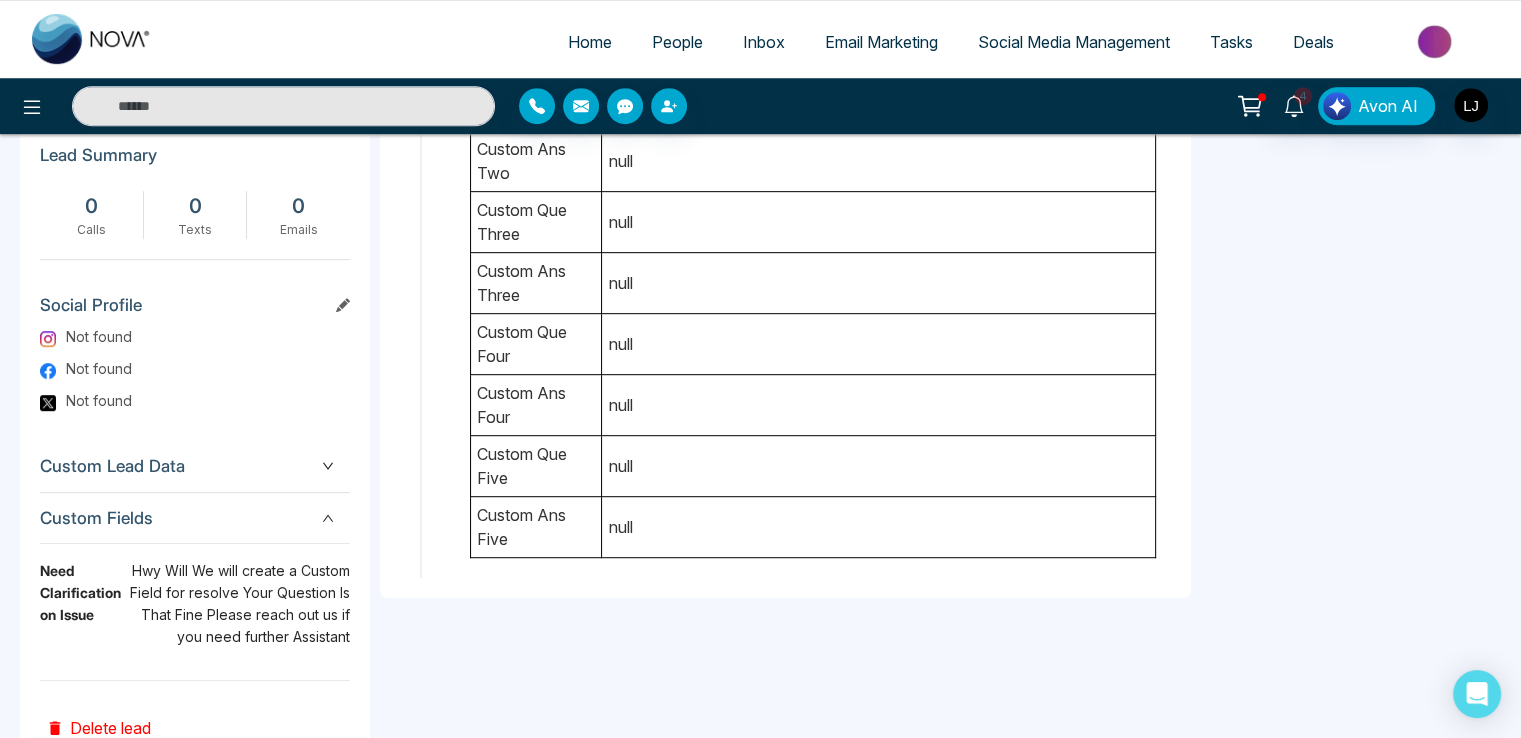 scroll, scrollTop: 1105, scrollLeft: 0, axis: vertical 